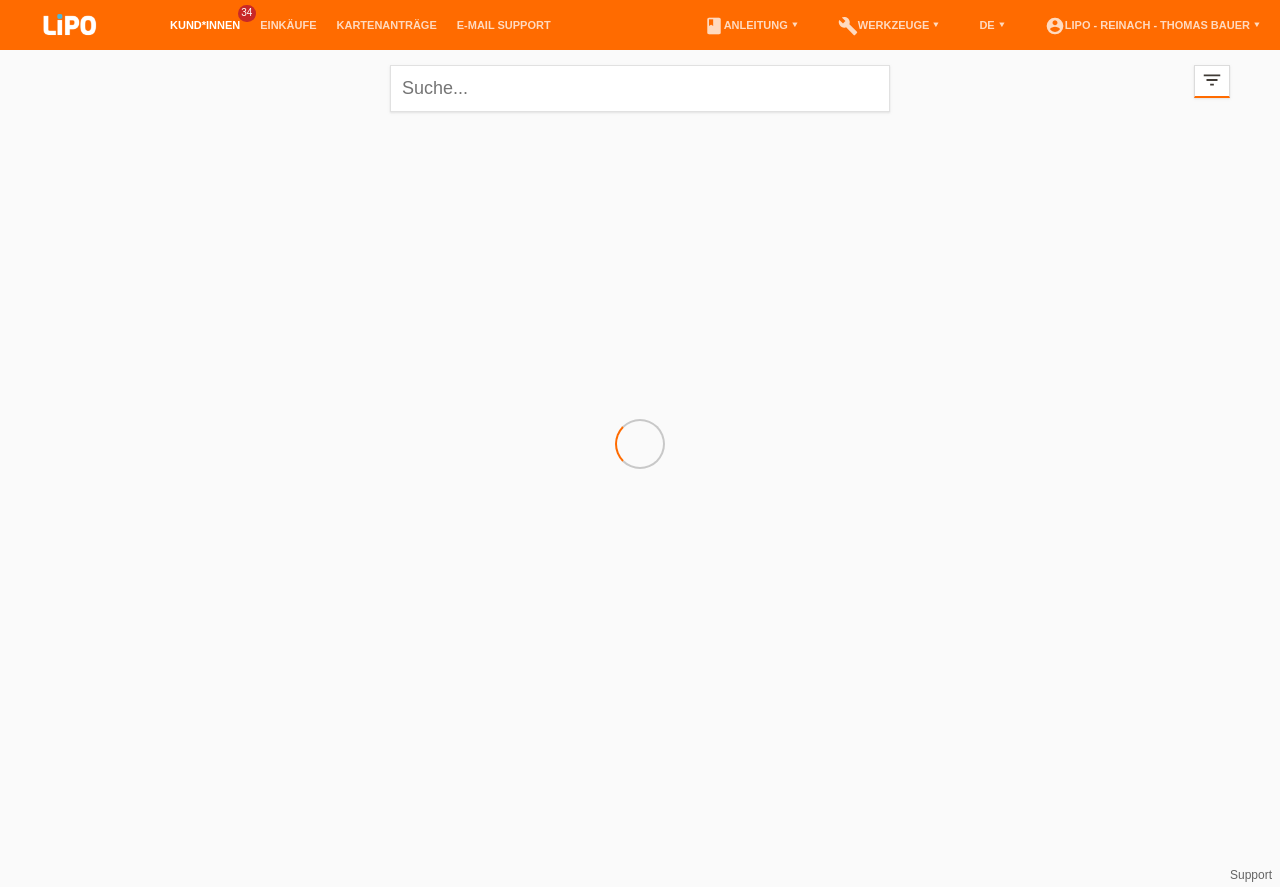 scroll, scrollTop: 0, scrollLeft: 0, axis: both 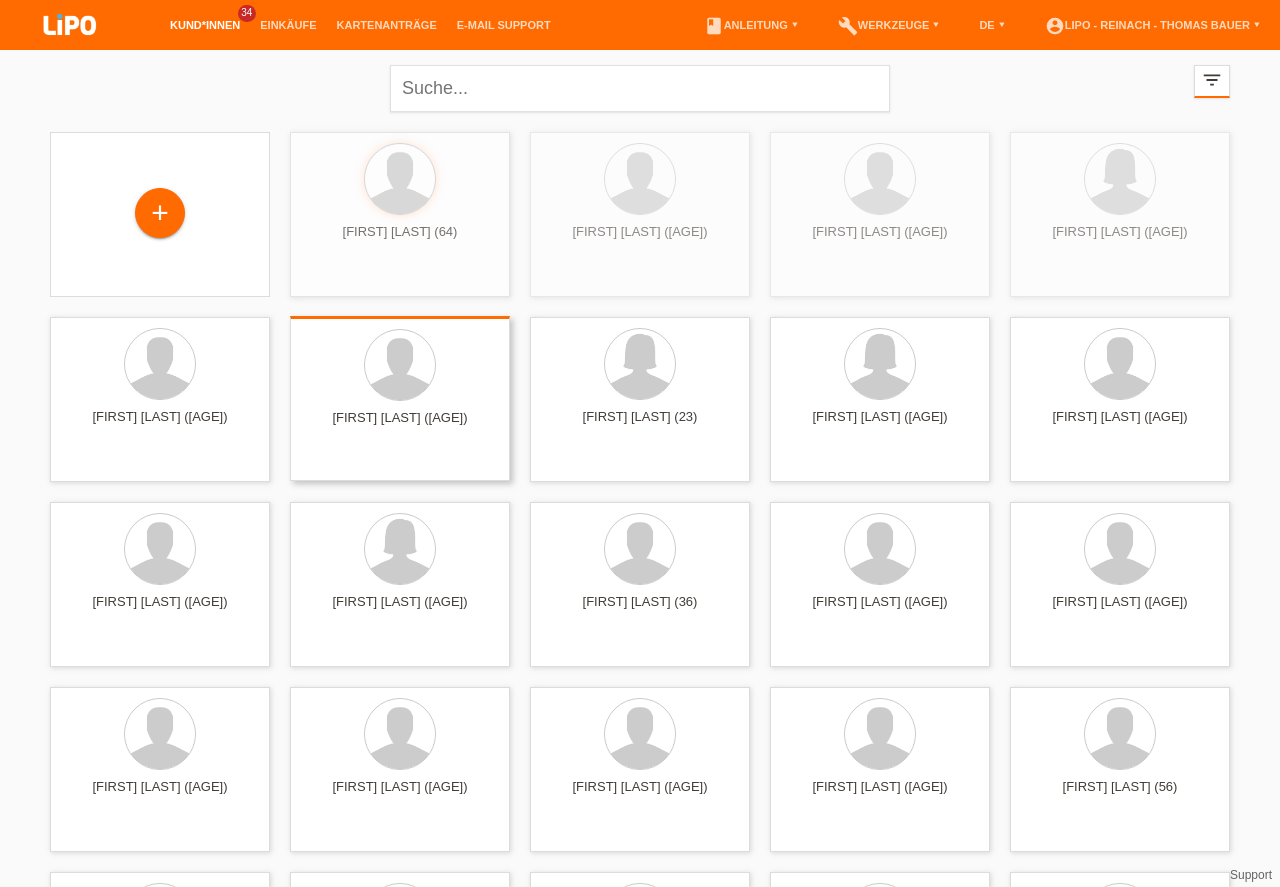click on "+" at bounding box center (160, 213) 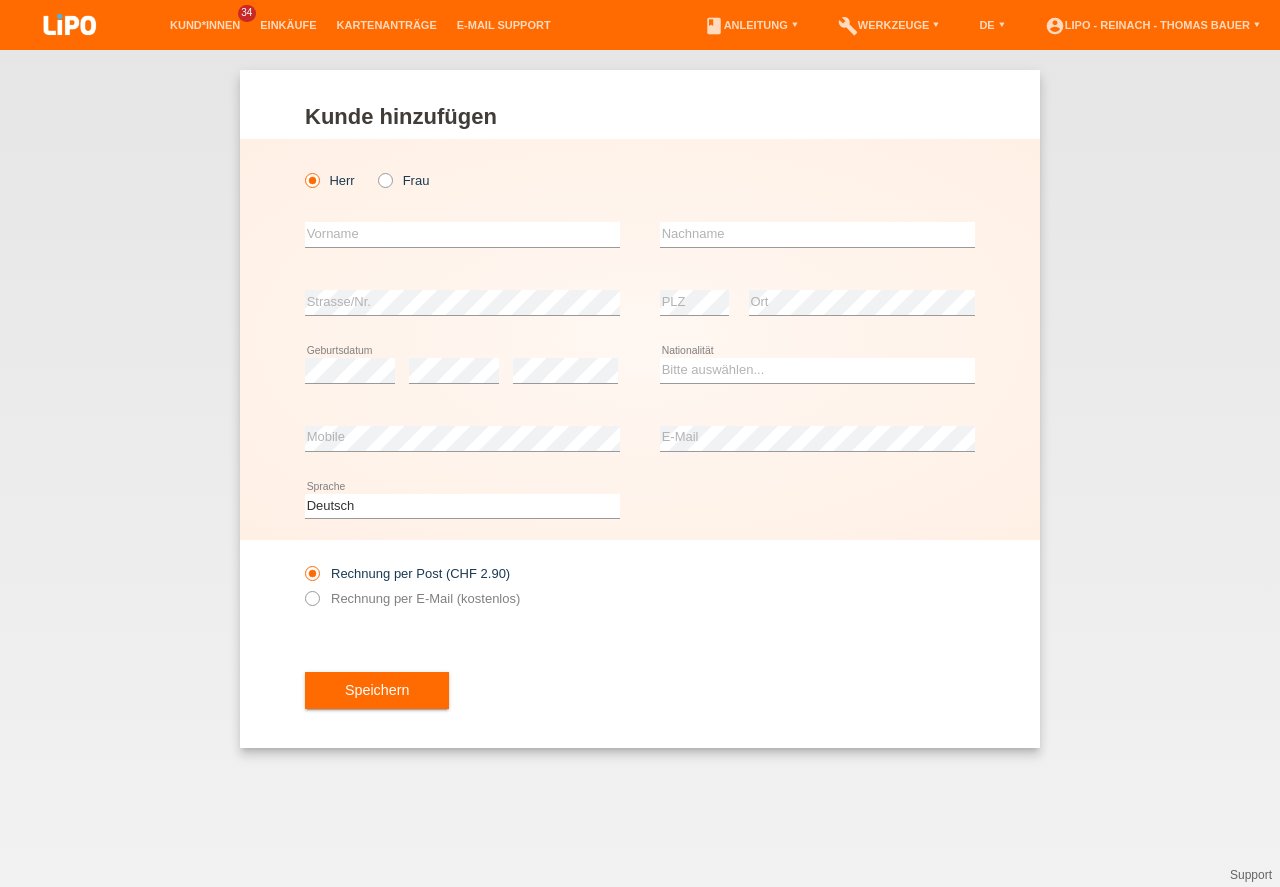 scroll, scrollTop: 0, scrollLeft: 0, axis: both 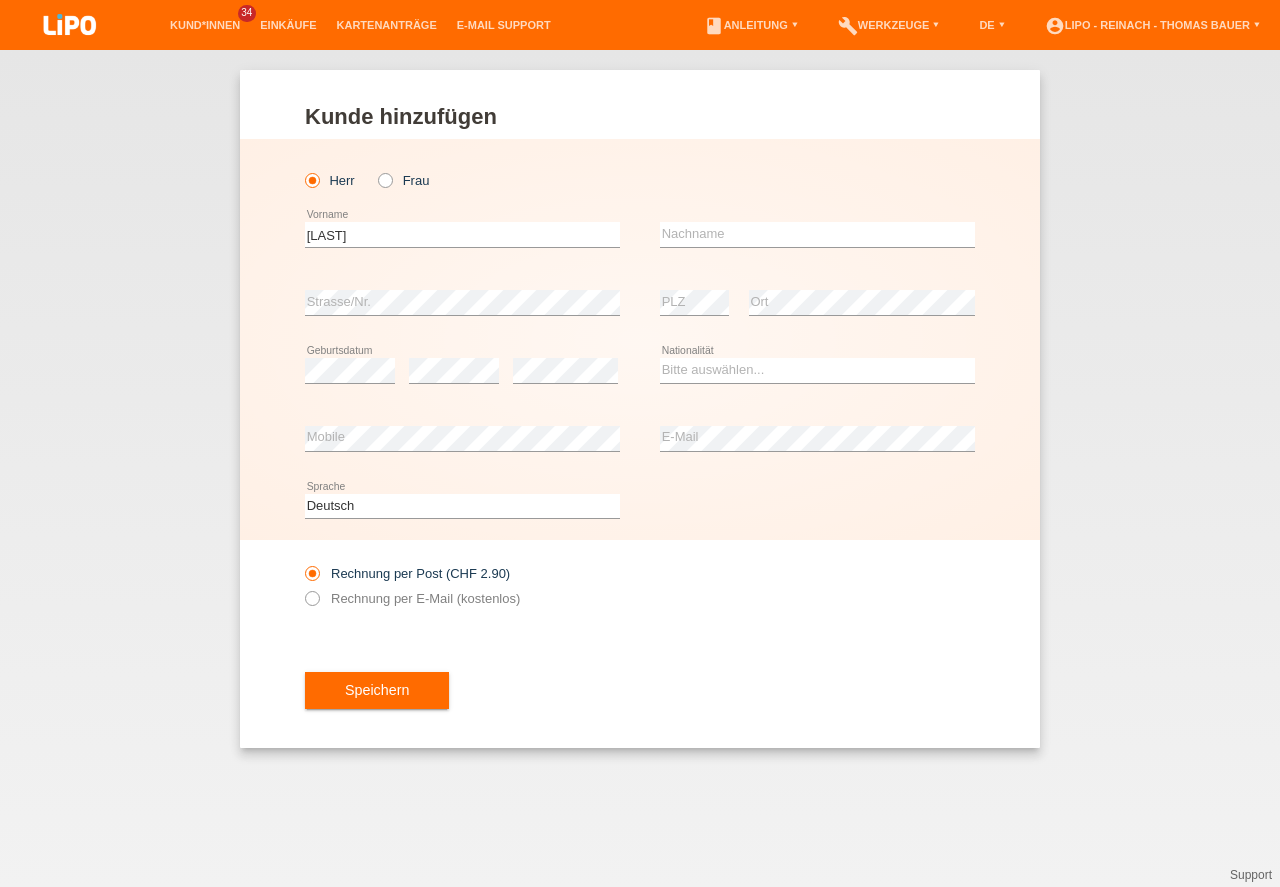 type on "[FIRST]" 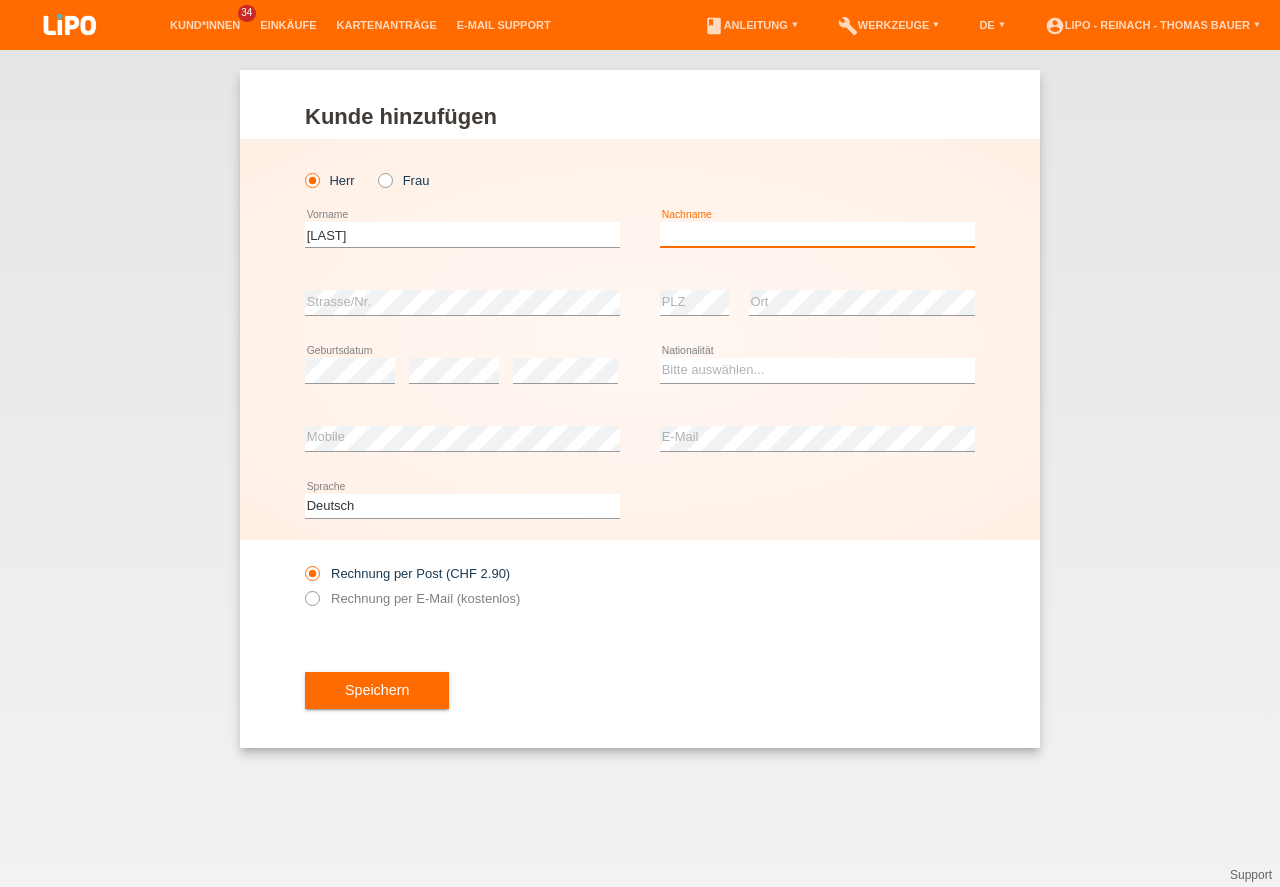 click at bounding box center (817, 234) 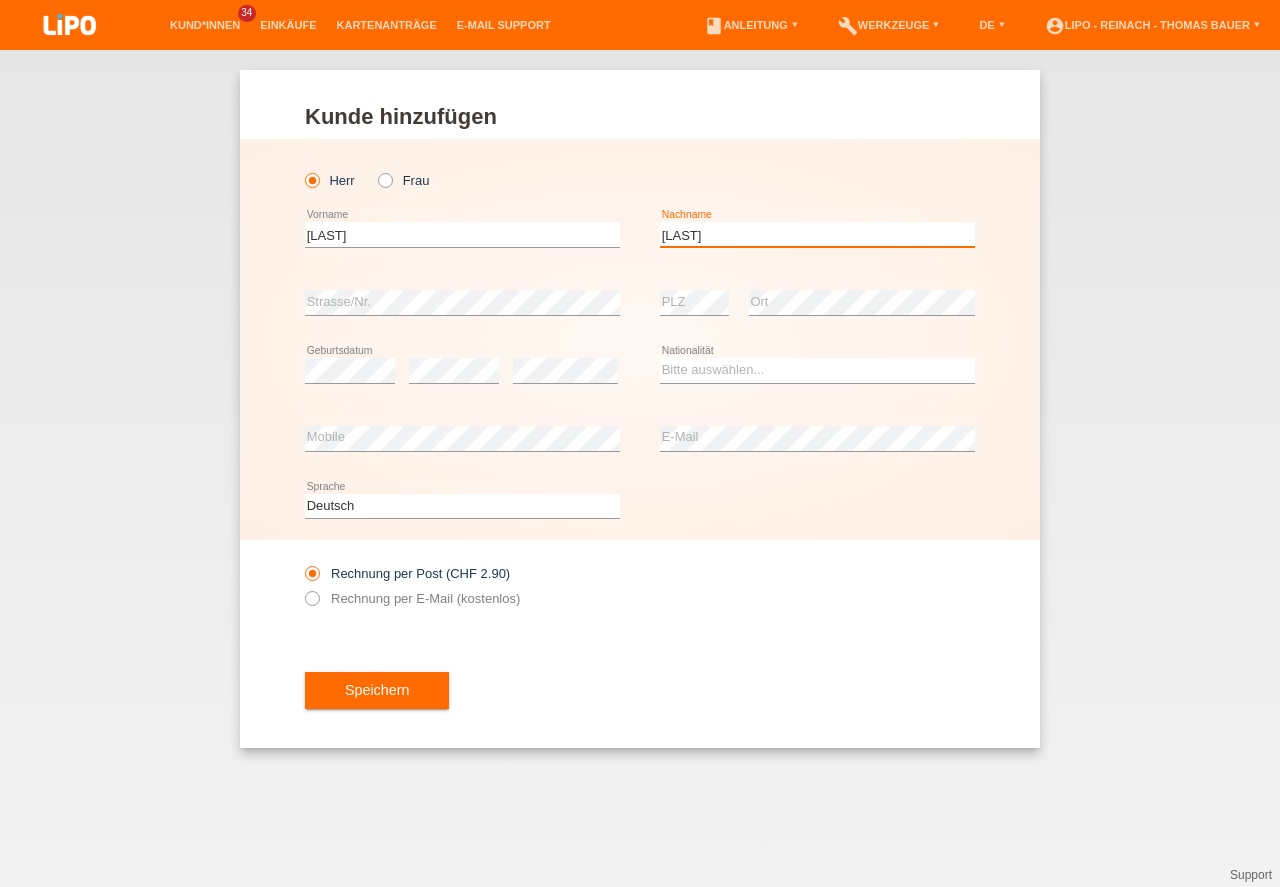 type on "[LAST]" 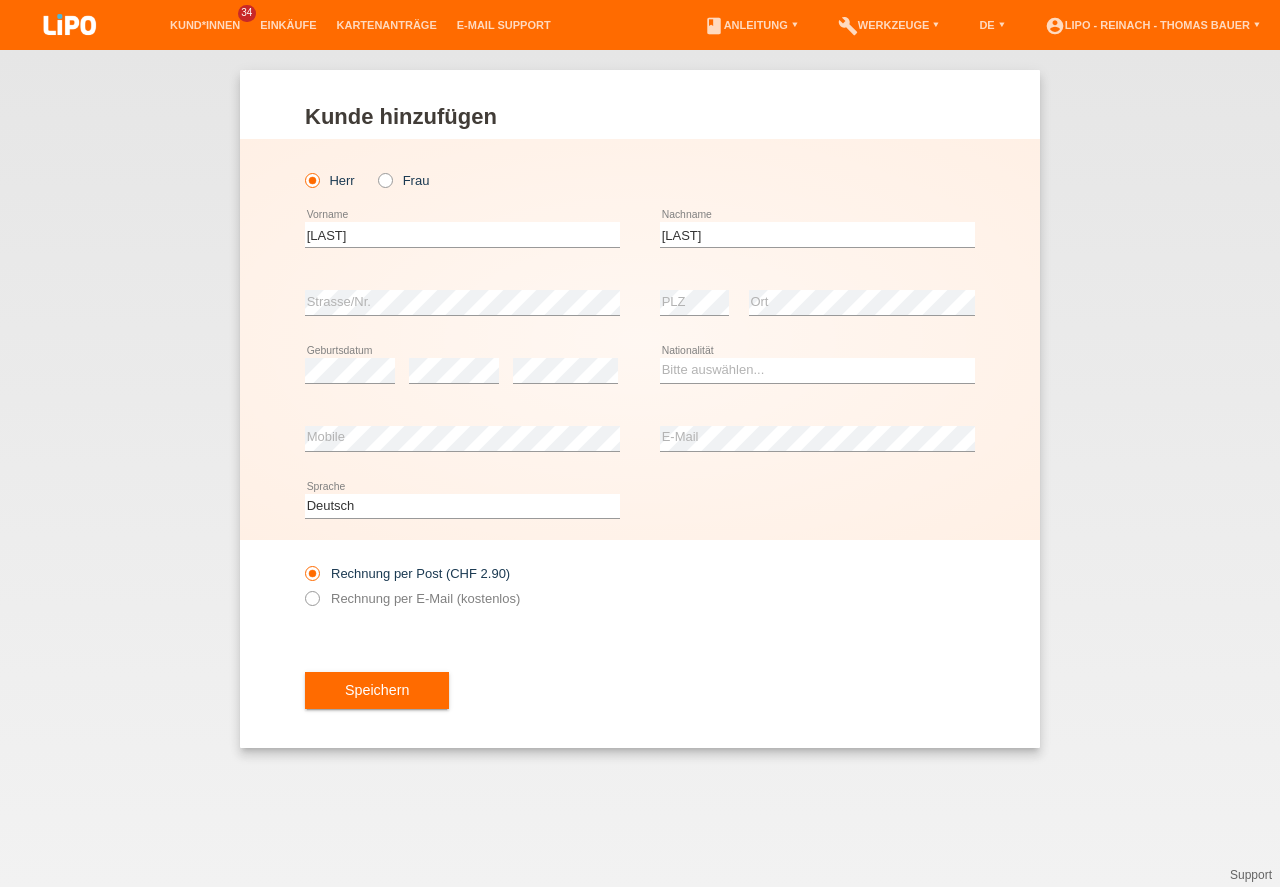 click on "error
Strasse/Nr." at bounding box center (462, 303) 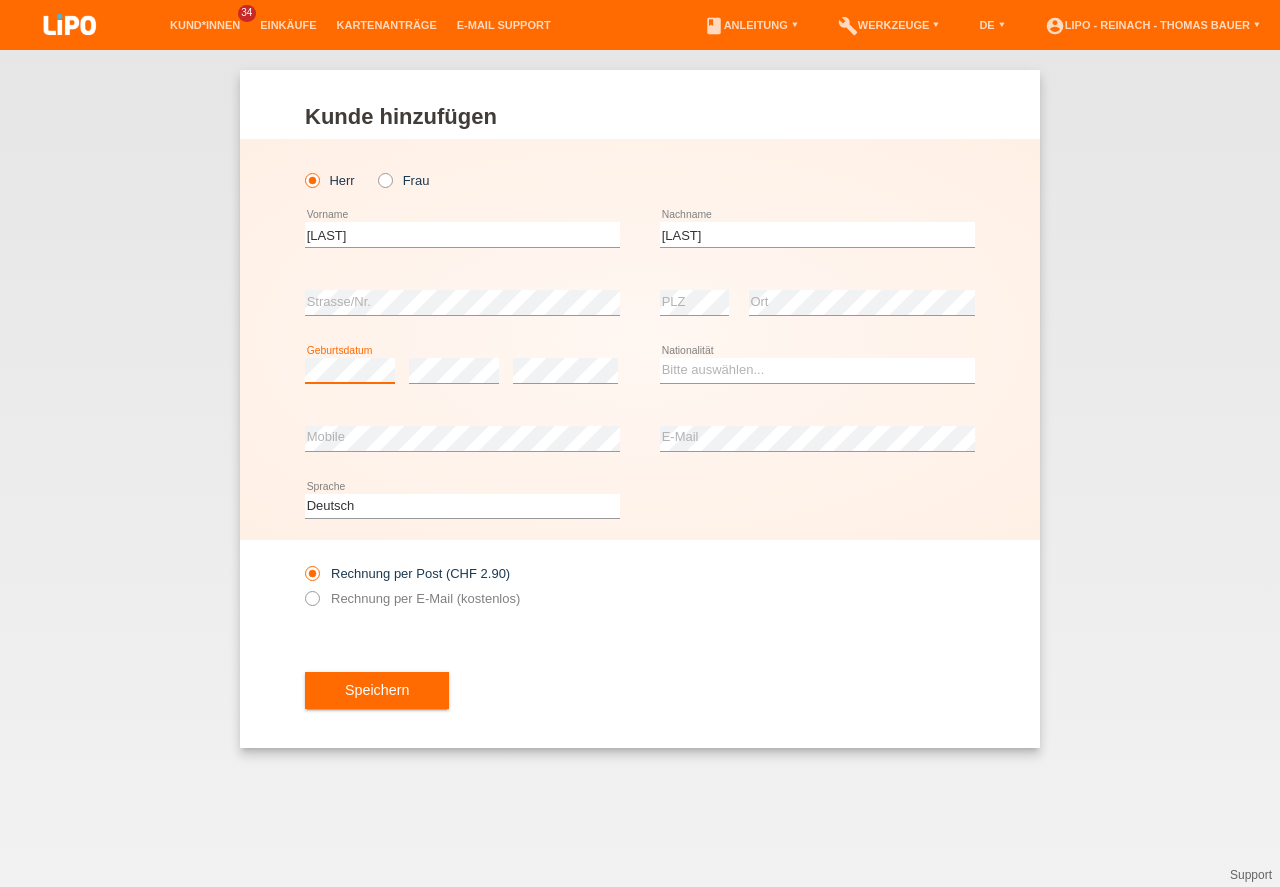 scroll, scrollTop: 0, scrollLeft: 0, axis: both 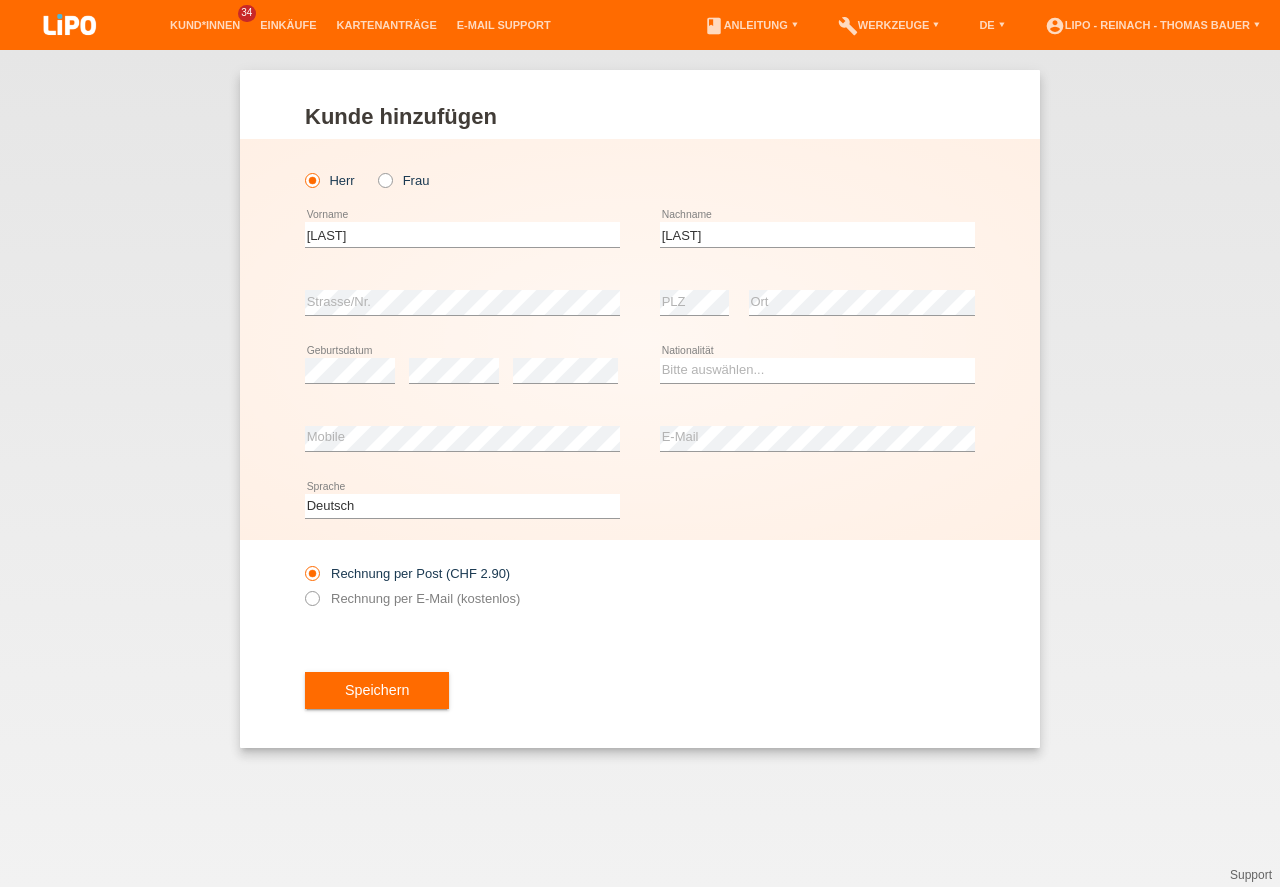 click on "Bitte auswählen...
Schweiz
Deutschland
Liechtenstein
Österreich
------------
Afghanistan
Ägypten
Åland
Albanien
Algerien Andorra Angola" at bounding box center [817, 371] 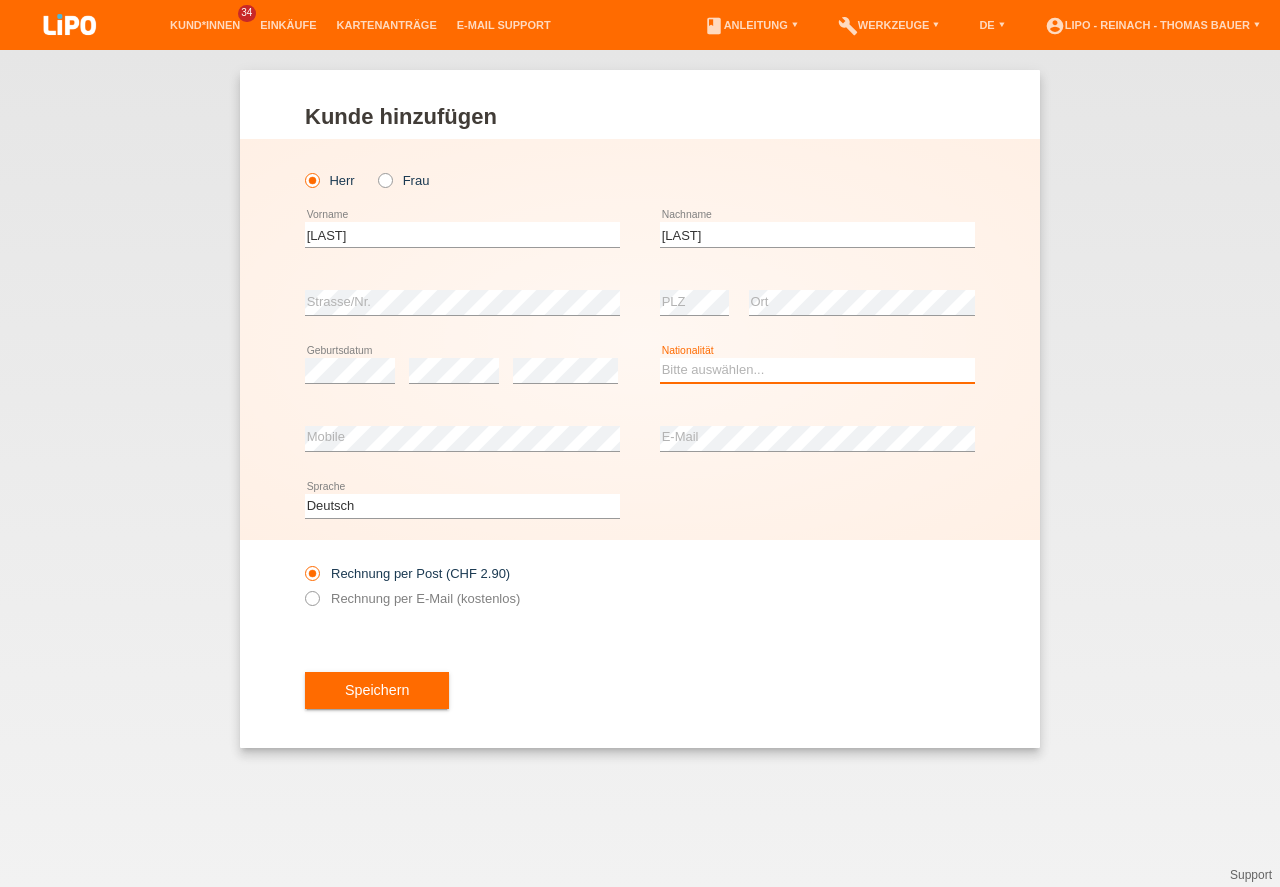 click on "Bitte auswählen...
Schweiz
Deutschland
Liechtenstein
Österreich
------------
Afghanistan
Ägypten
Åland
Albanien
Algerien" at bounding box center (817, 370) 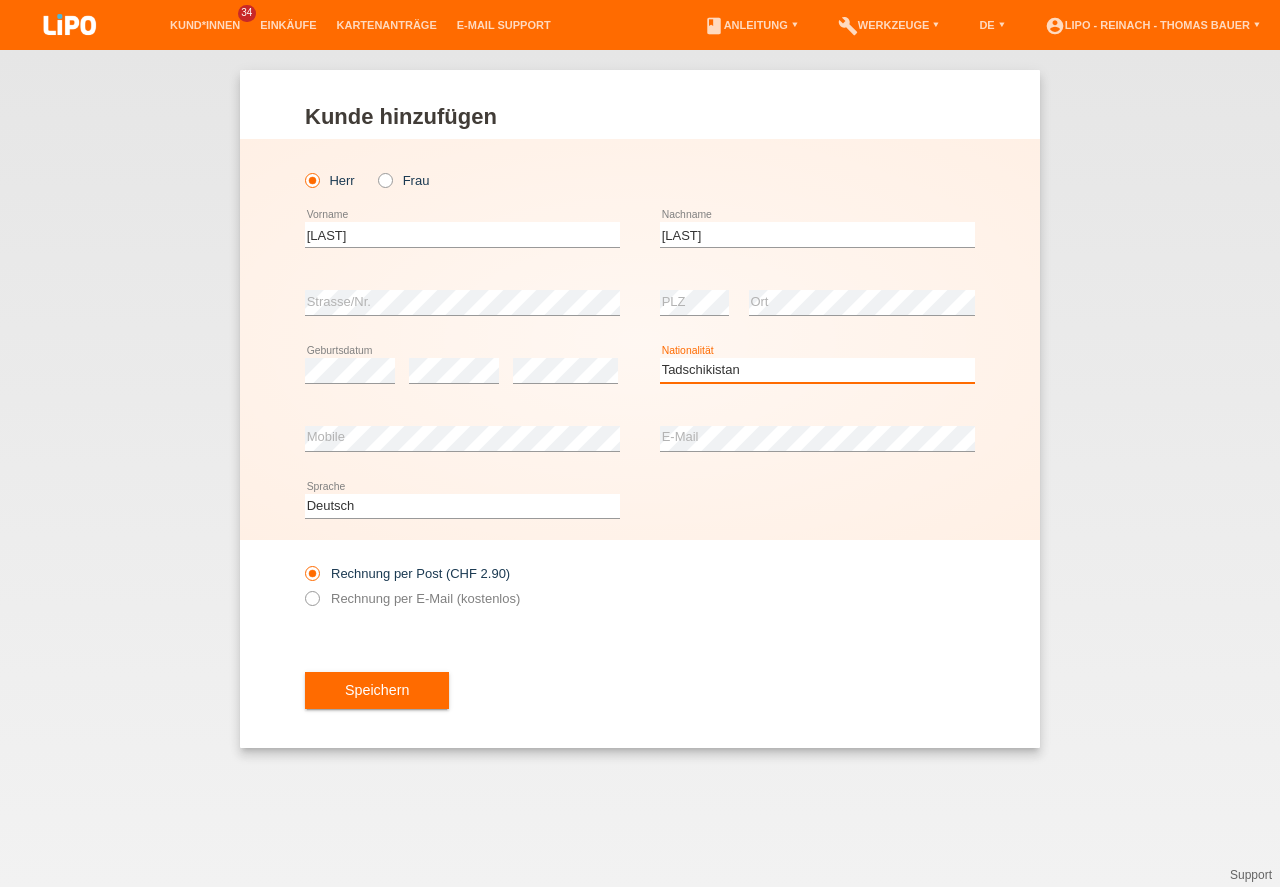 scroll, scrollTop: 0, scrollLeft: 0, axis: both 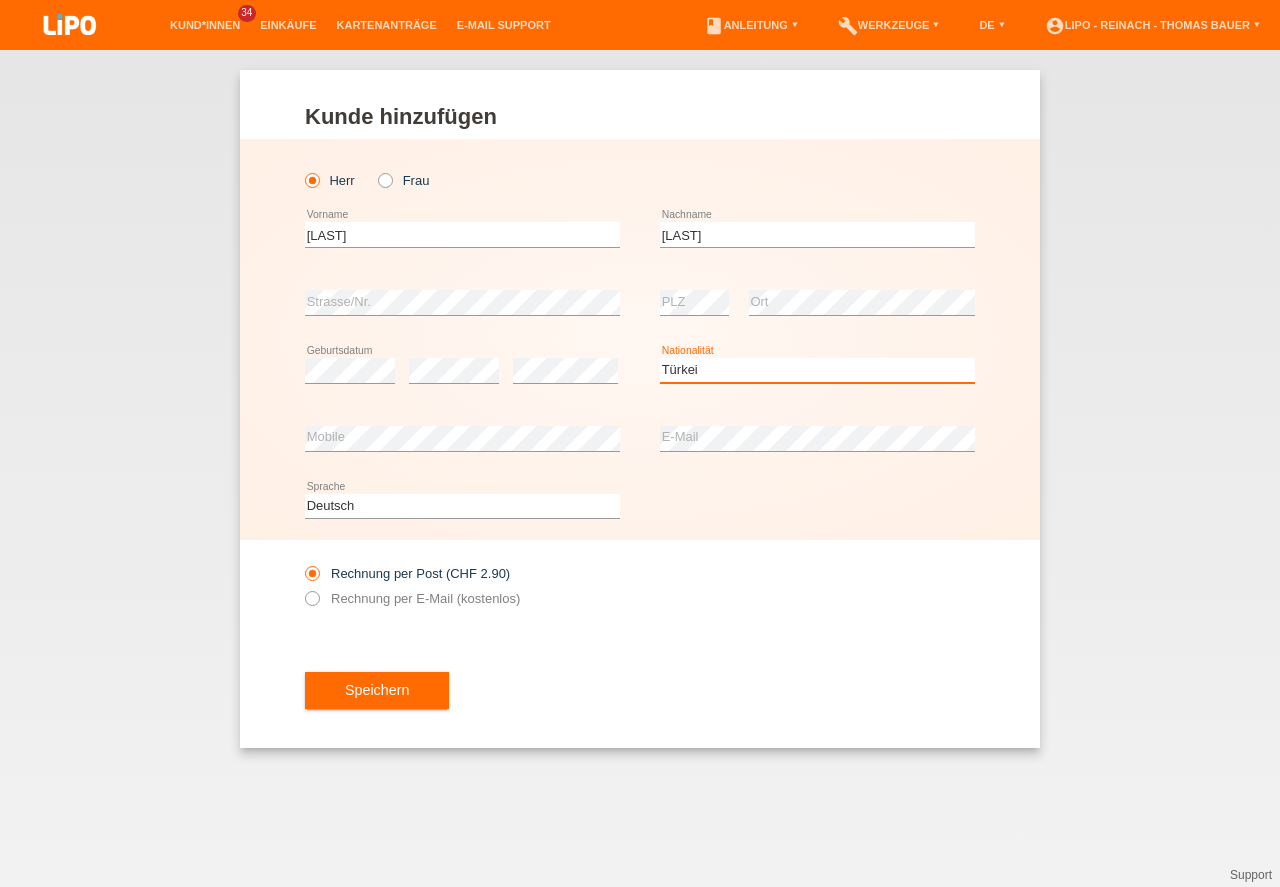 select on "TR" 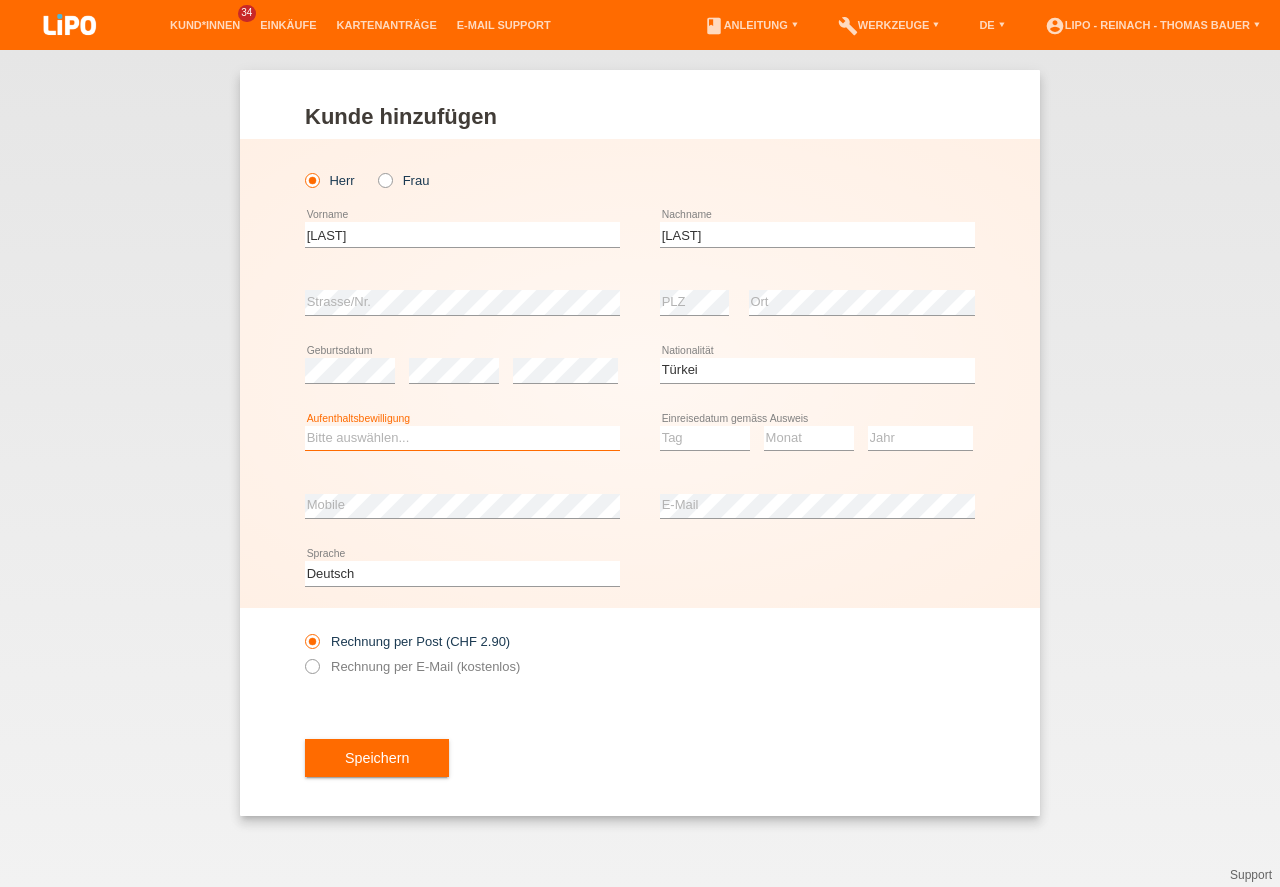 click on "Bitte auswählen...
C
B
B - Flüchtlingsstatus
Andere" at bounding box center (462, 438) 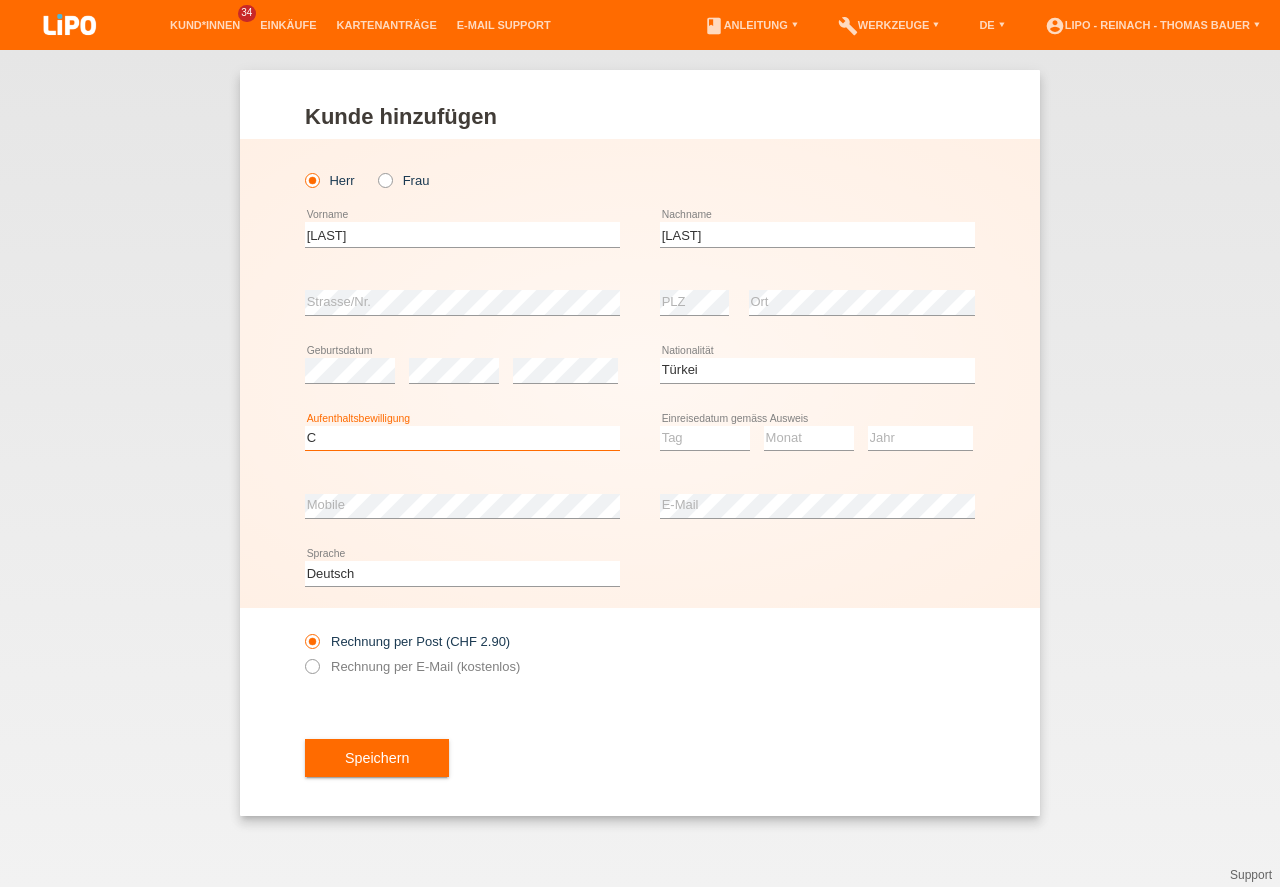 click on "C" at bounding box center [0, 0] 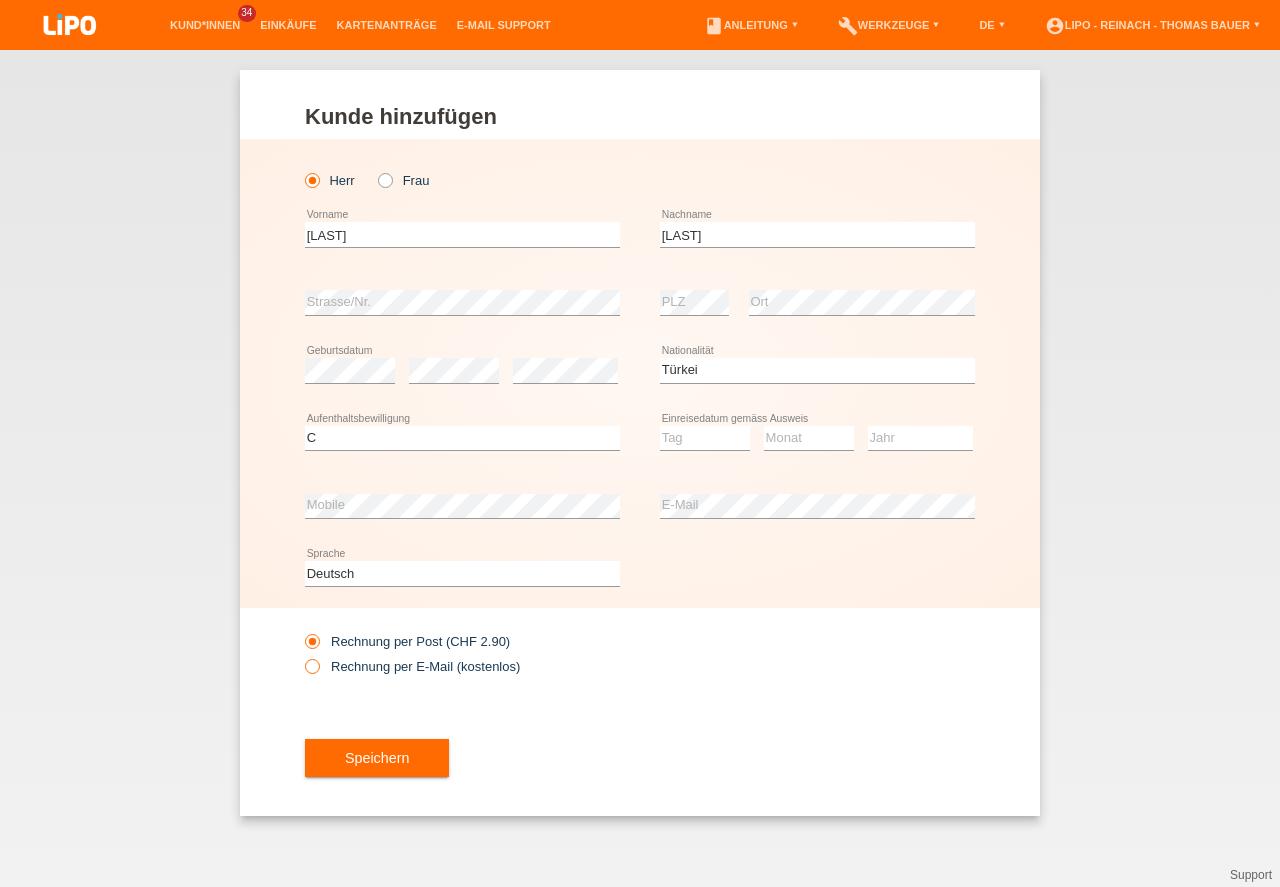 click at bounding box center [302, 656] 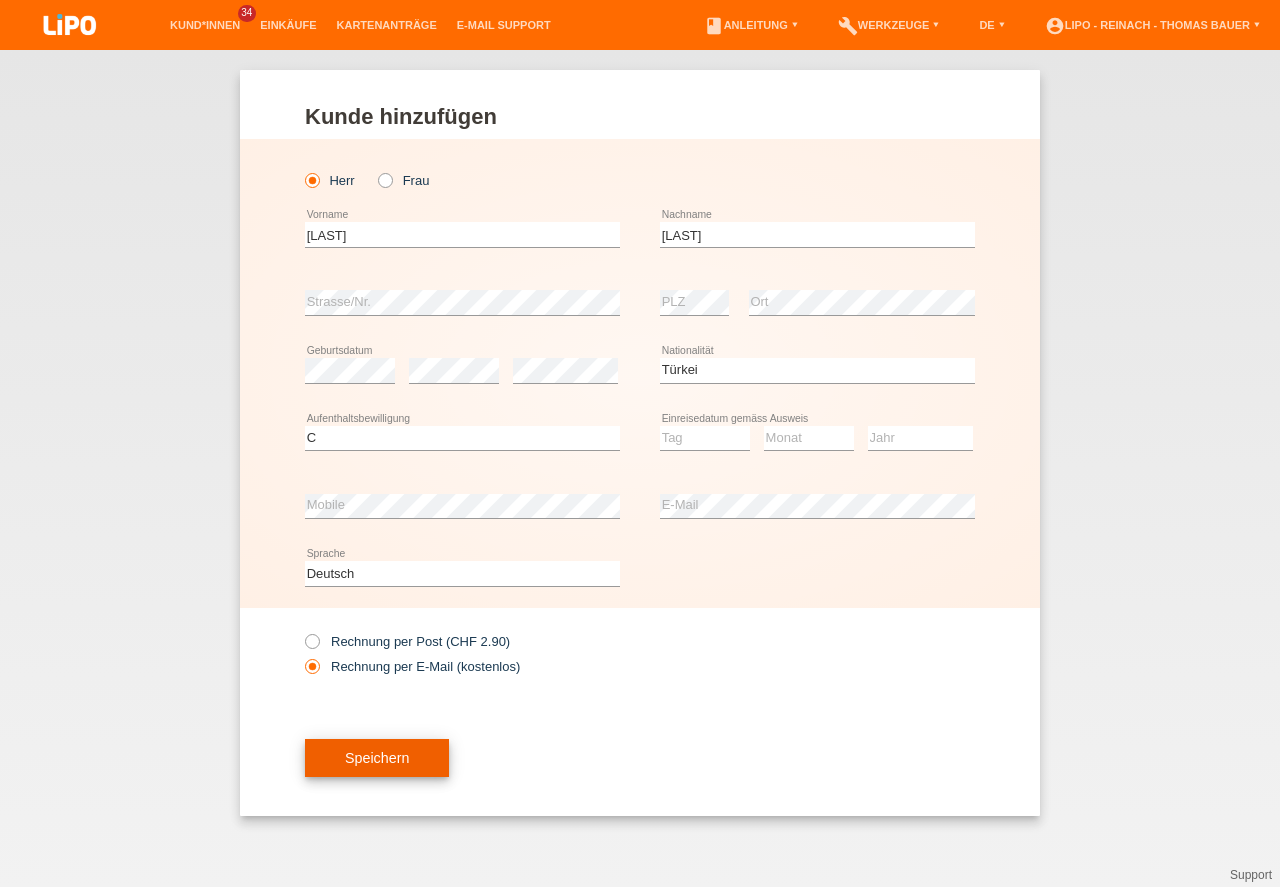 click on "Speichern" at bounding box center (377, 758) 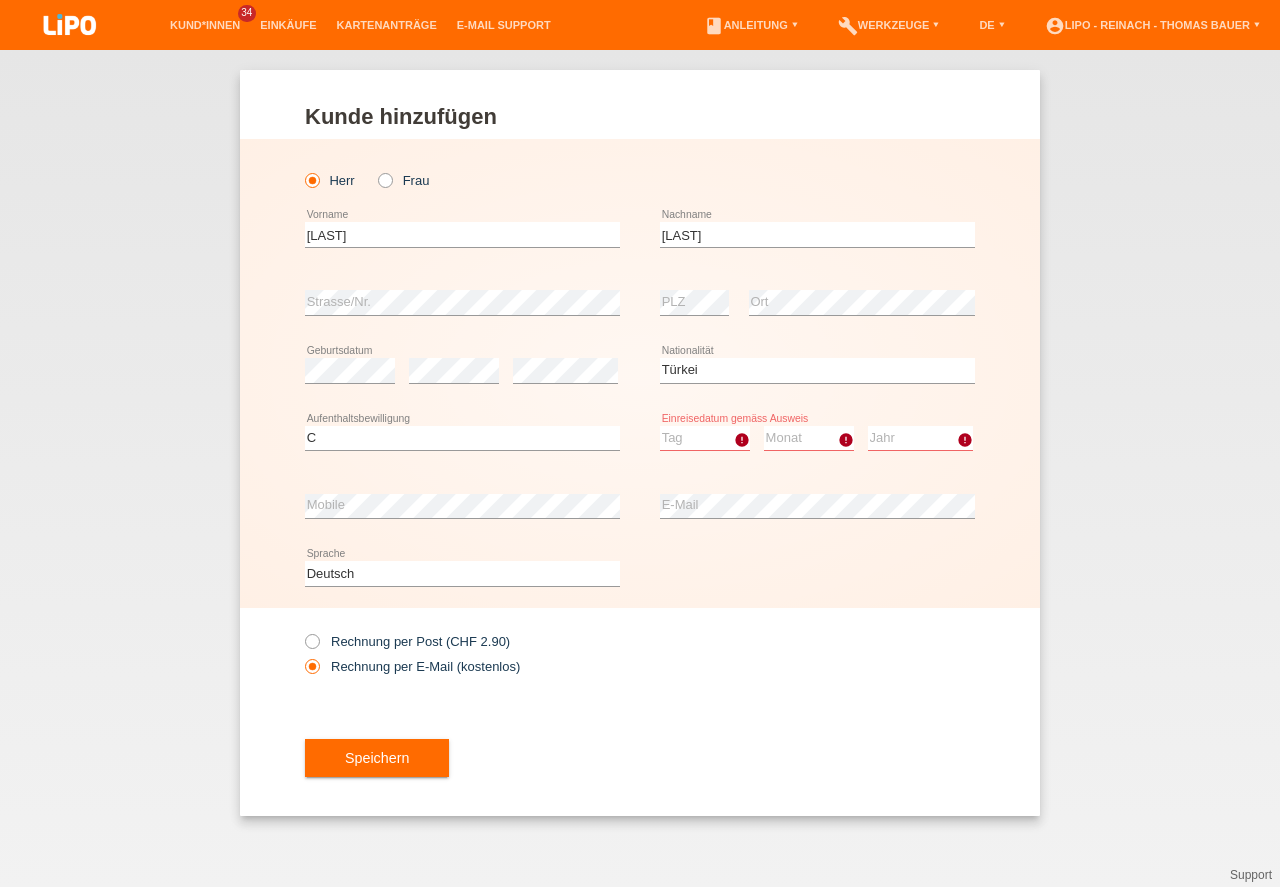 click on "Tag
01
02
03
04
05
06
07
08
09
10 11" at bounding box center (705, 438) 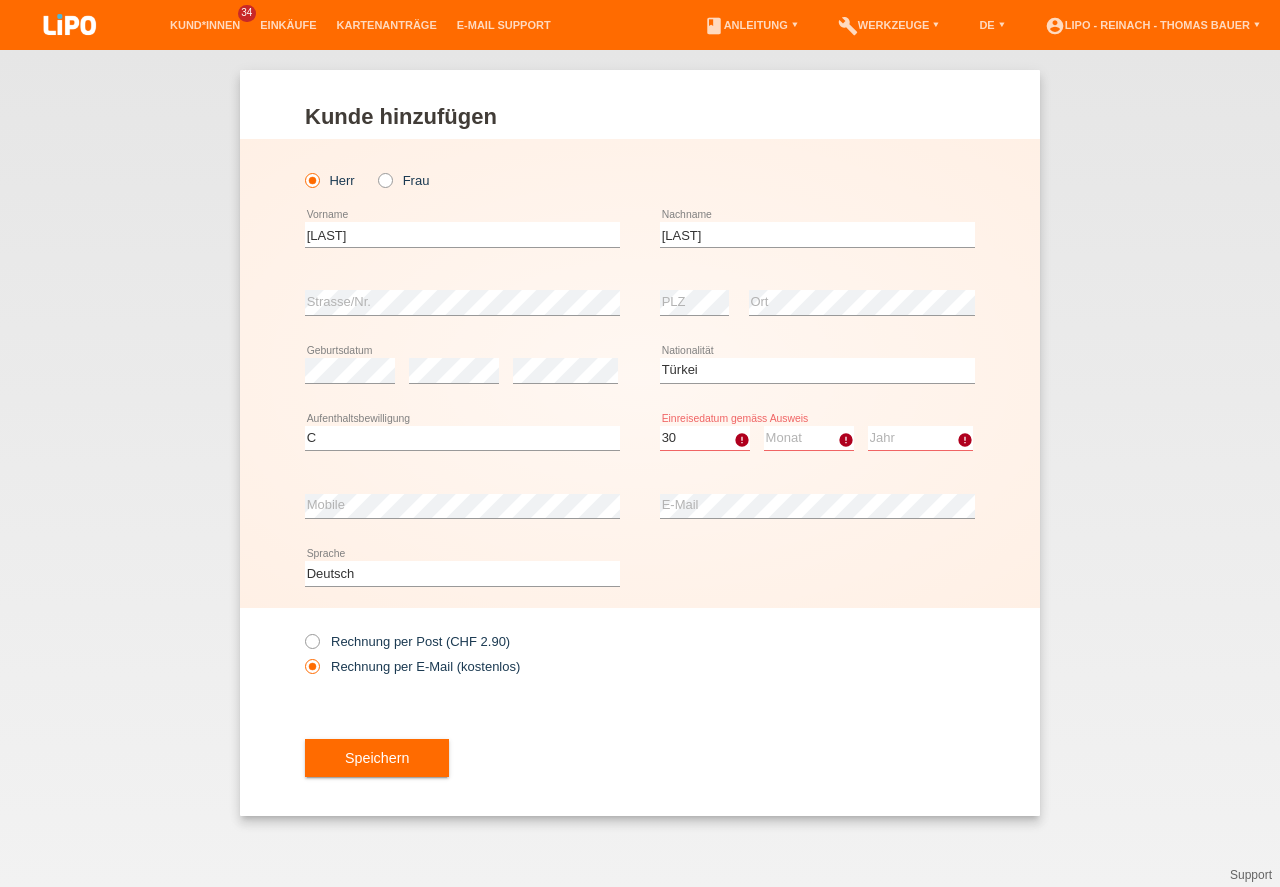 select on "25" 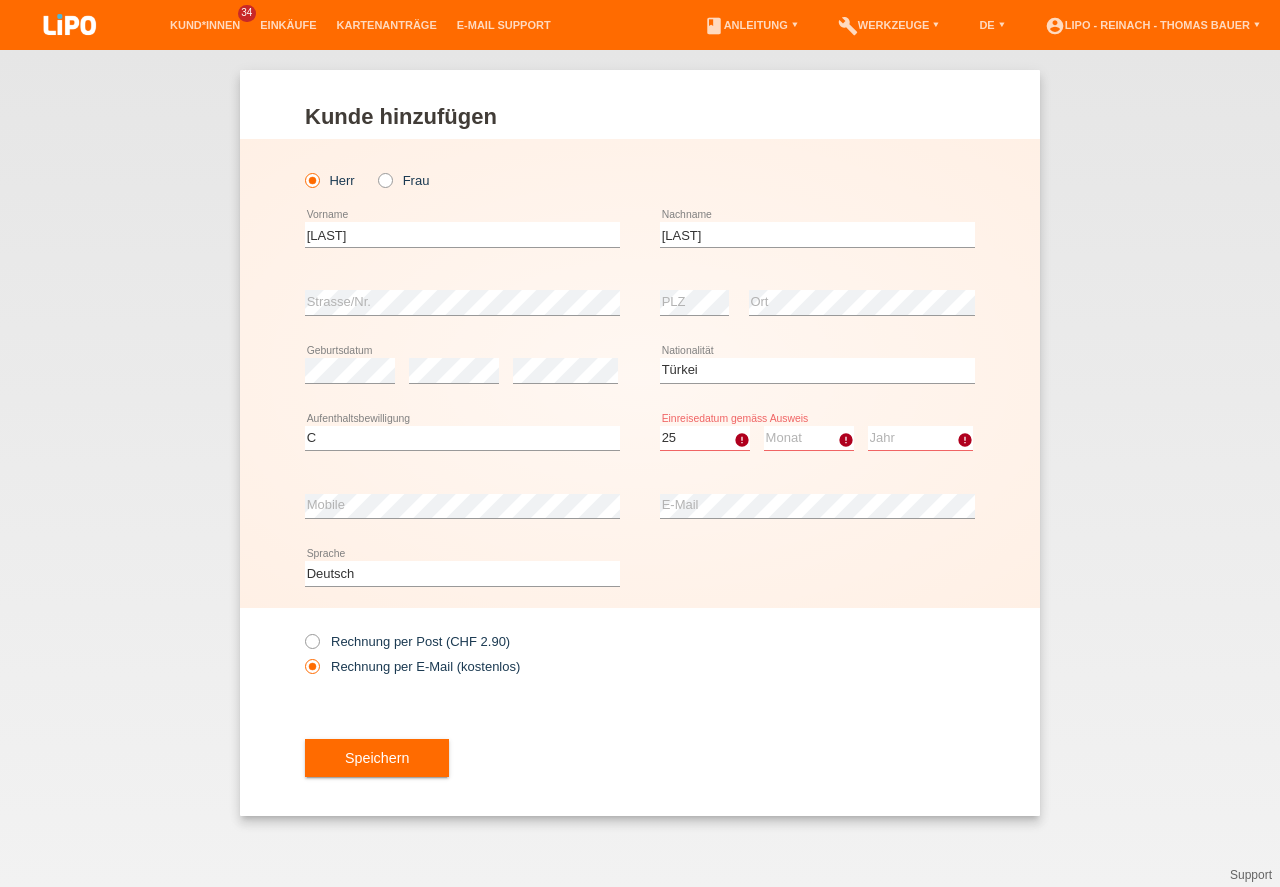 click on "25" at bounding box center [0, 0] 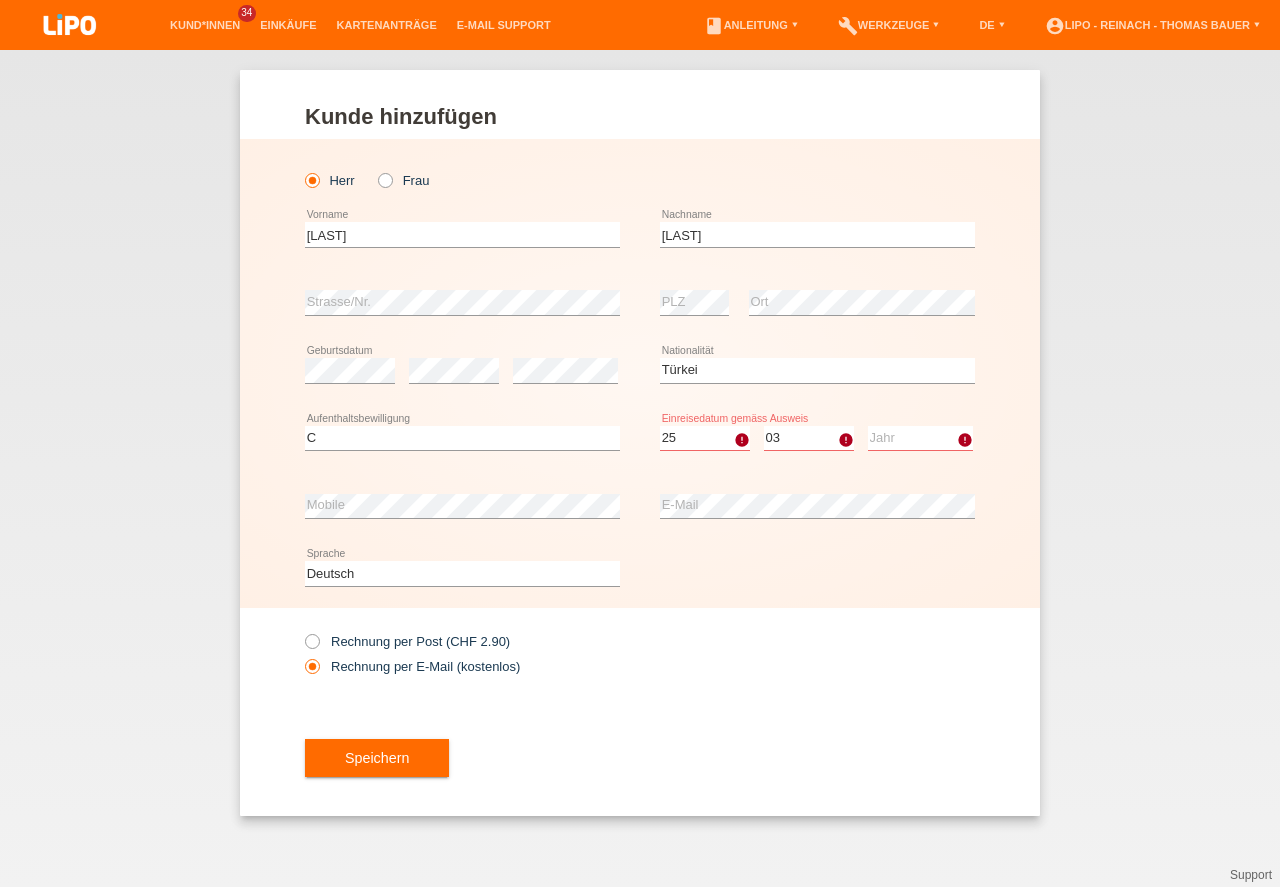 click on "03" at bounding box center [0, 0] 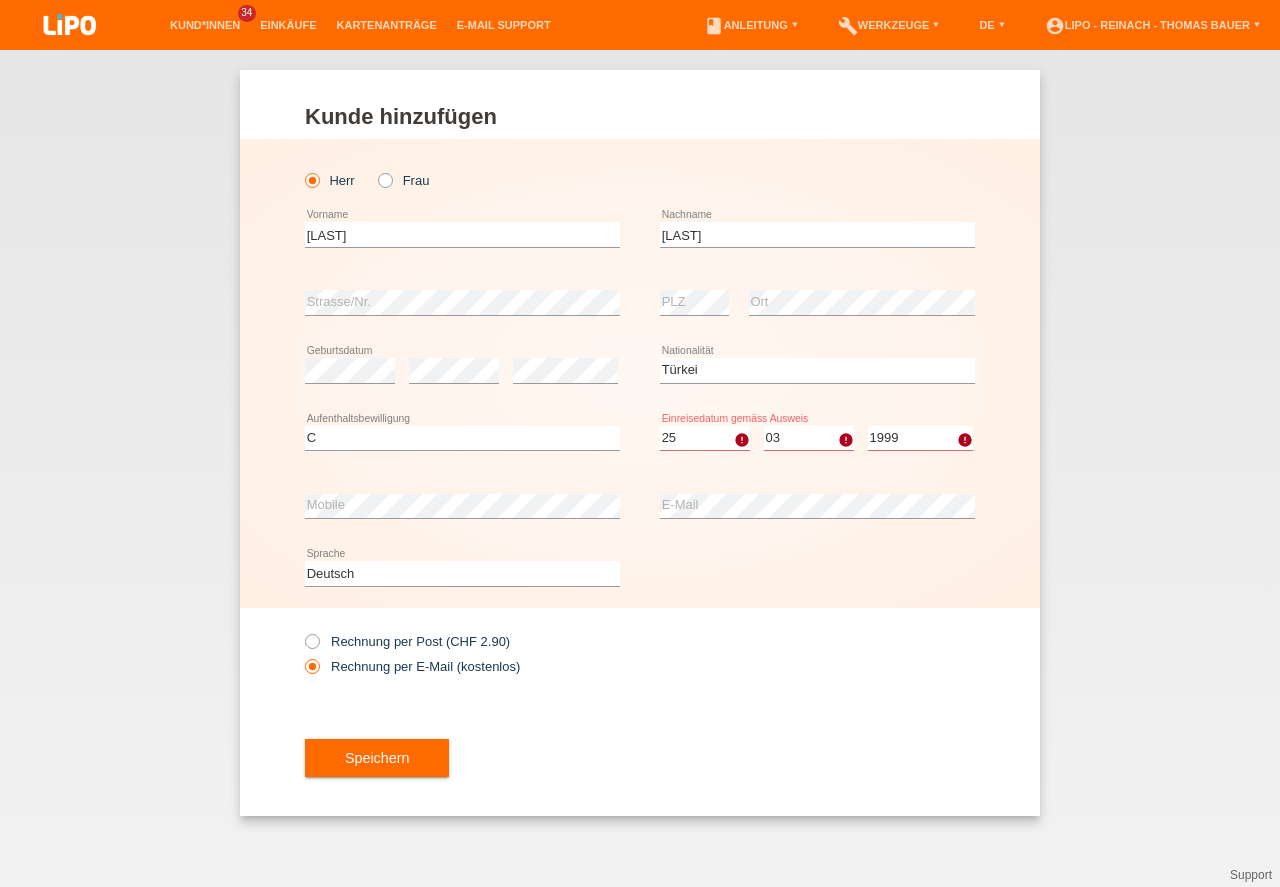 scroll, scrollTop: 0, scrollLeft: 0, axis: both 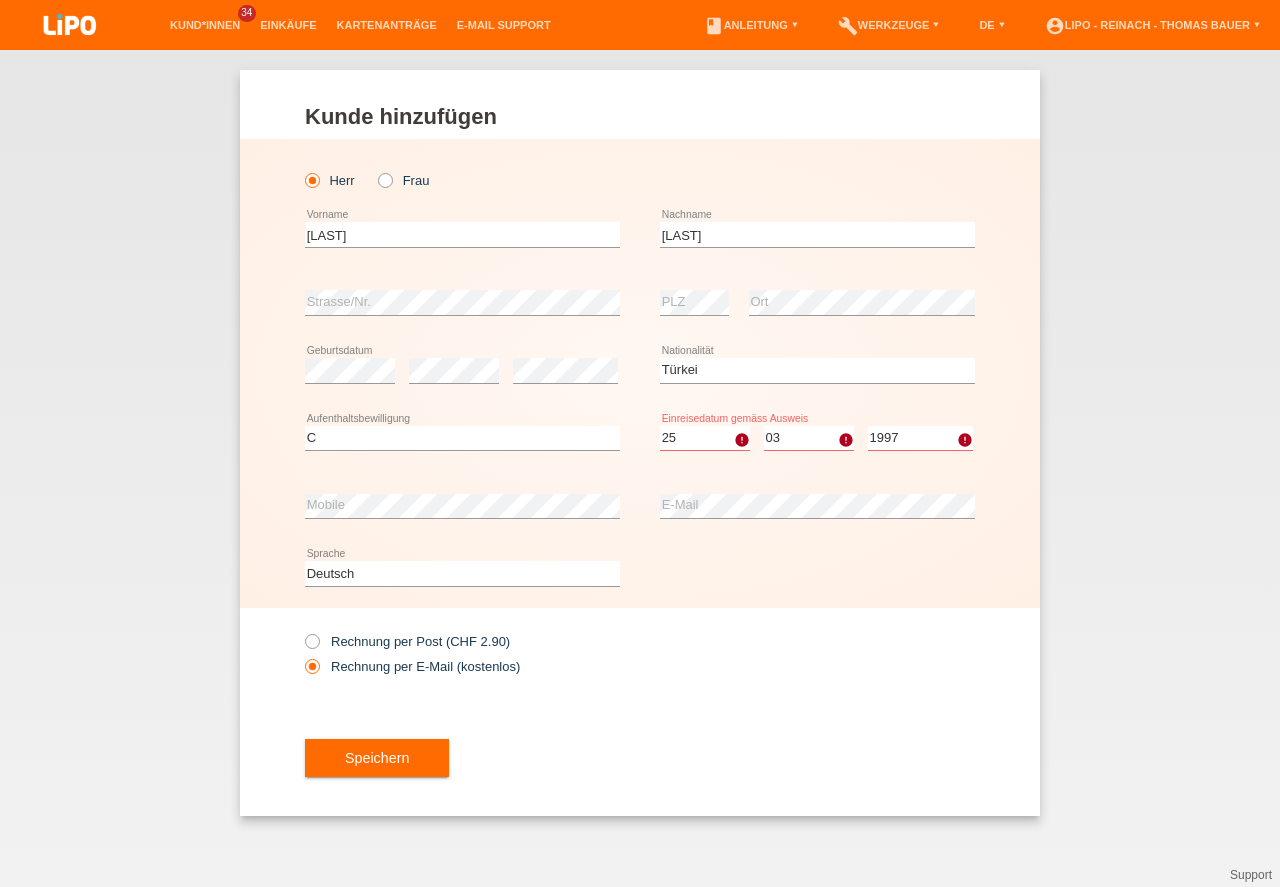 click on "Jahr
2025
2024
2023
2022
2021
2020
2019
2018
2017 2016 2015 2014 2013 2012 2011 2010 2009 2008 2007 2006 2005 2004 2003 2002 2001" at bounding box center (920, 438) 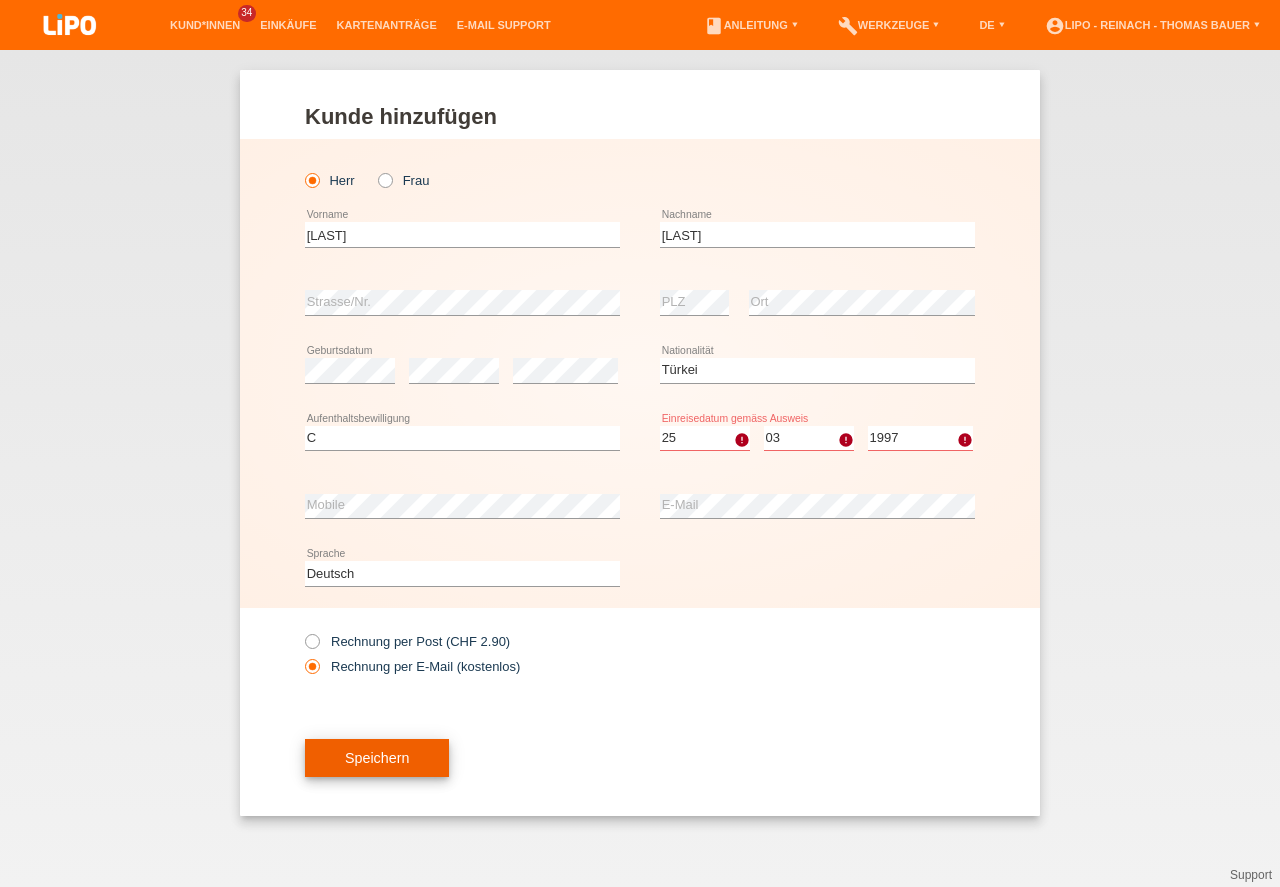 click on "Speichern" at bounding box center [377, 758] 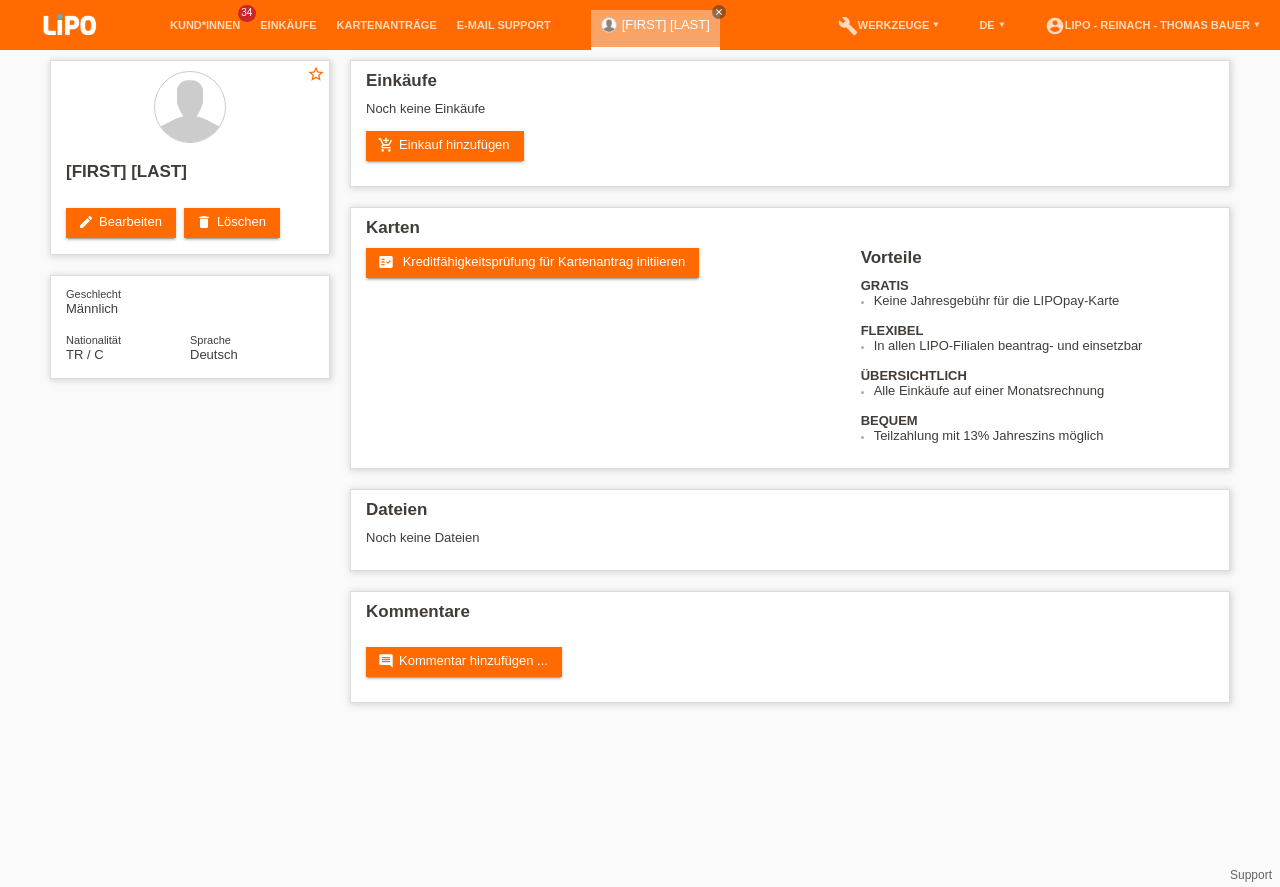 scroll, scrollTop: 0, scrollLeft: 0, axis: both 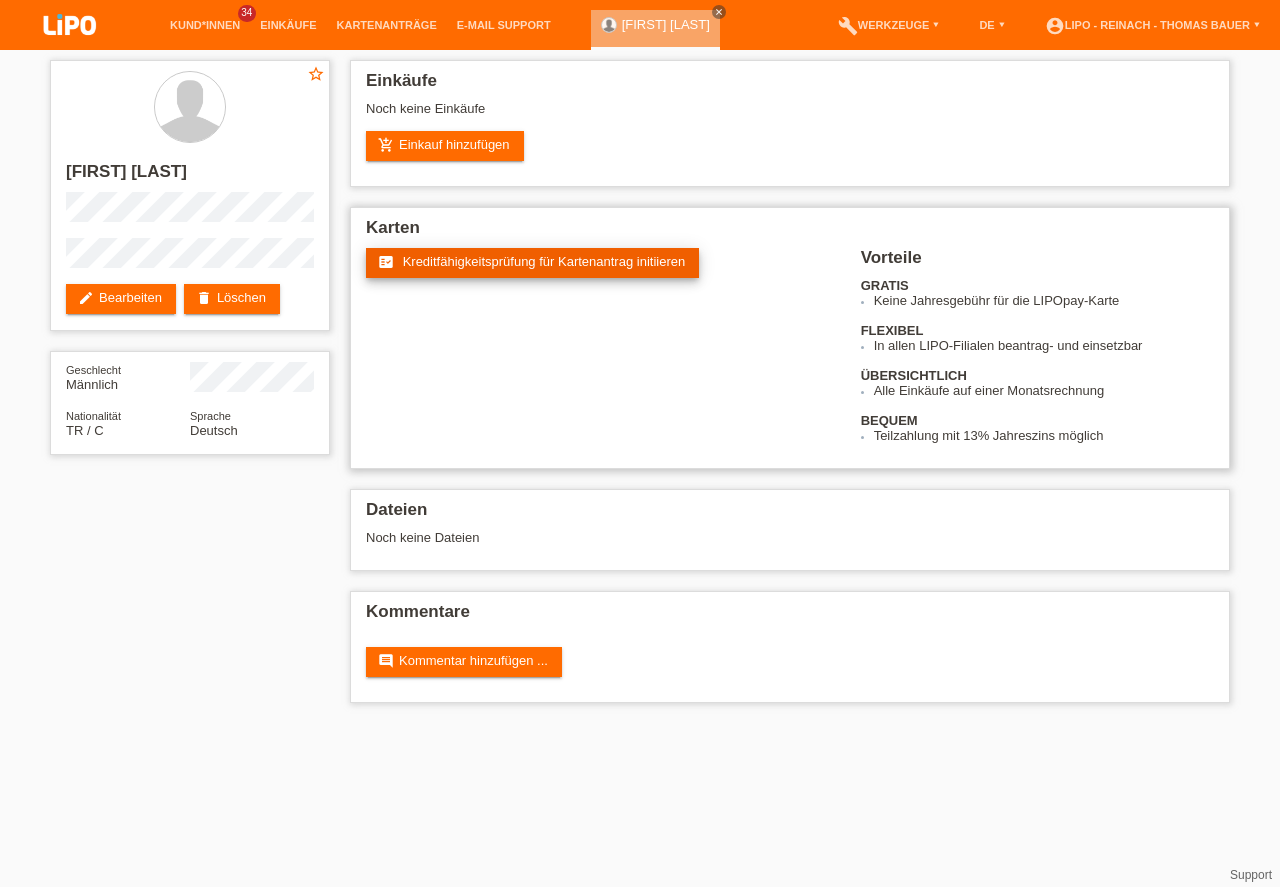 click on "Kreditfähigkeitsprüfung für Kartenantrag initiieren" at bounding box center [544, 261] 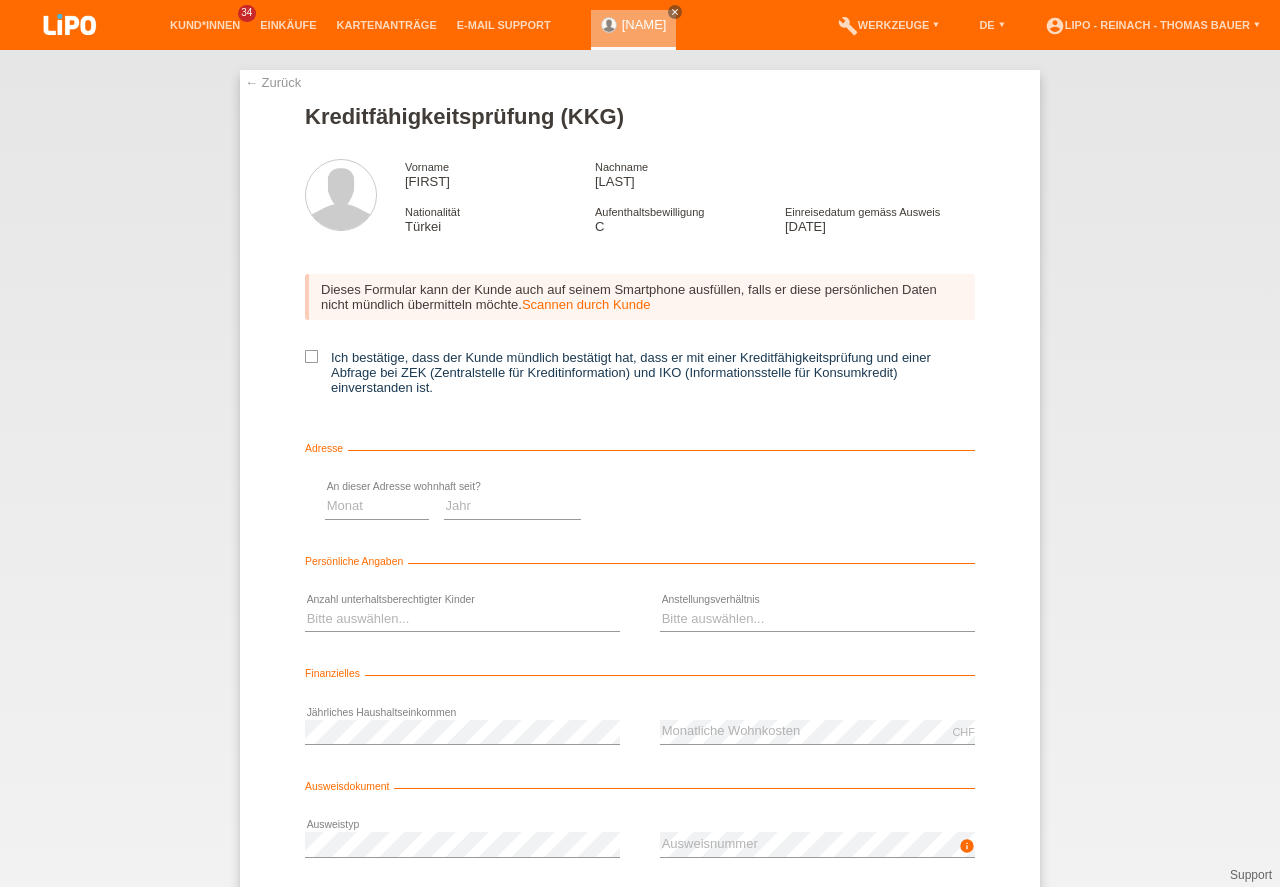 scroll, scrollTop: 0, scrollLeft: 0, axis: both 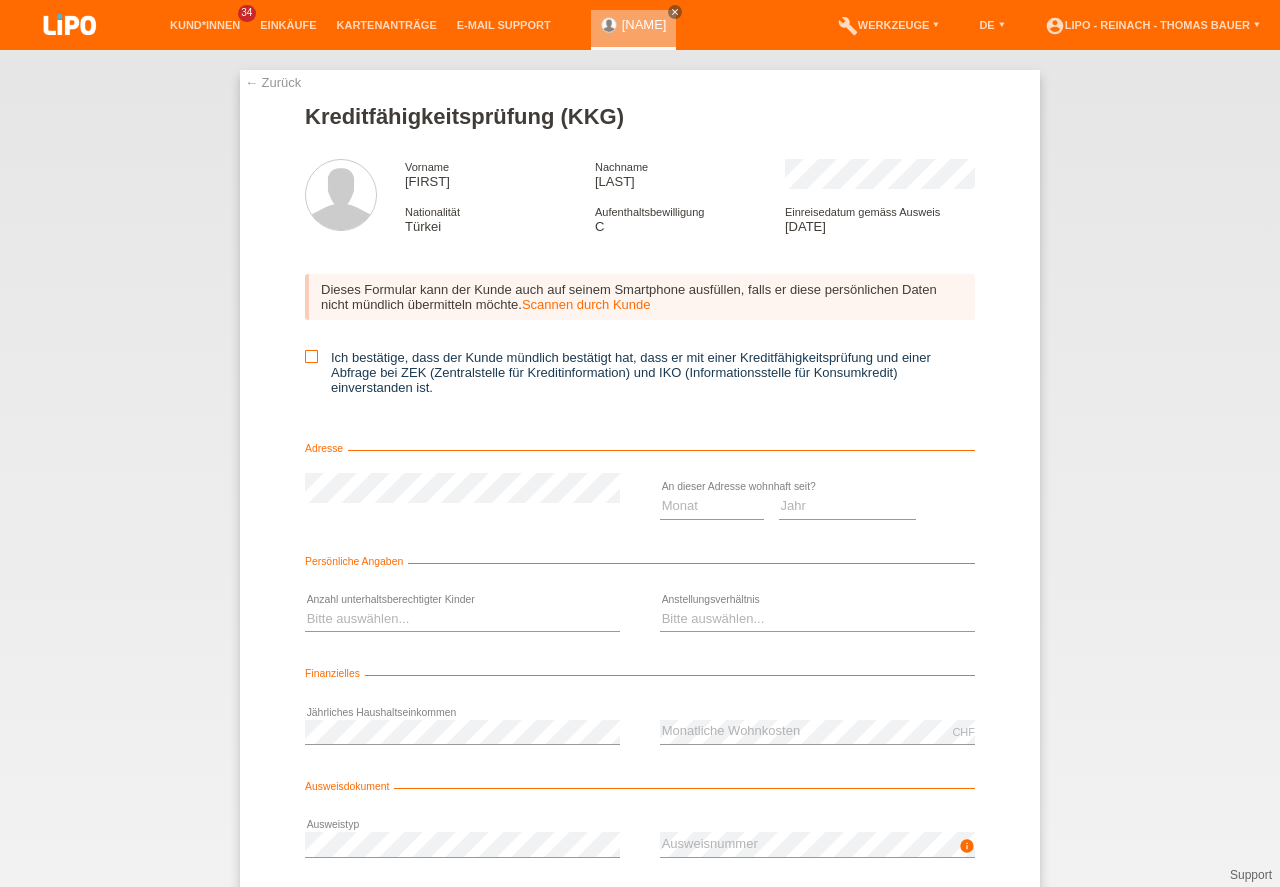 click at bounding box center [311, 356] 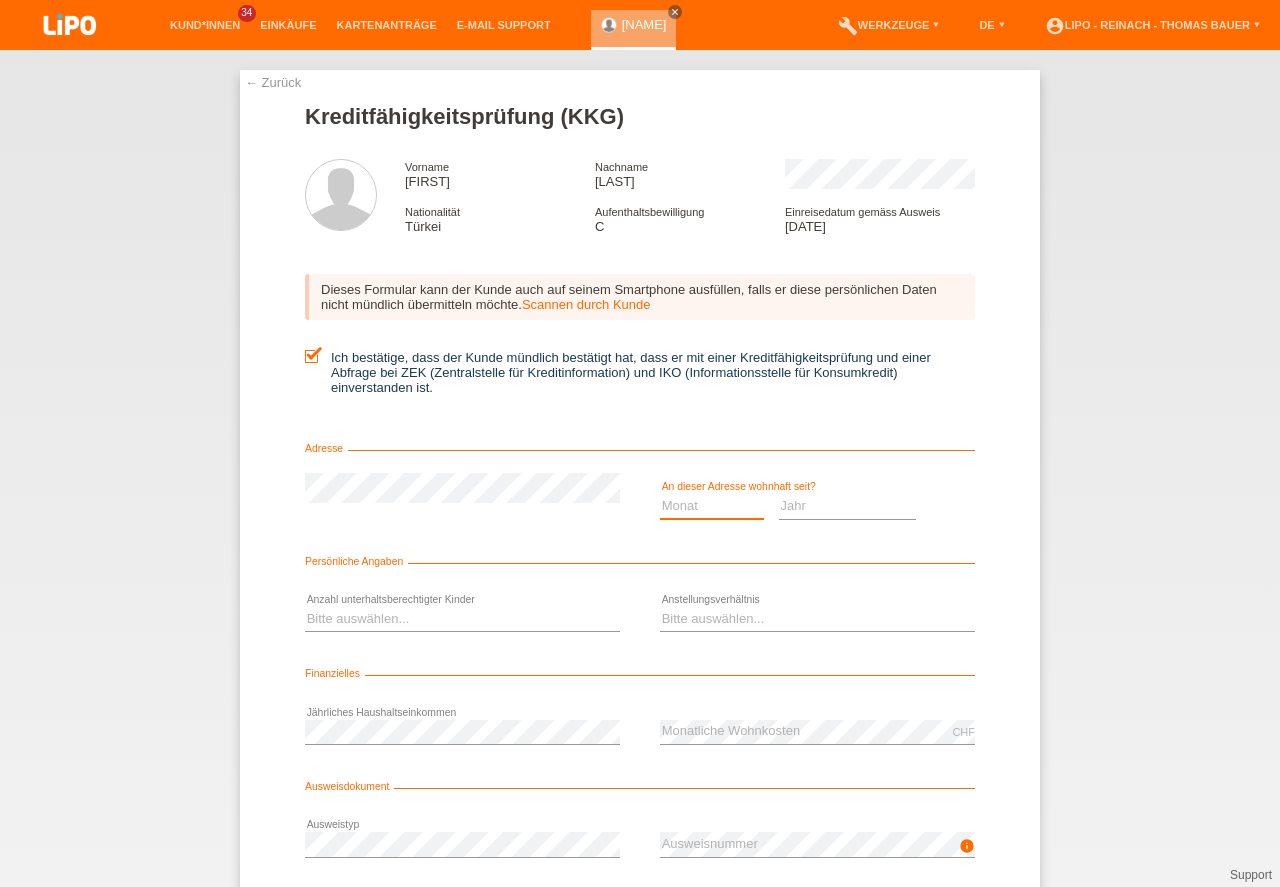 click on "Monat
01
02
03
04
05
06
07
08
09
10" at bounding box center (712, 506) 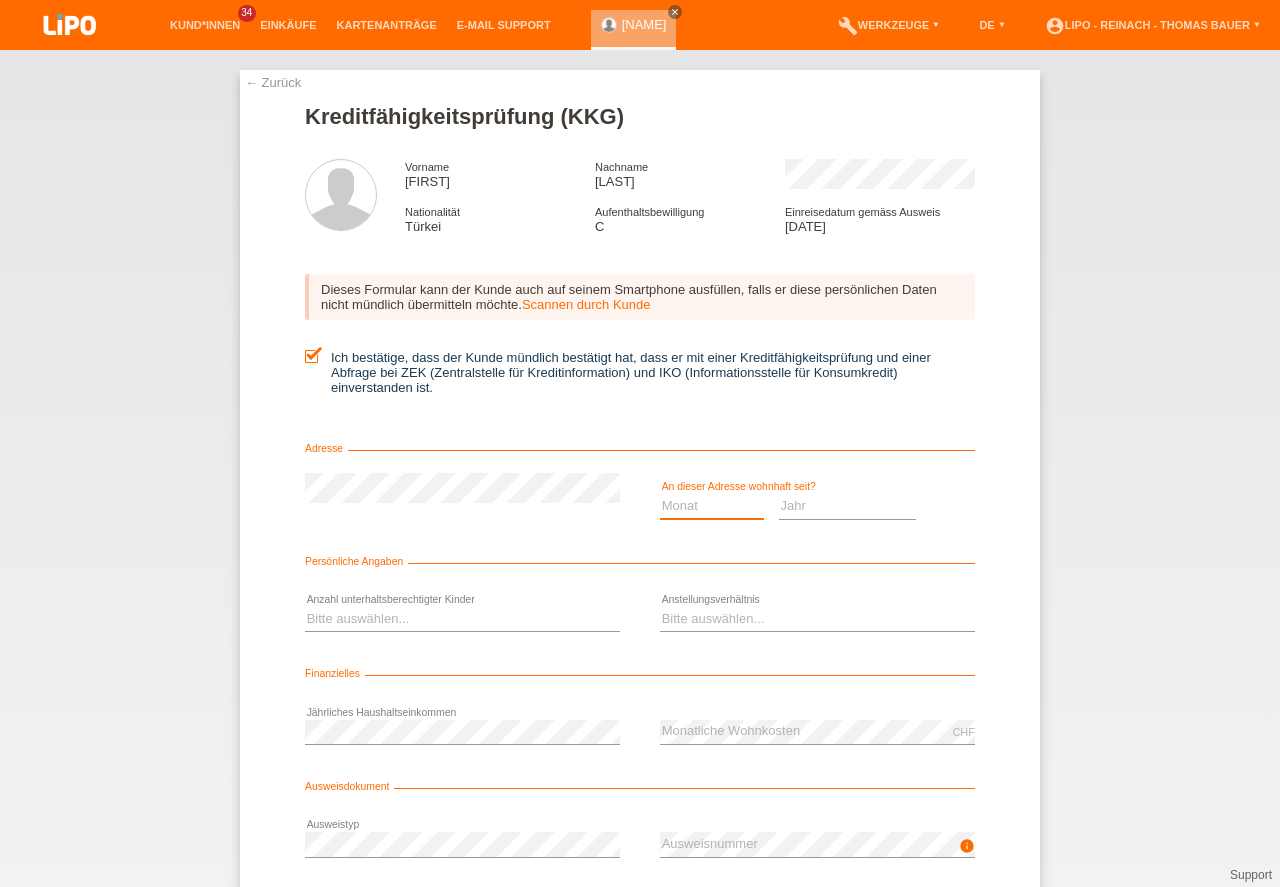 select on "01" 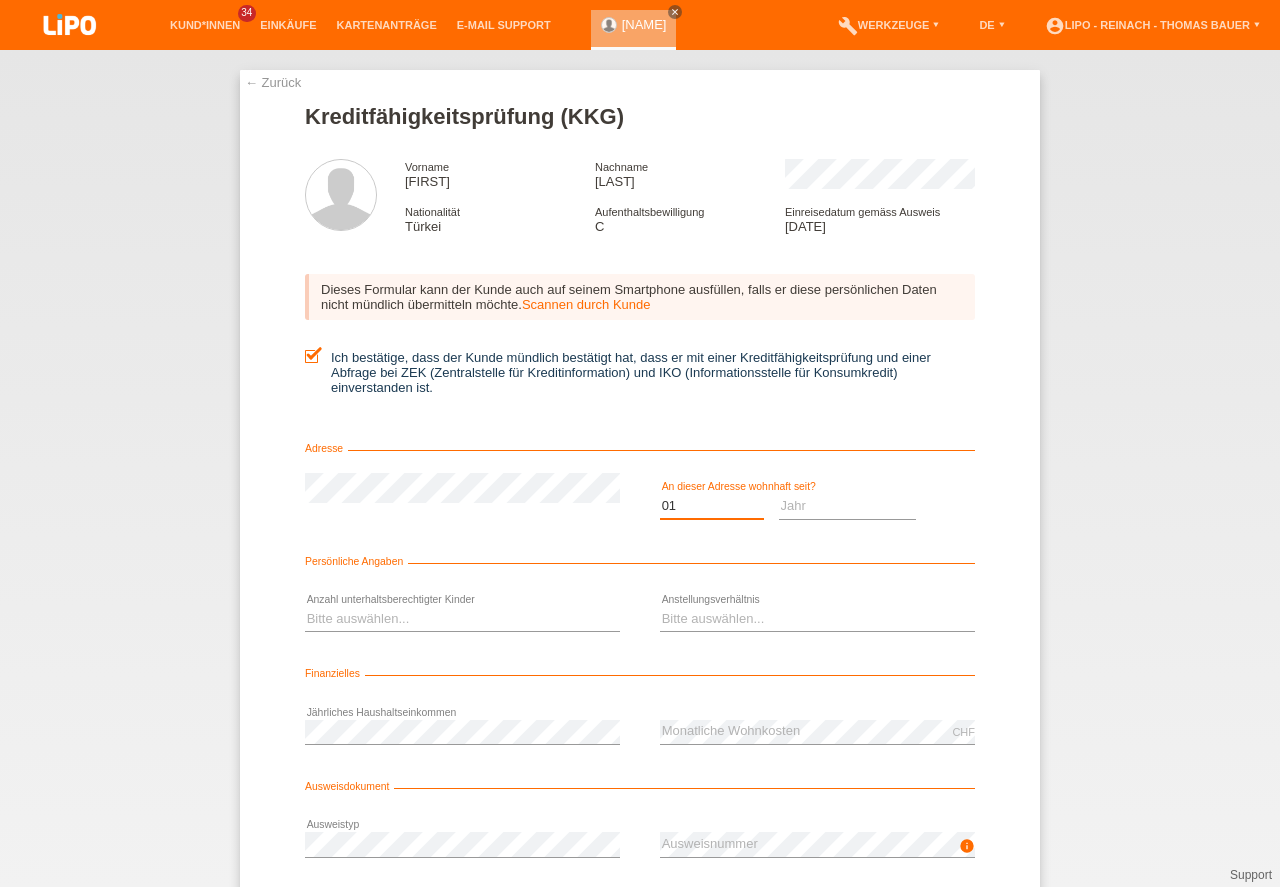 click on "01" at bounding box center (0, 0) 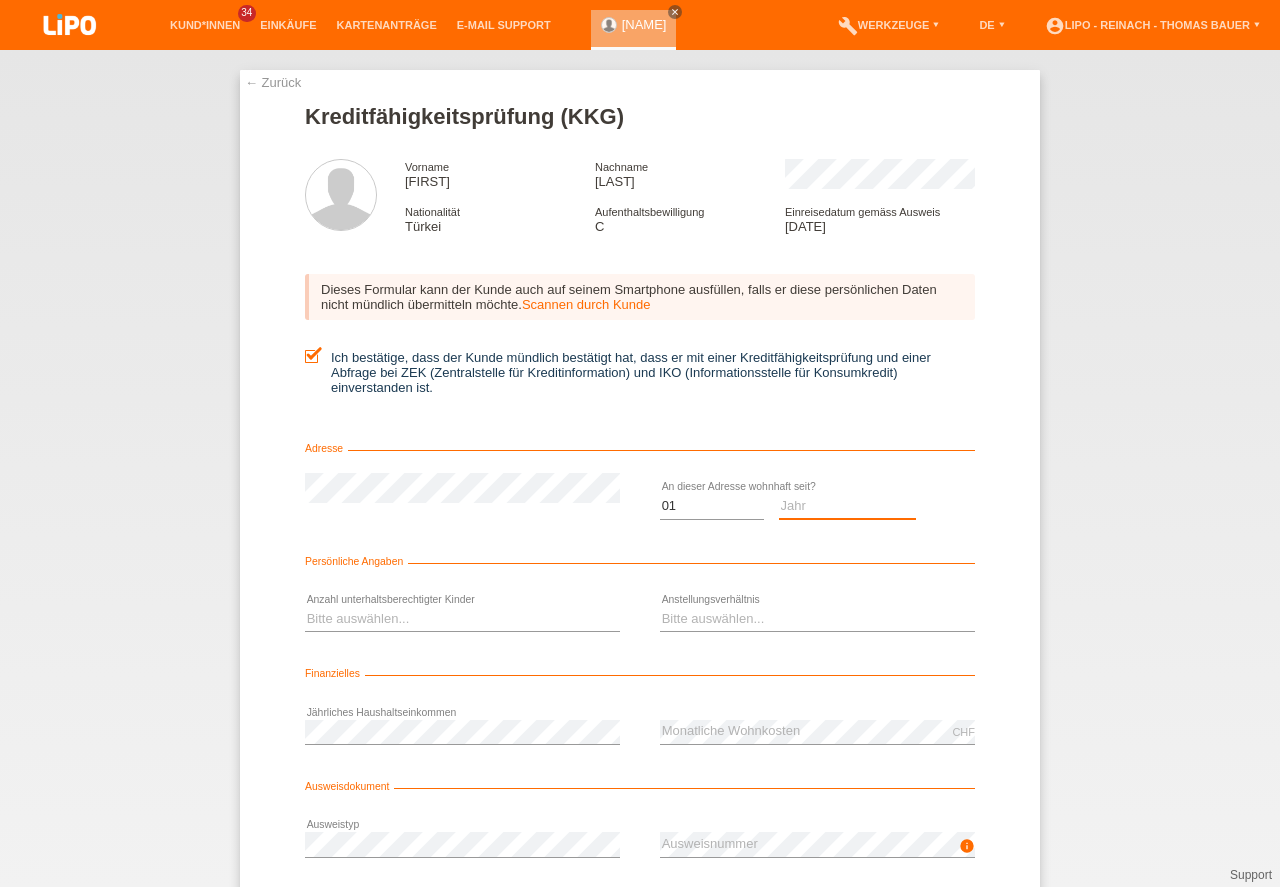 click on "Jahr
2025
2024
2023
2022
2021
2020
2019
2018
2017
2016 2015 2014 2013 2012 2011 2010 2009 2008 2007 2006 2005 2004 2003" at bounding box center (848, 506) 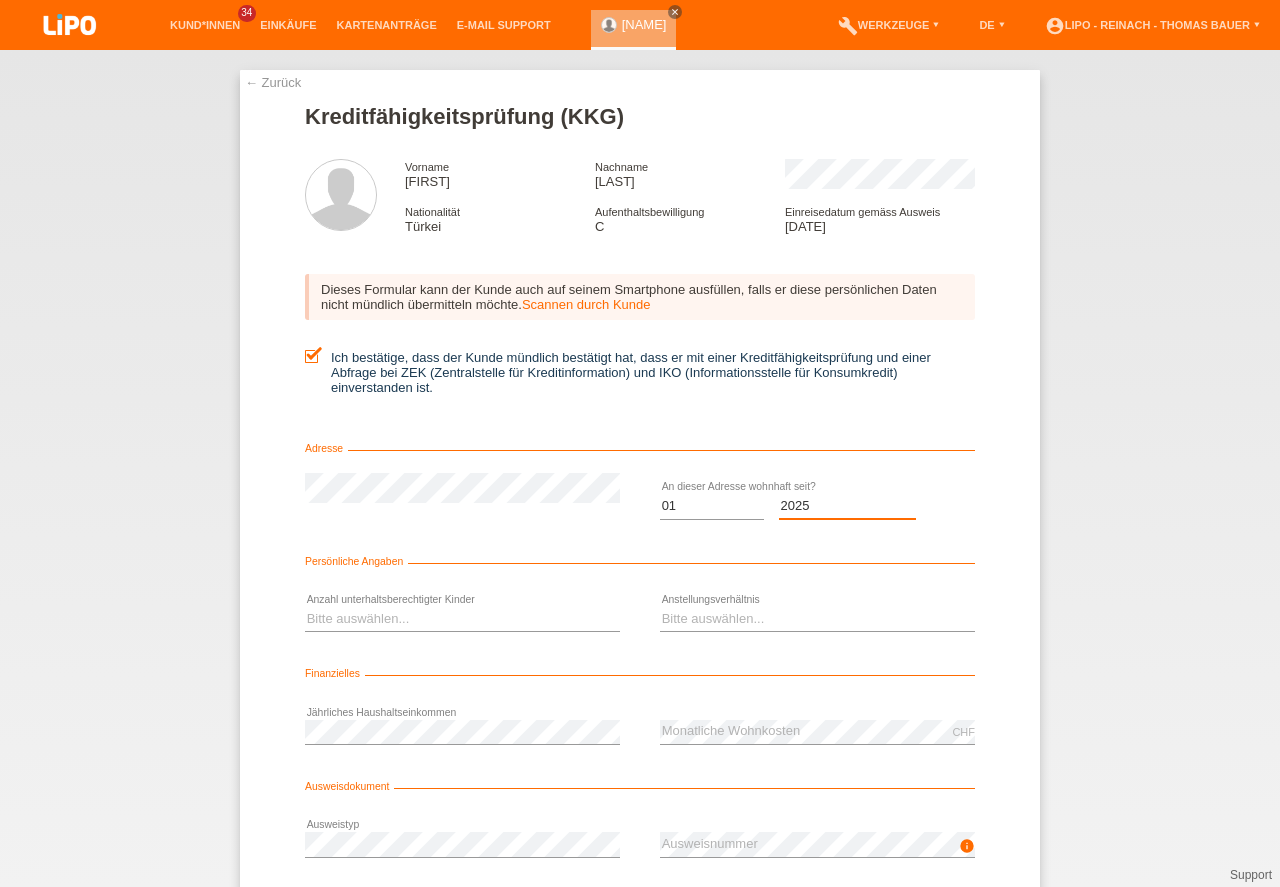 click on "Monat
01
02
03
04
05
06
07
08
09
10" at bounding box center (712, 506) 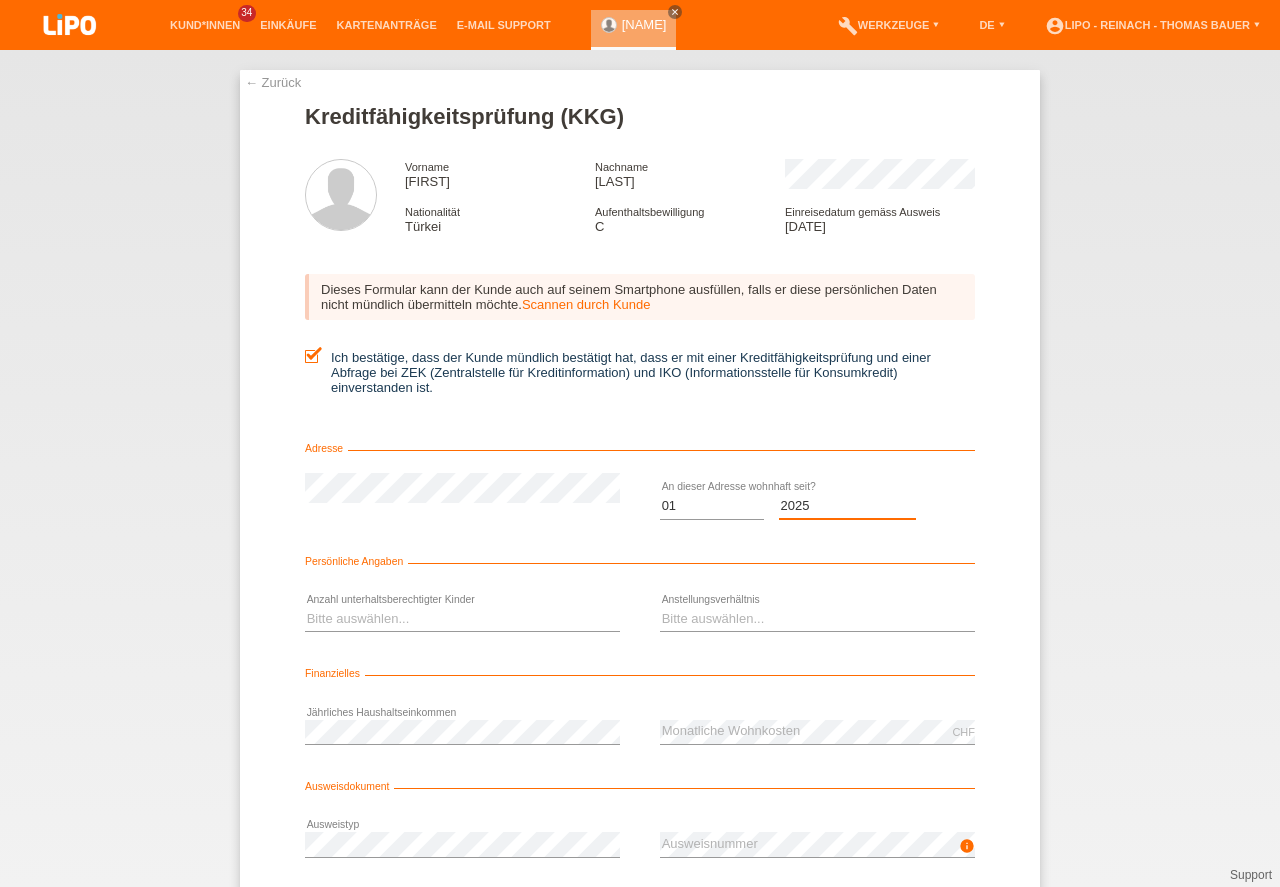 select on "2025" 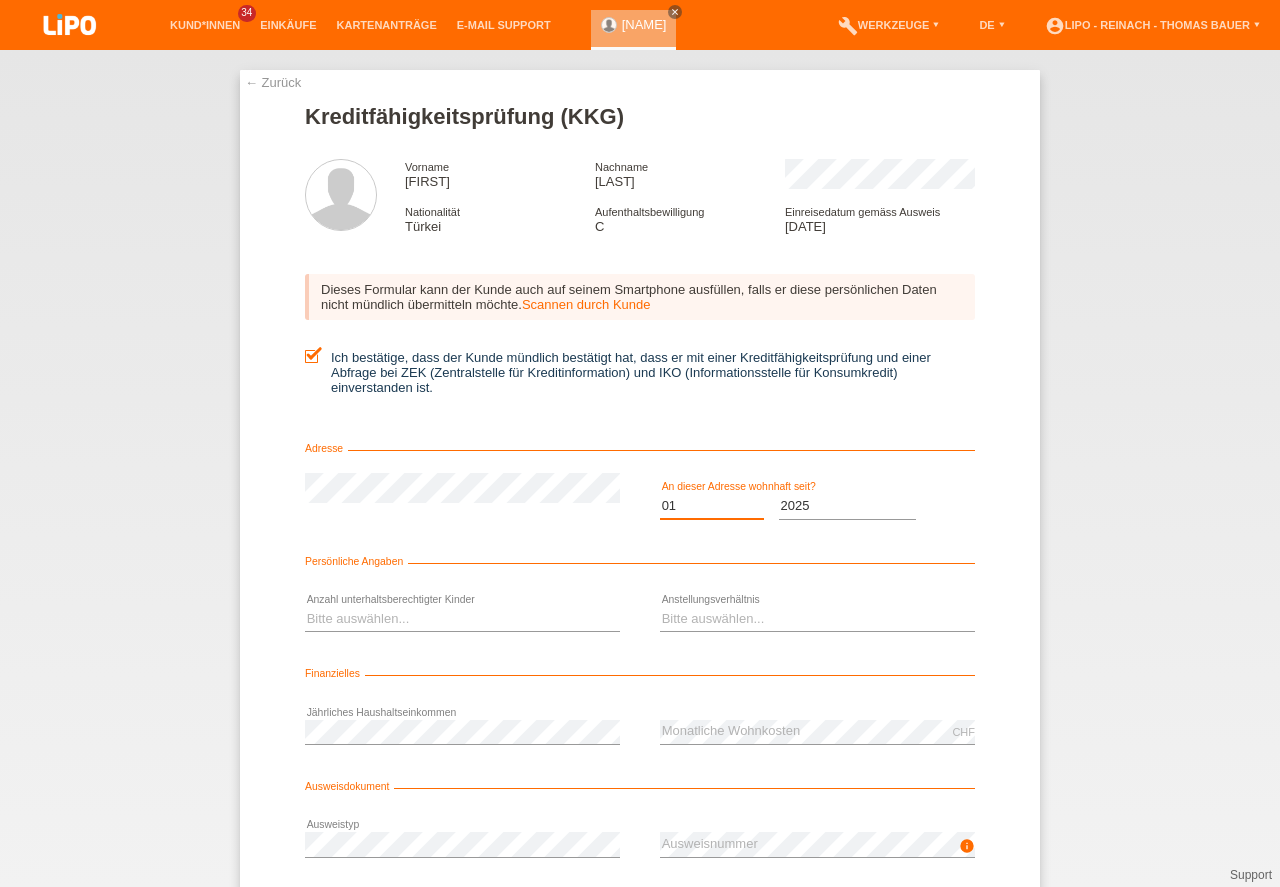 click on "Monat
01
02
03
04
05
06
07
08
09
10" at bounding box center (712, 506) 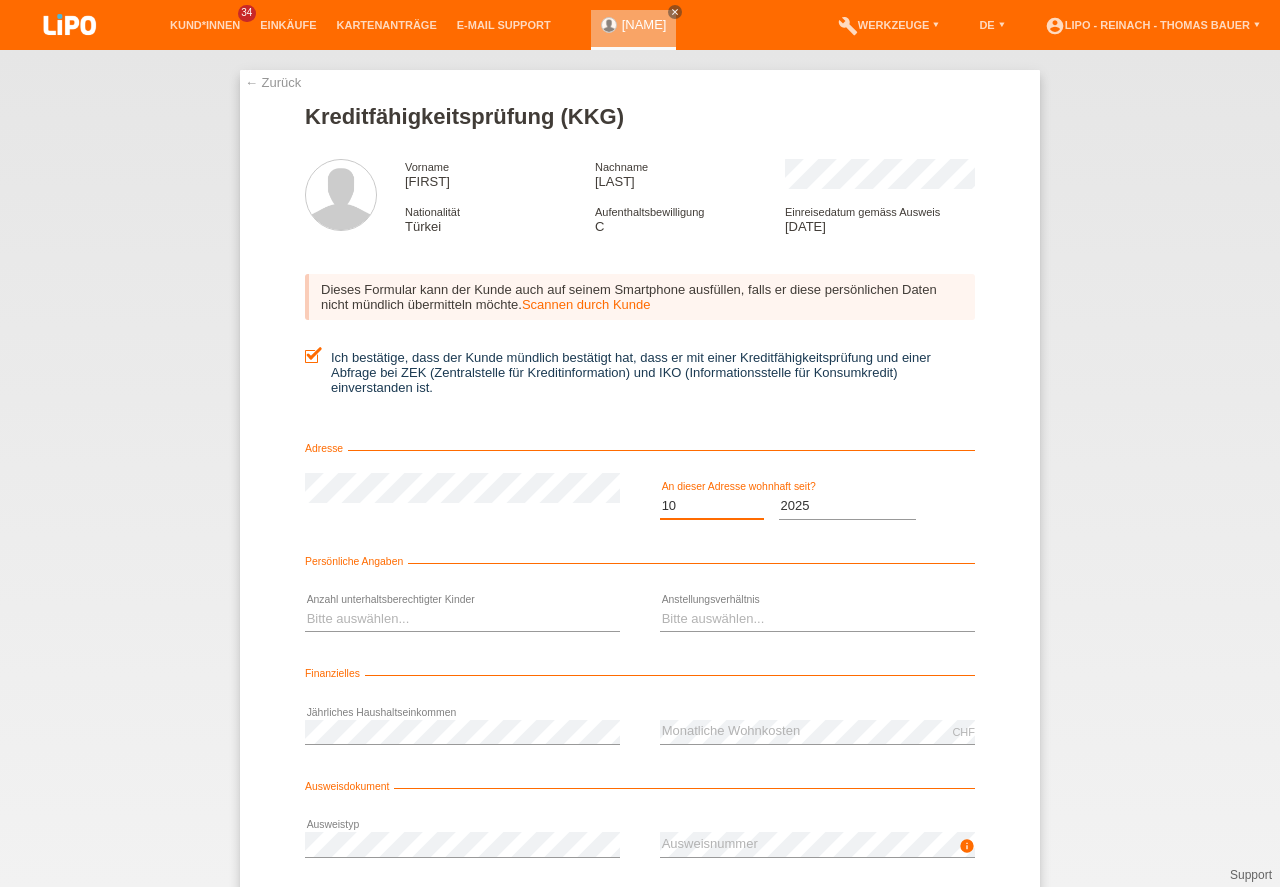 click on "10" at bounding box center [0, 0] 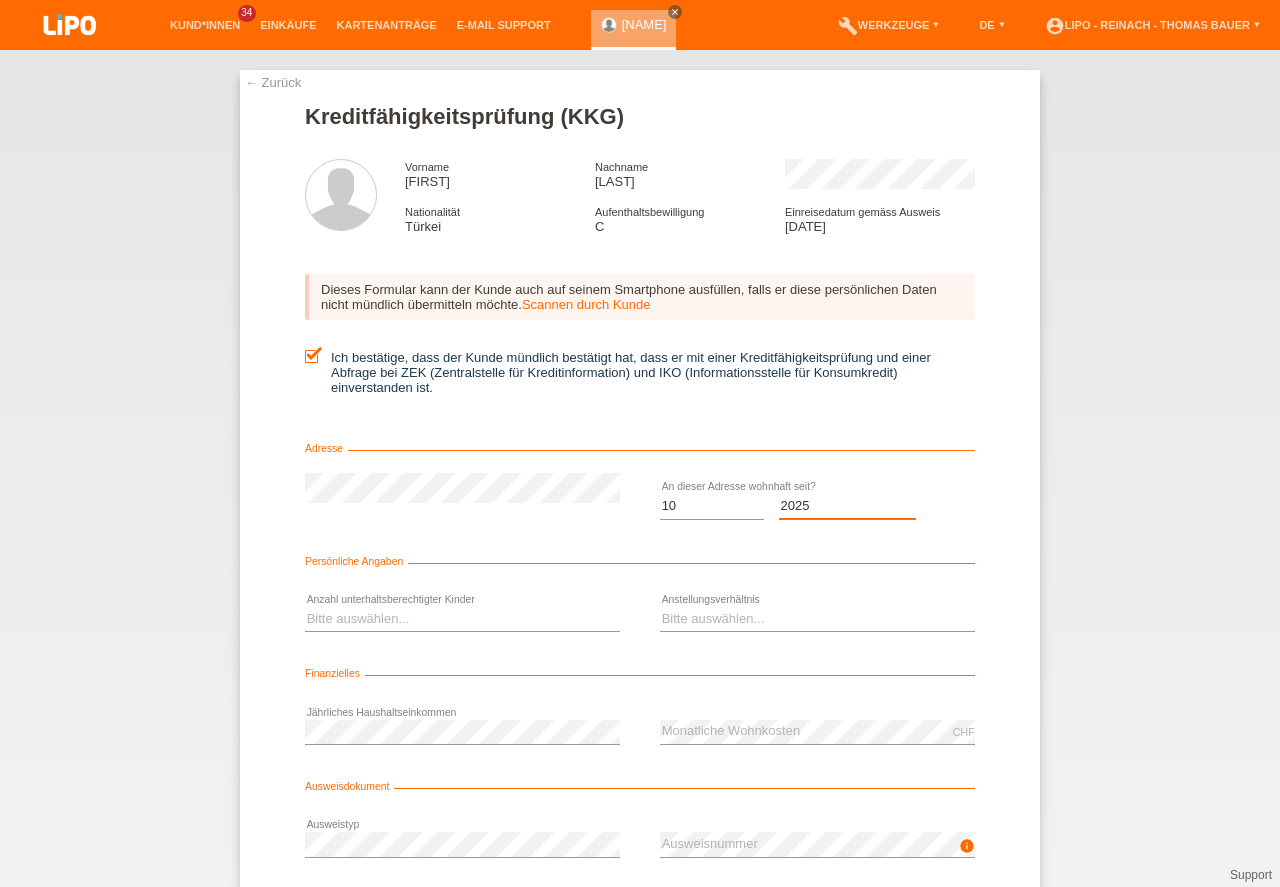 click on "Jahr
2025
2024
2023
2022
2021
2020
2019
2018
2017
2016 2015 2014 2013 2012 2011 2010 2009 2008 2007 2006 2005 2004 2003" at bounding box center (848, 506) 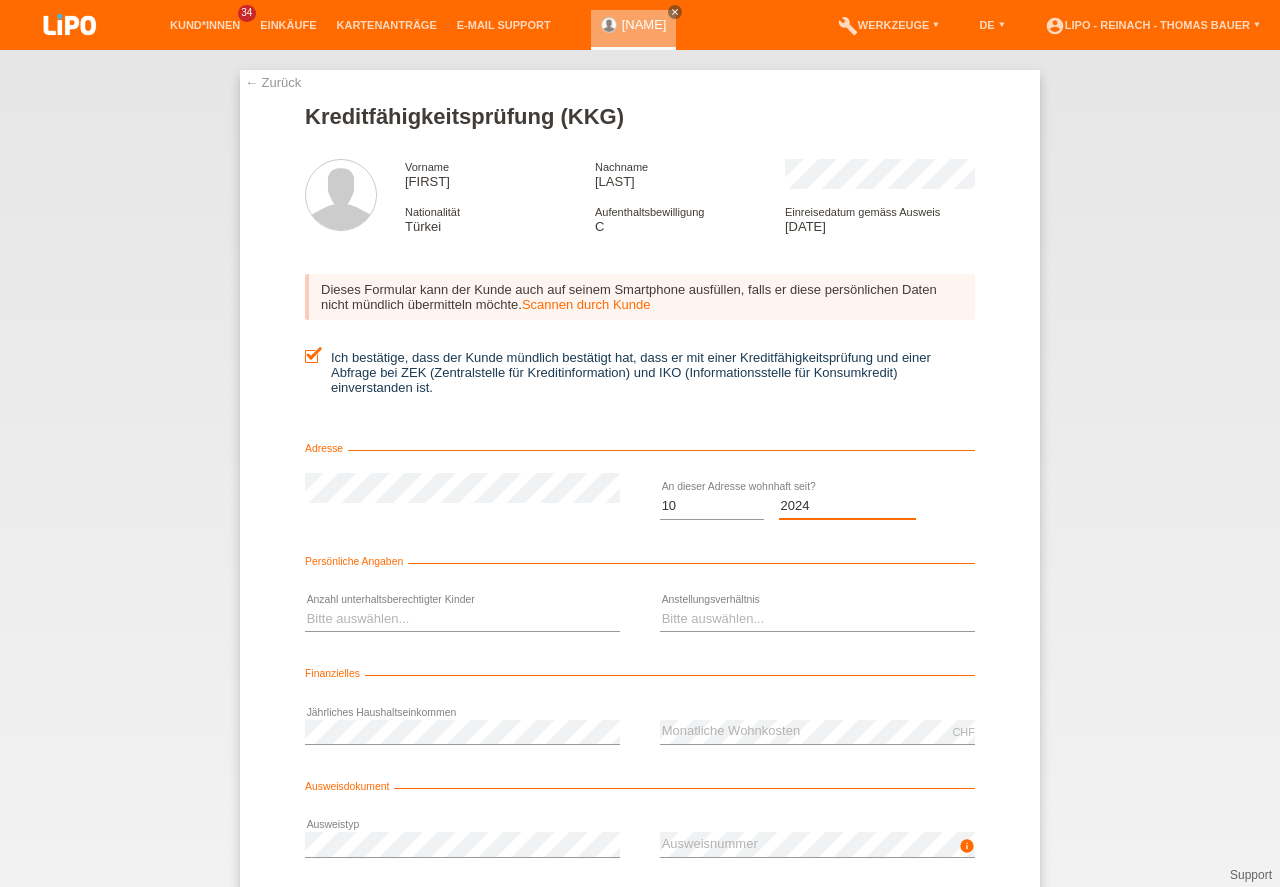 select on "2024" 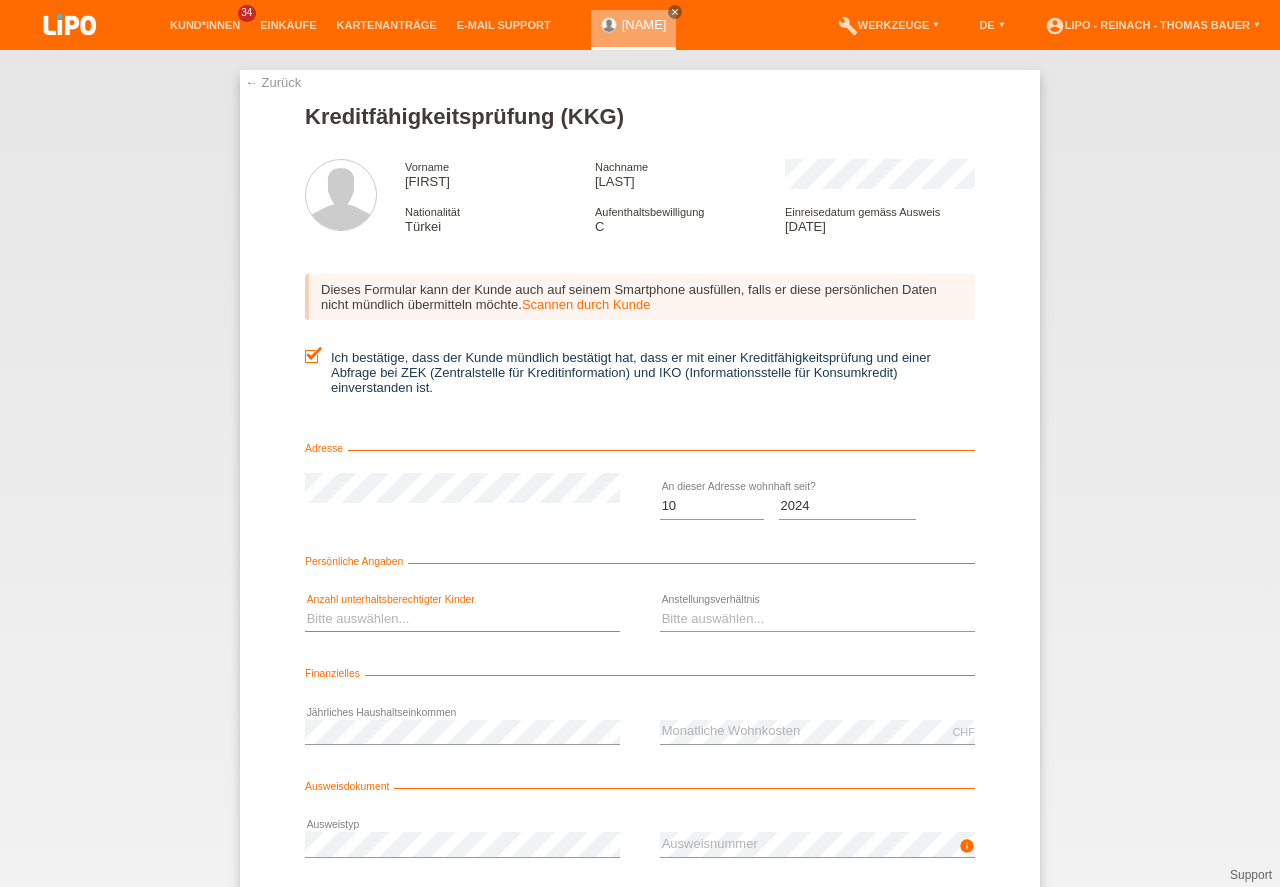 click on "Bitte auswählen...
0
1
2
3
4
5
6
7
8
9" at bounding box center [462, 619] 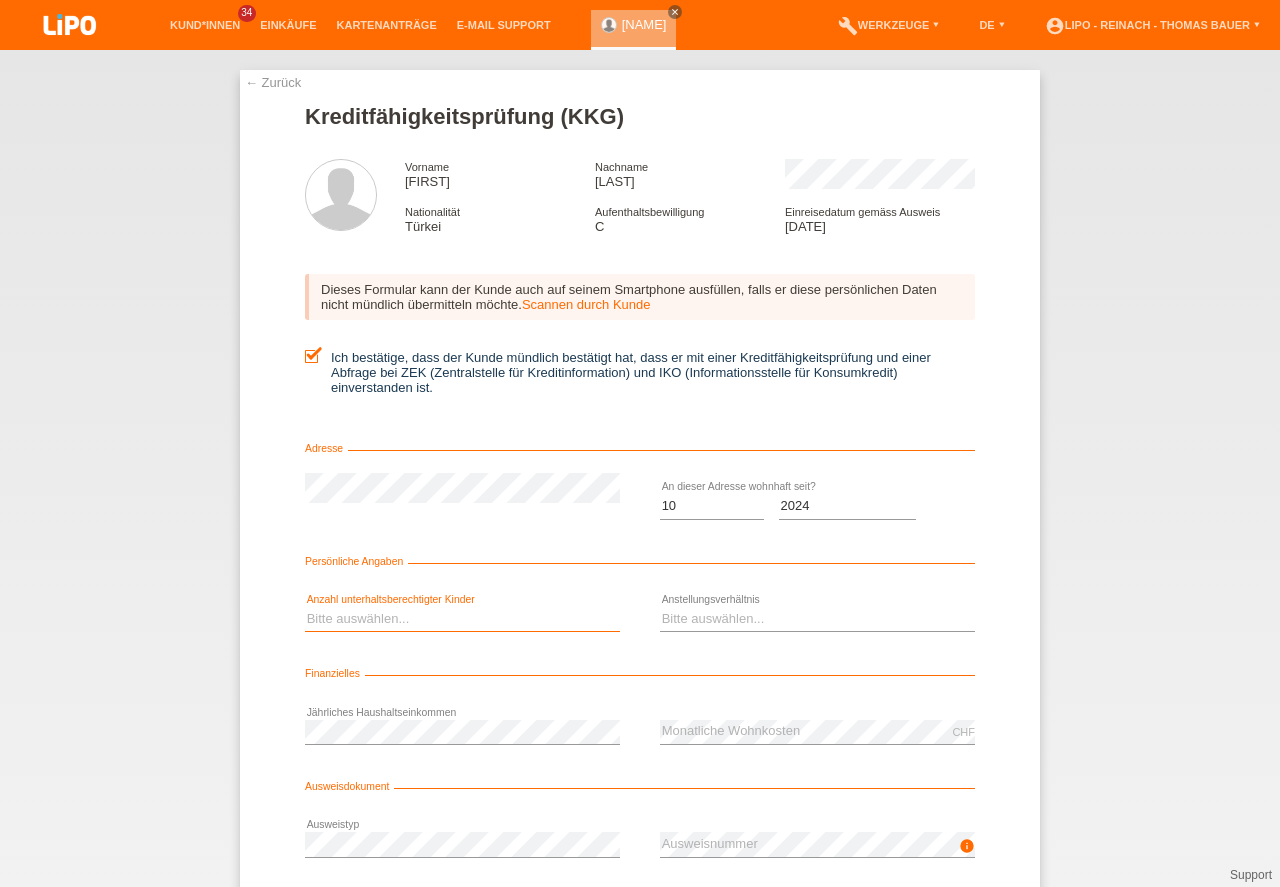 select on "2" 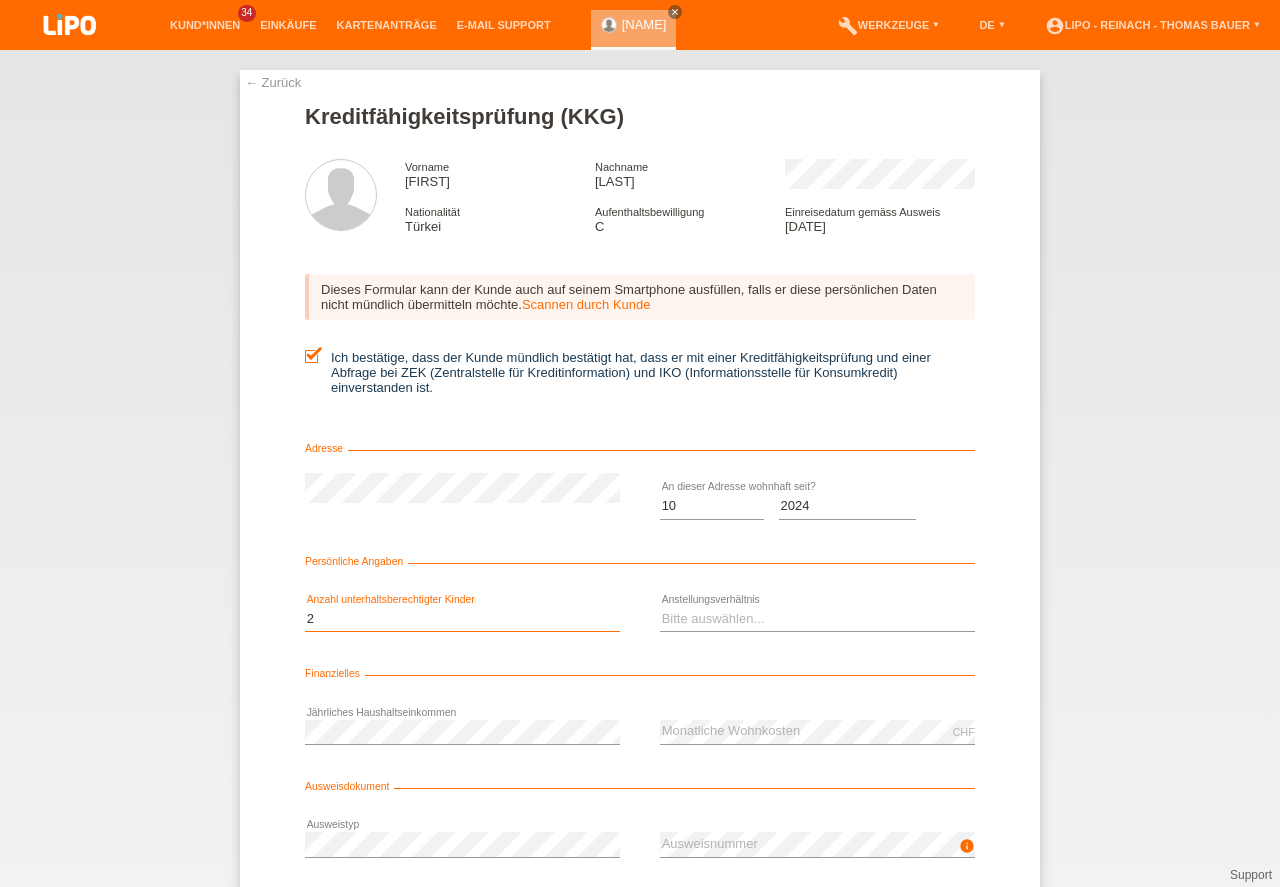 click on "2" at bounding box center [0, 0] 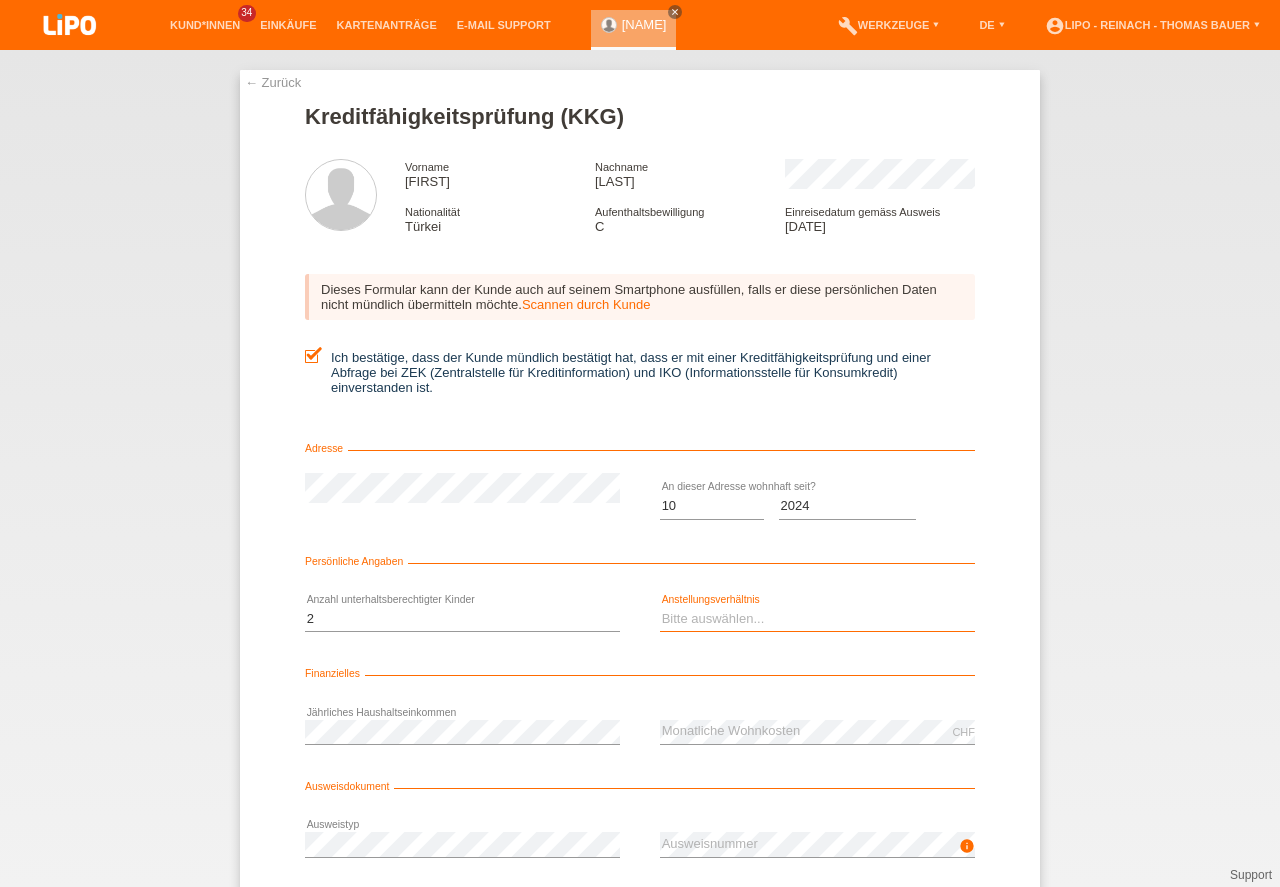 click on "Bitte auswählen...
Unbefristet
Befristet
Lehrling/Student
Pensioniert
Nicht arbeitstätig
Hausfrau/-mann
Selbständig" at bounding box center [817, 619] 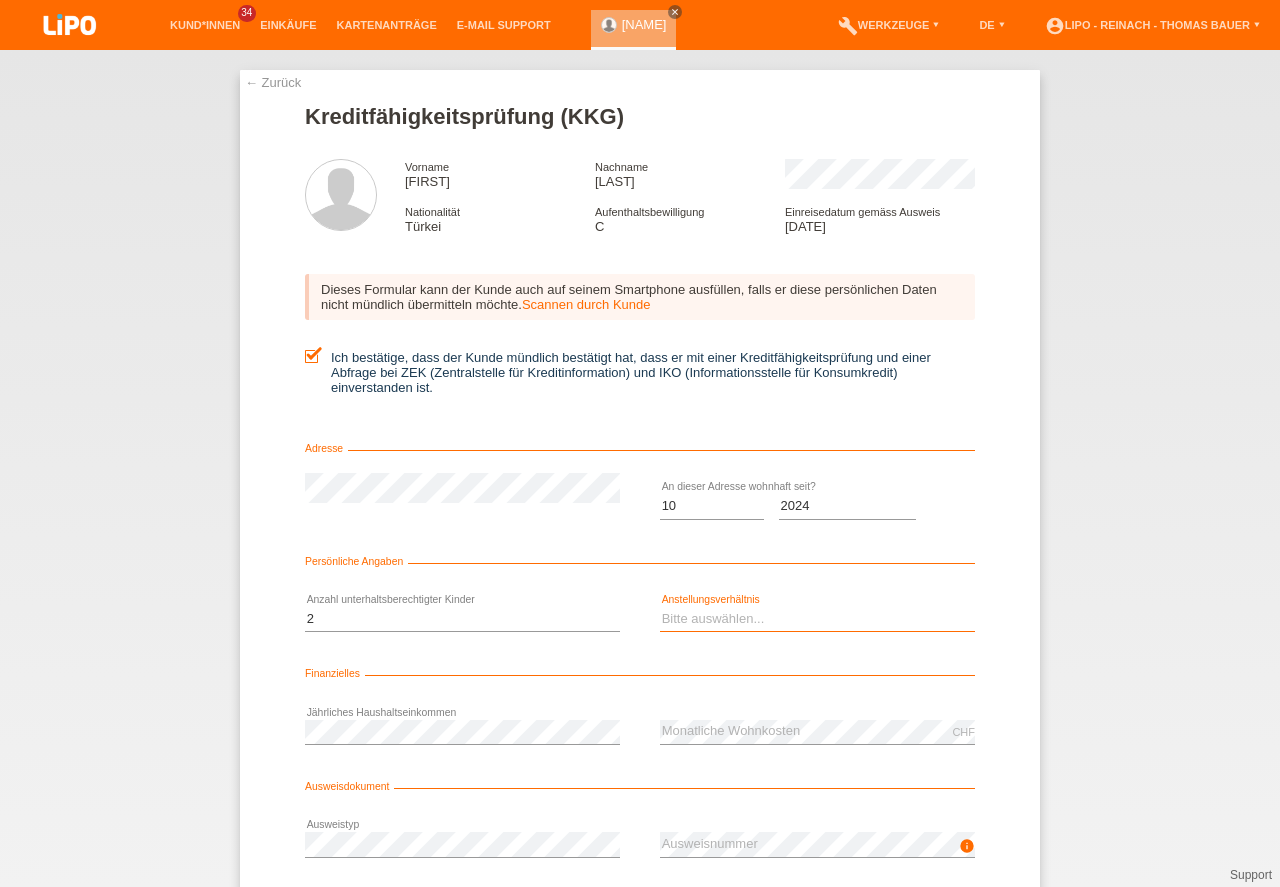 click on "Bitte auswählen...
Unbefristet
Befristet
Lehrling/Student
Pensioniert
Nicht arbeitstätig
Hausfrau/-mann
Selbständig" at bounding box center (817, 619) 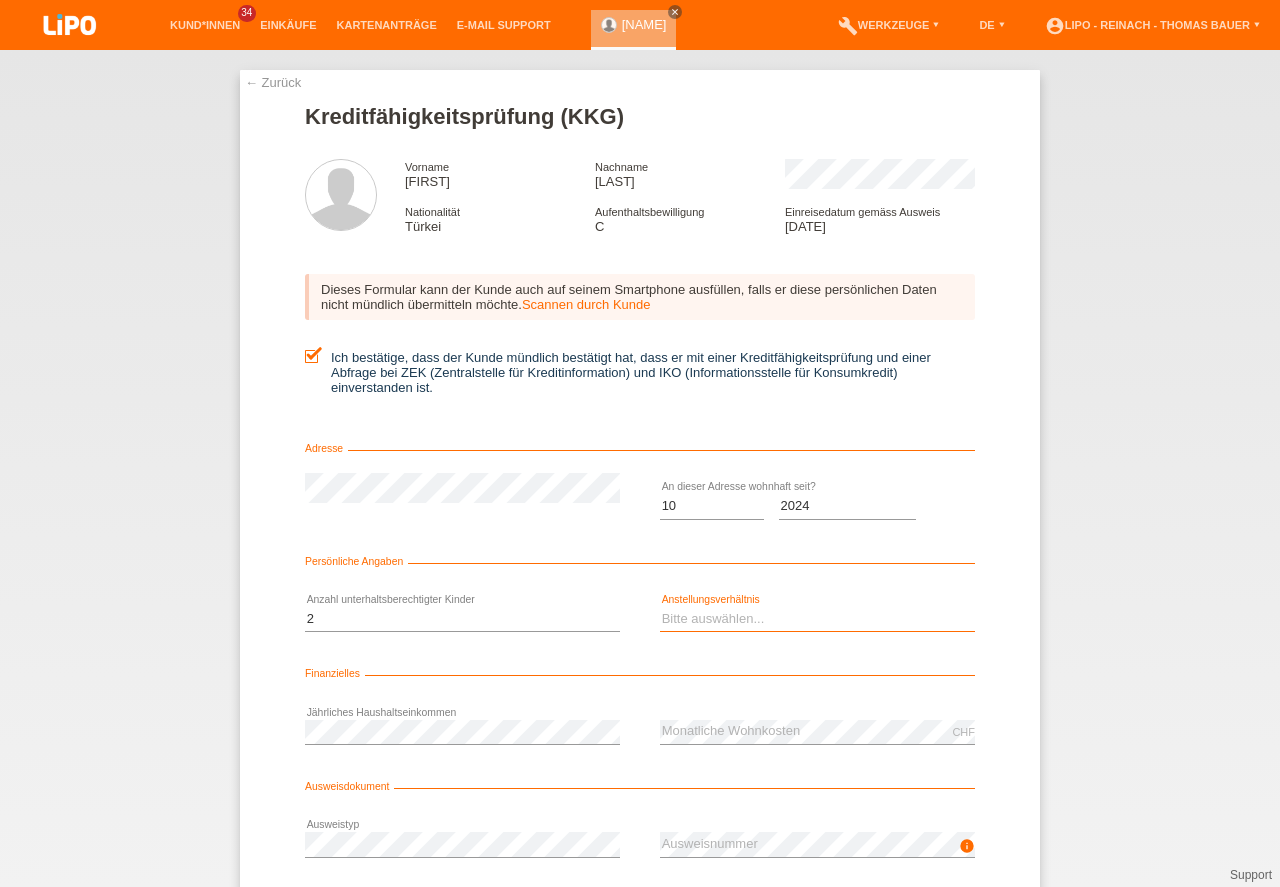 click on "Bitte auswählen...
Unbefristet
Befristet
Lehrling/Student
Pensioniert
Nicht arbeitstätig
Hausfrau/-mann
Selbständig" at bounding box center [817, 619] 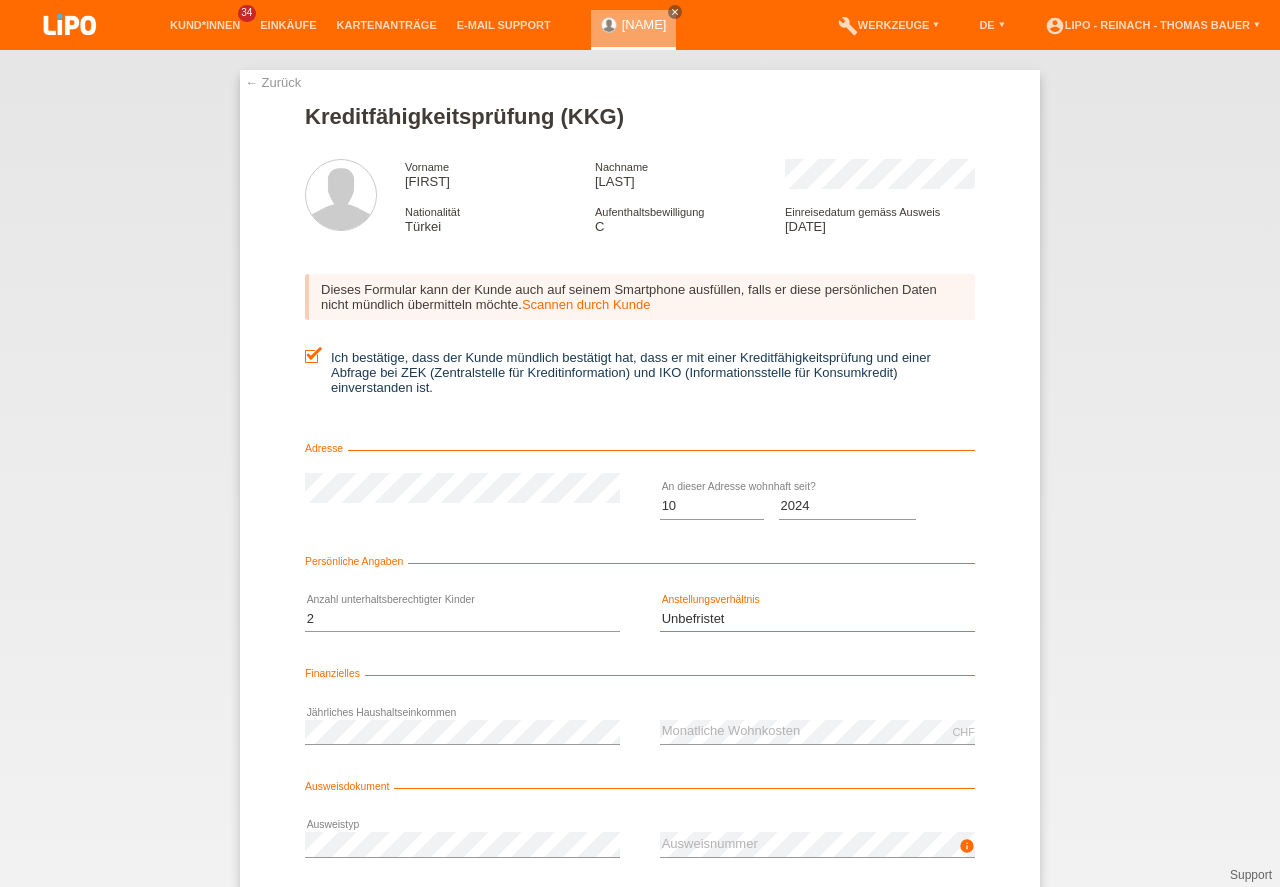 click on "Unbefristet" at bounding box center (0, 0) 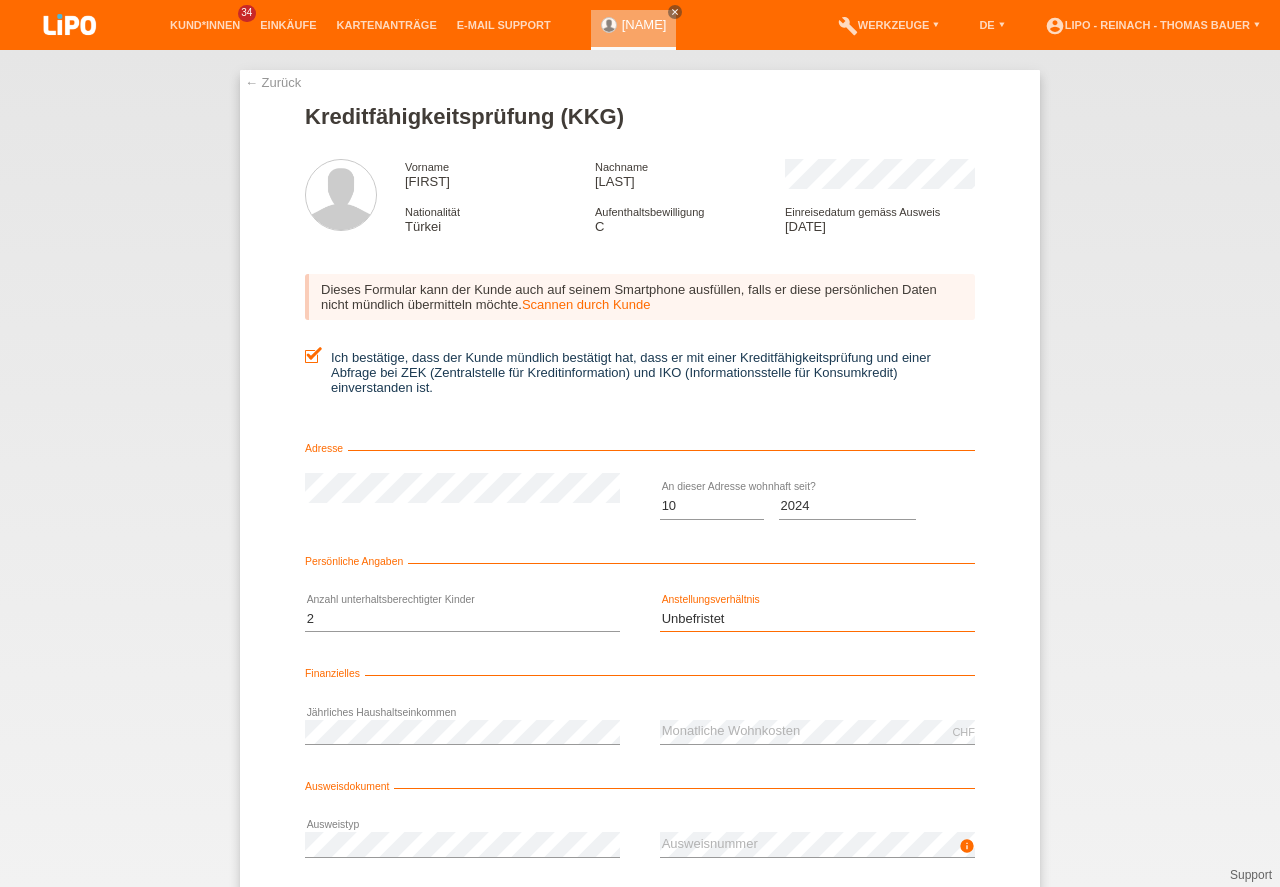 scroll, scrollTop: 90, scrollLeft: 0, axis: vertical 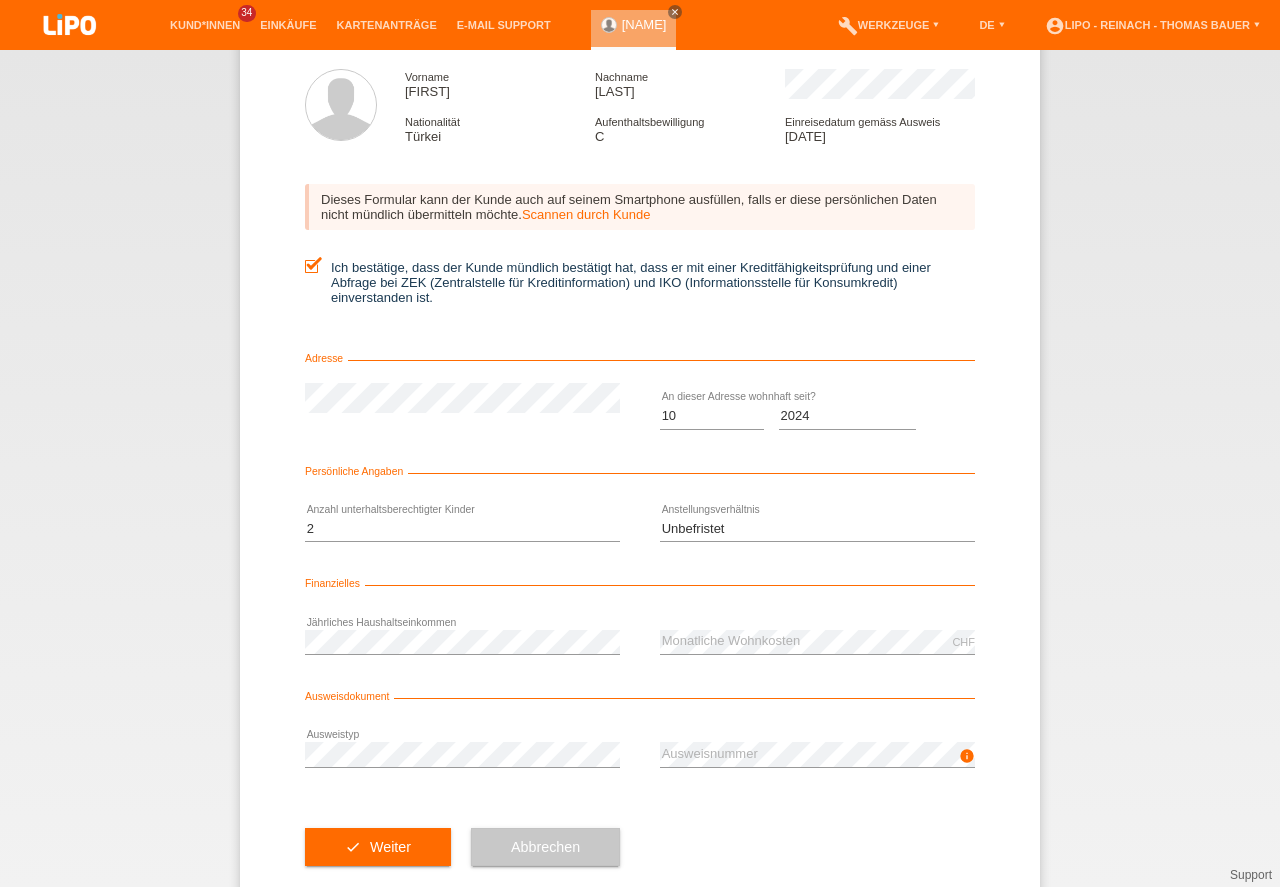 click on "check   Weiter
Abbrechen" at bounding box center [640, 847] 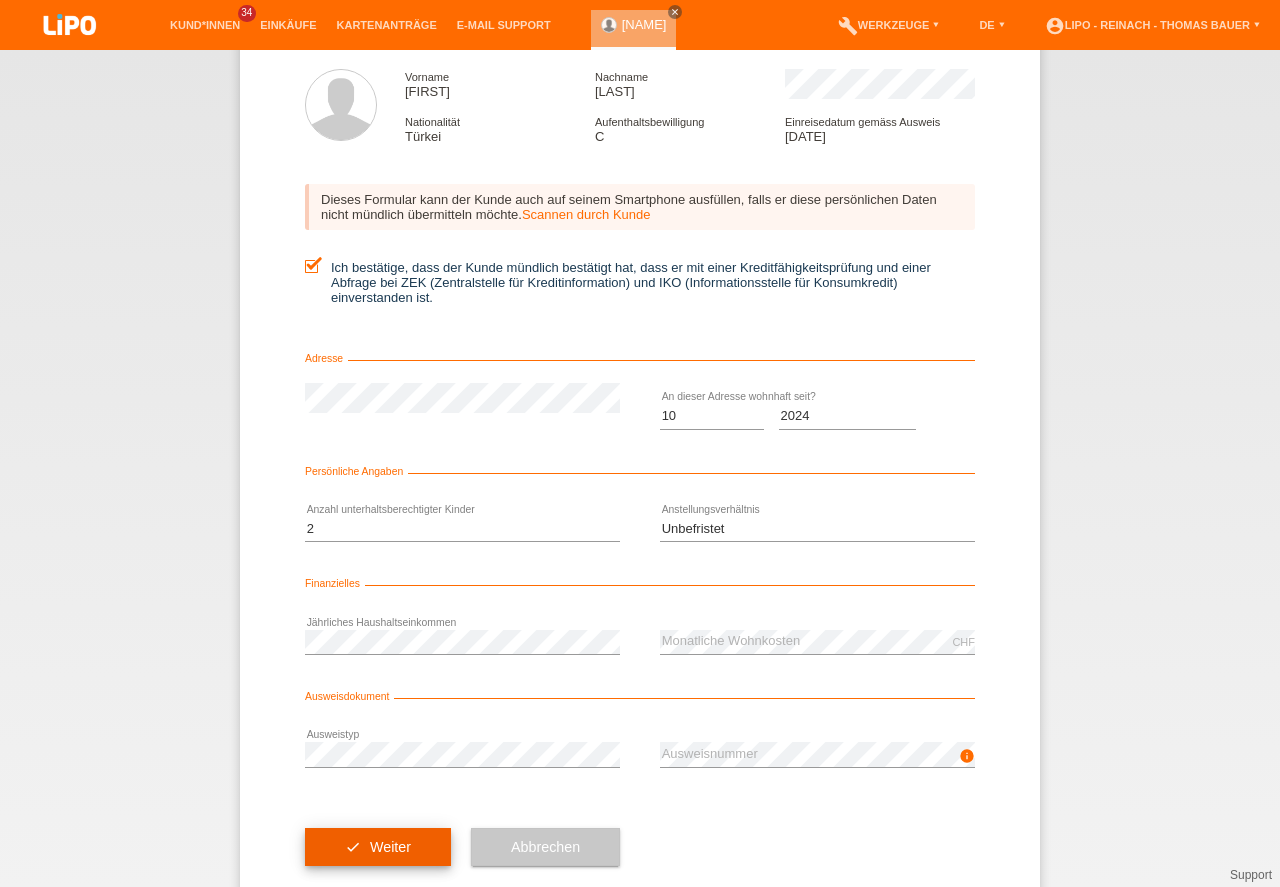 click on "check   Weiter" at bounding box center (378, 847) 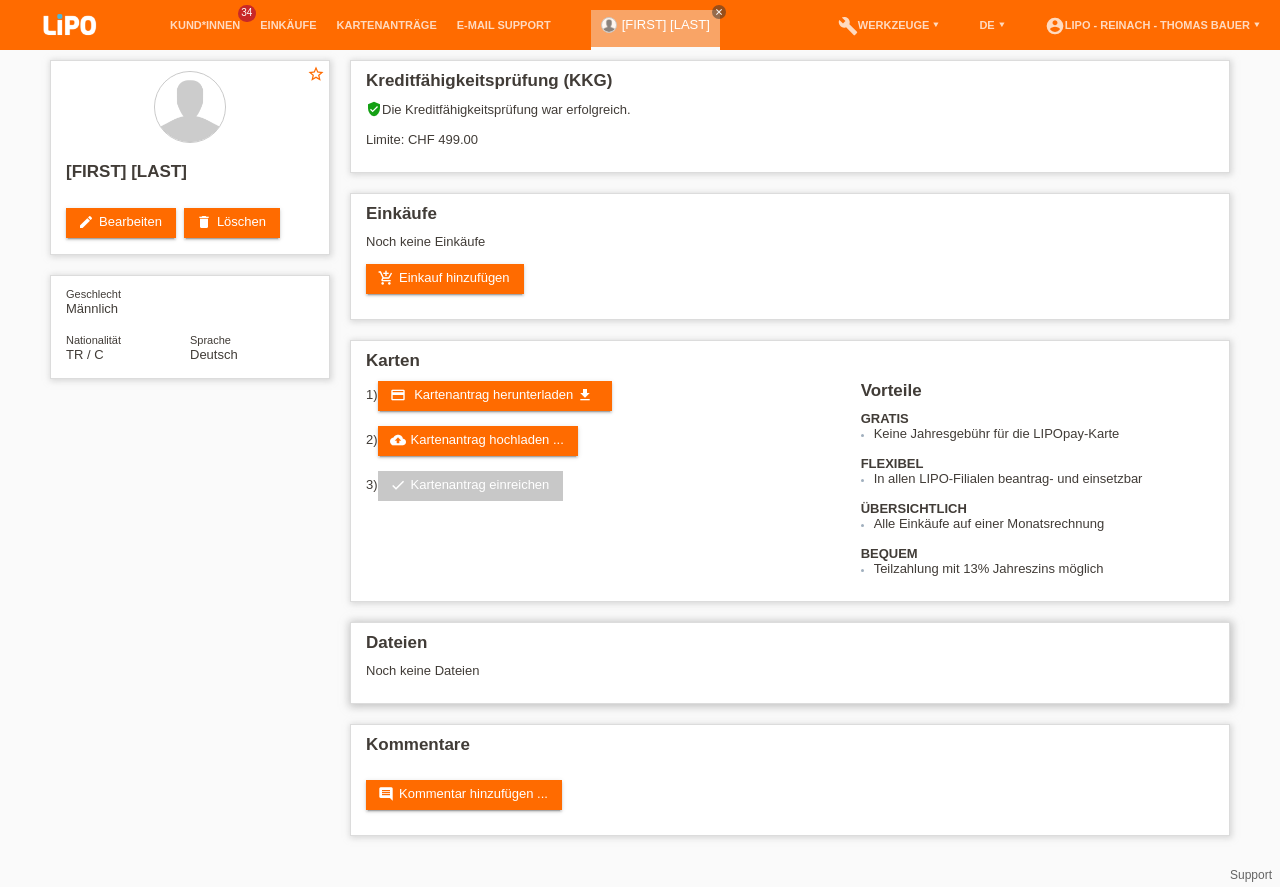 scroll, scrollTop: 0, scrollLeft: 0, axis: both 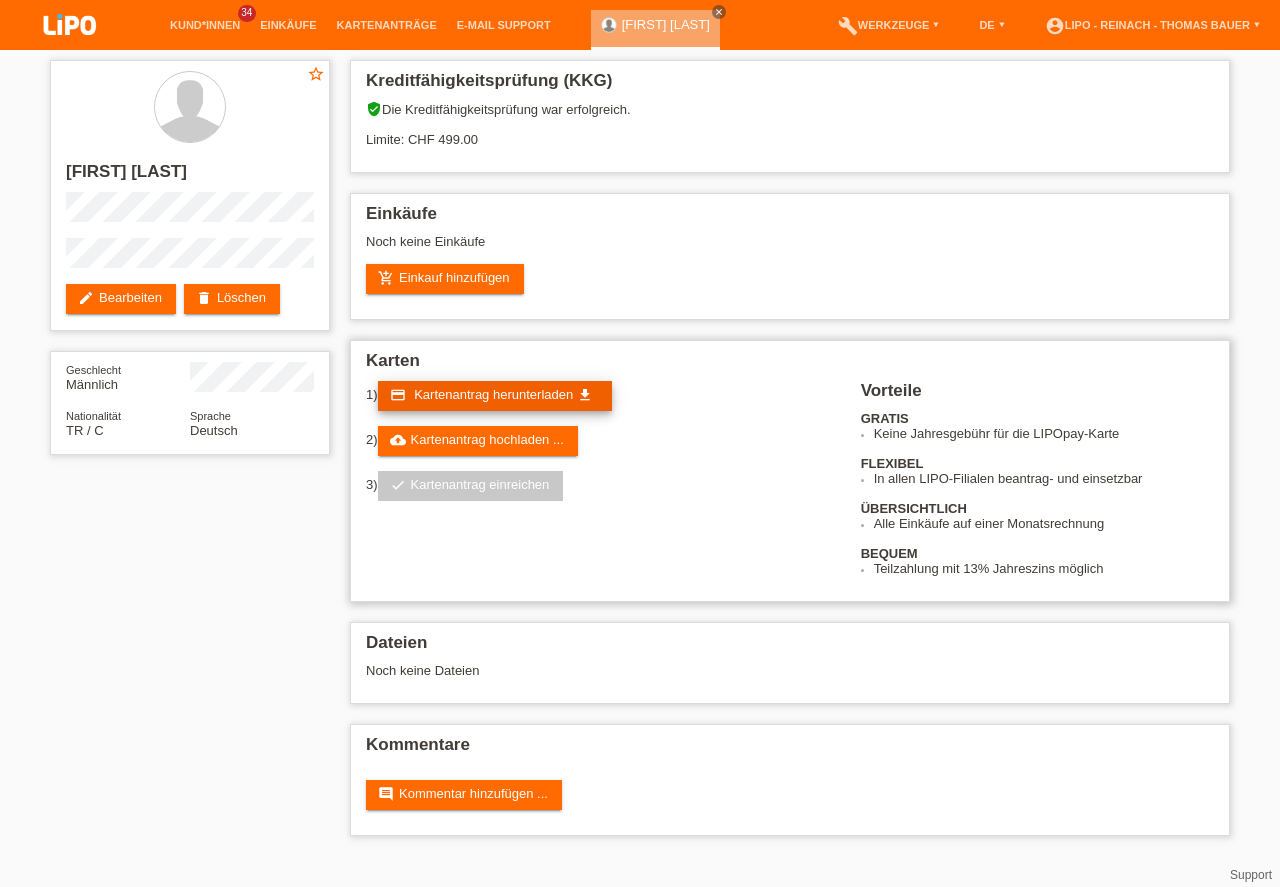 click on "Kartenantrag herunterladen" at bounding box center [493, 394] 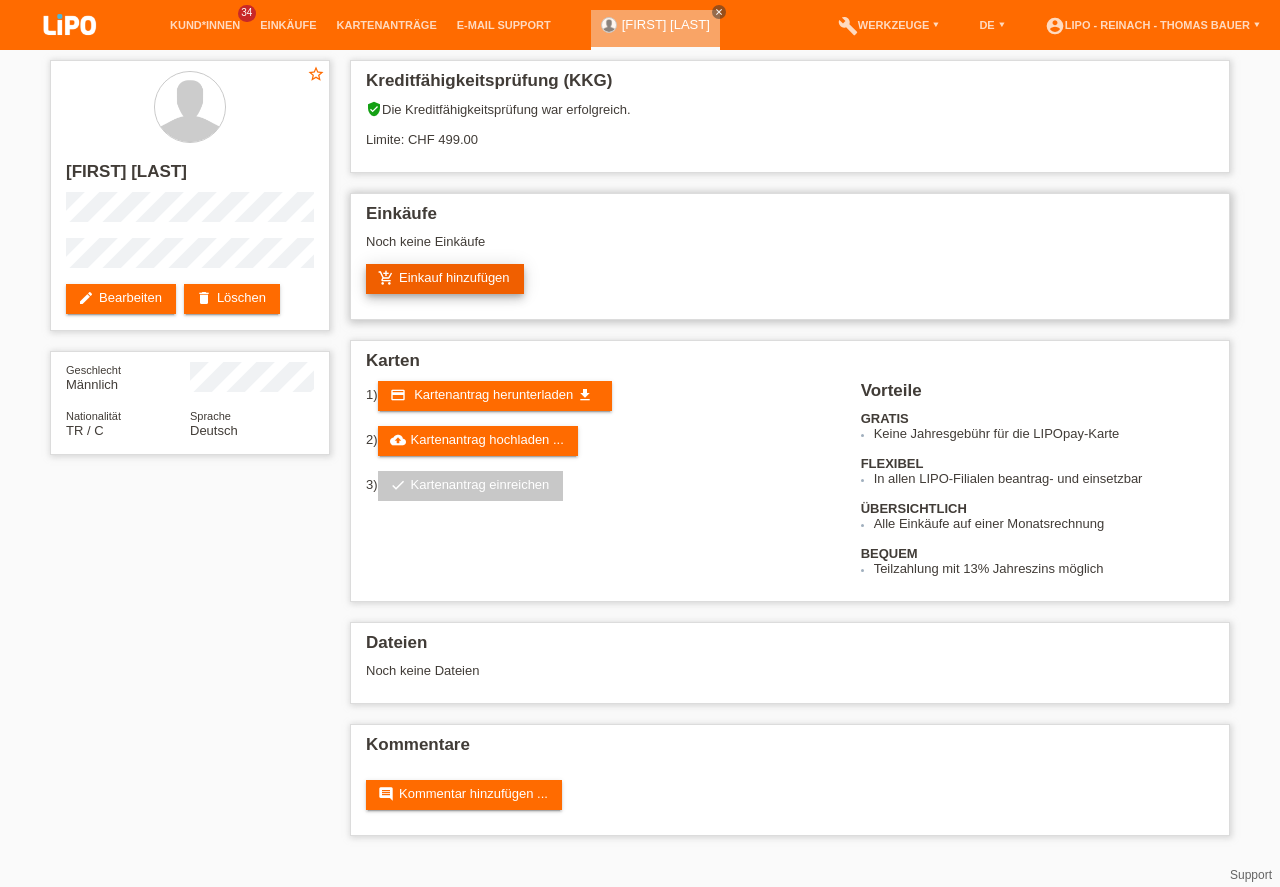 click on "add_shopping_cart  Einkauf hinzufügen" at bounding box center [445, 279] 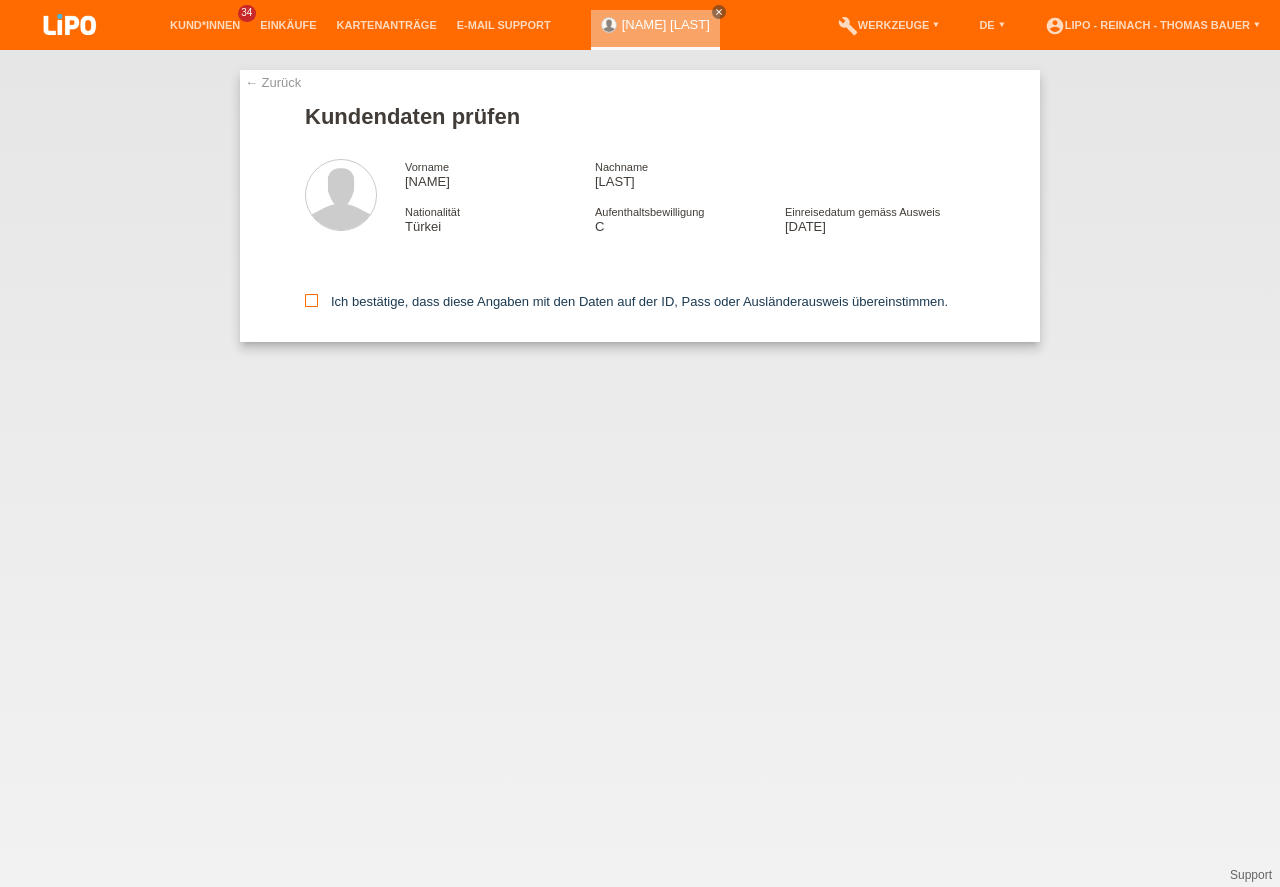 scroll, scrollTop: 0, scrollLeft: 0, axis: both 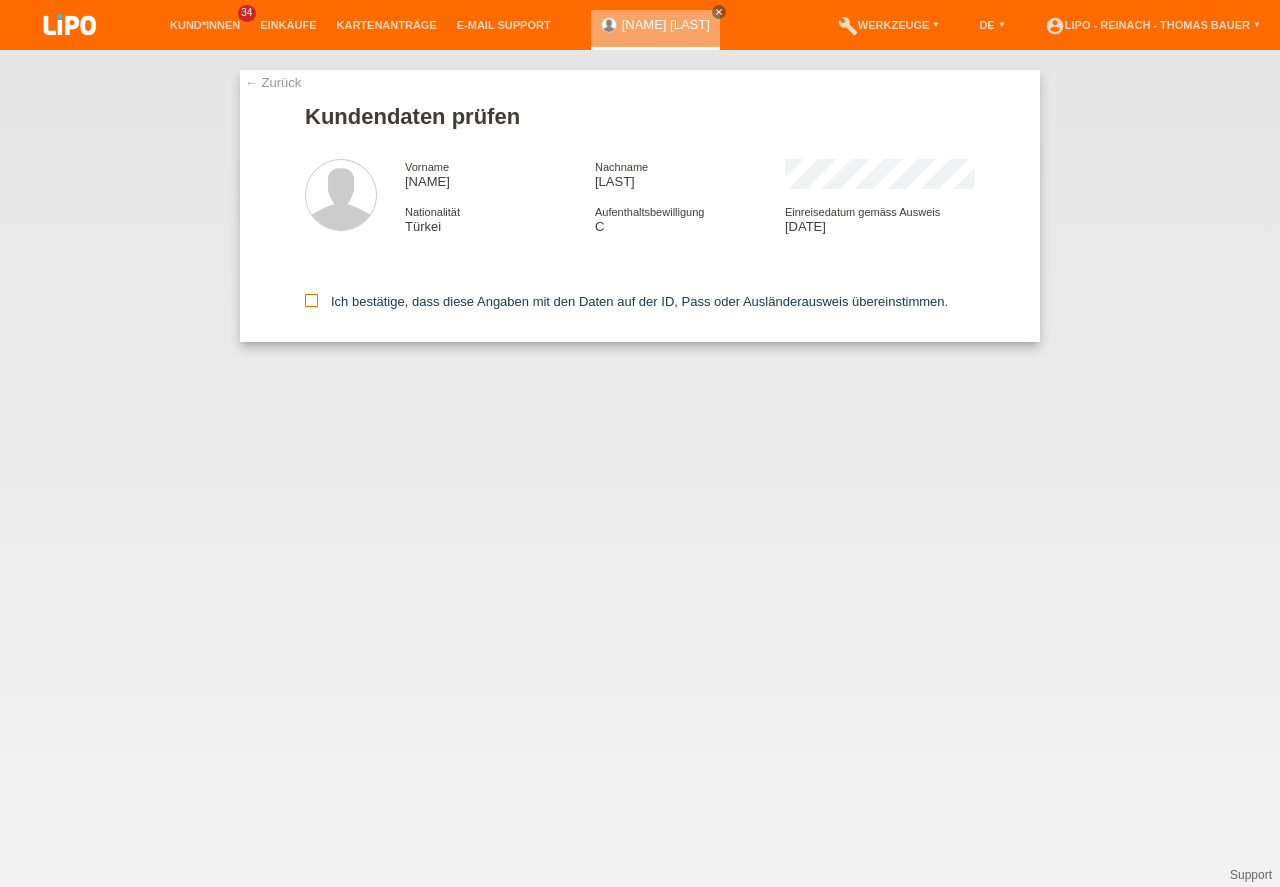 click at bounding box center (311, 300) 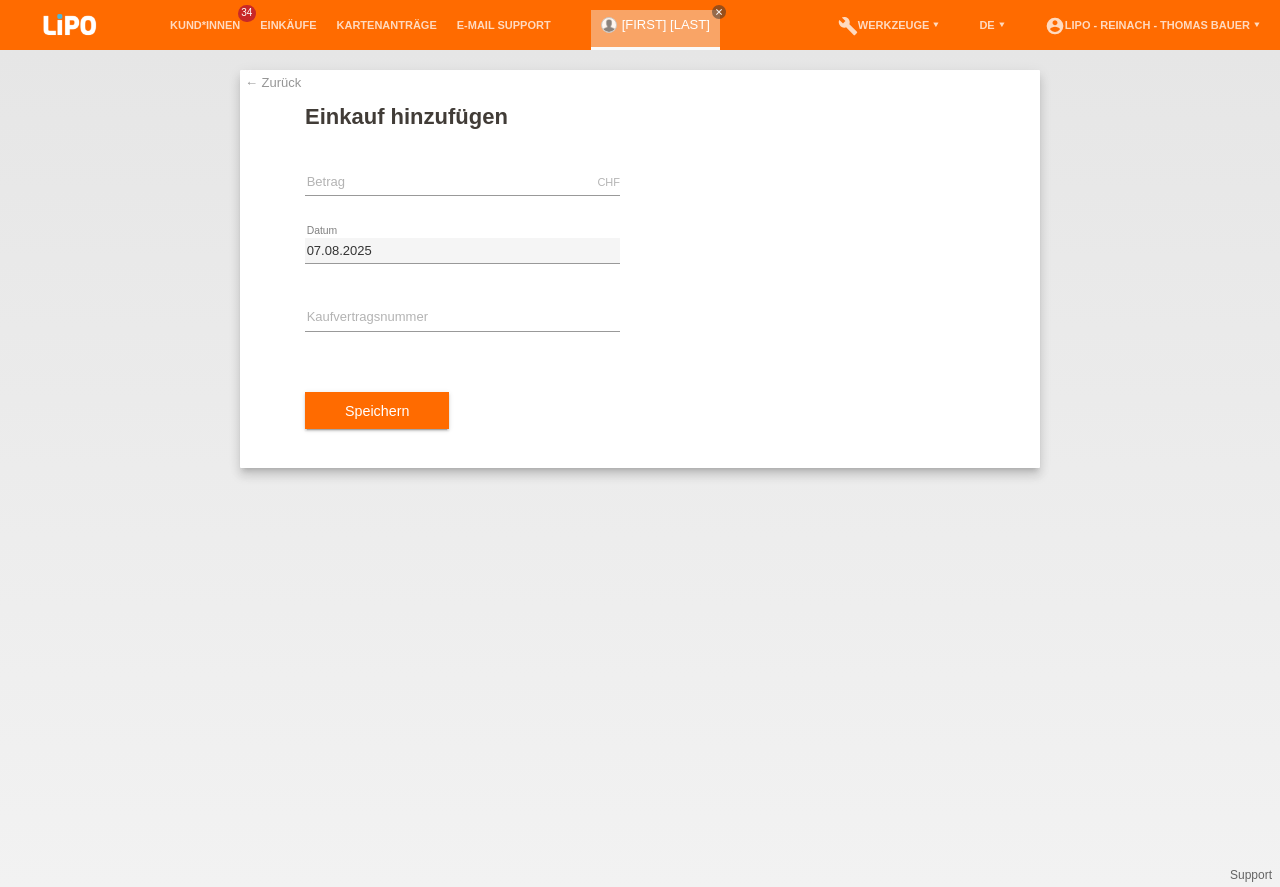scroll, scrollTop: 0, scrollLeft: 0, axis: both 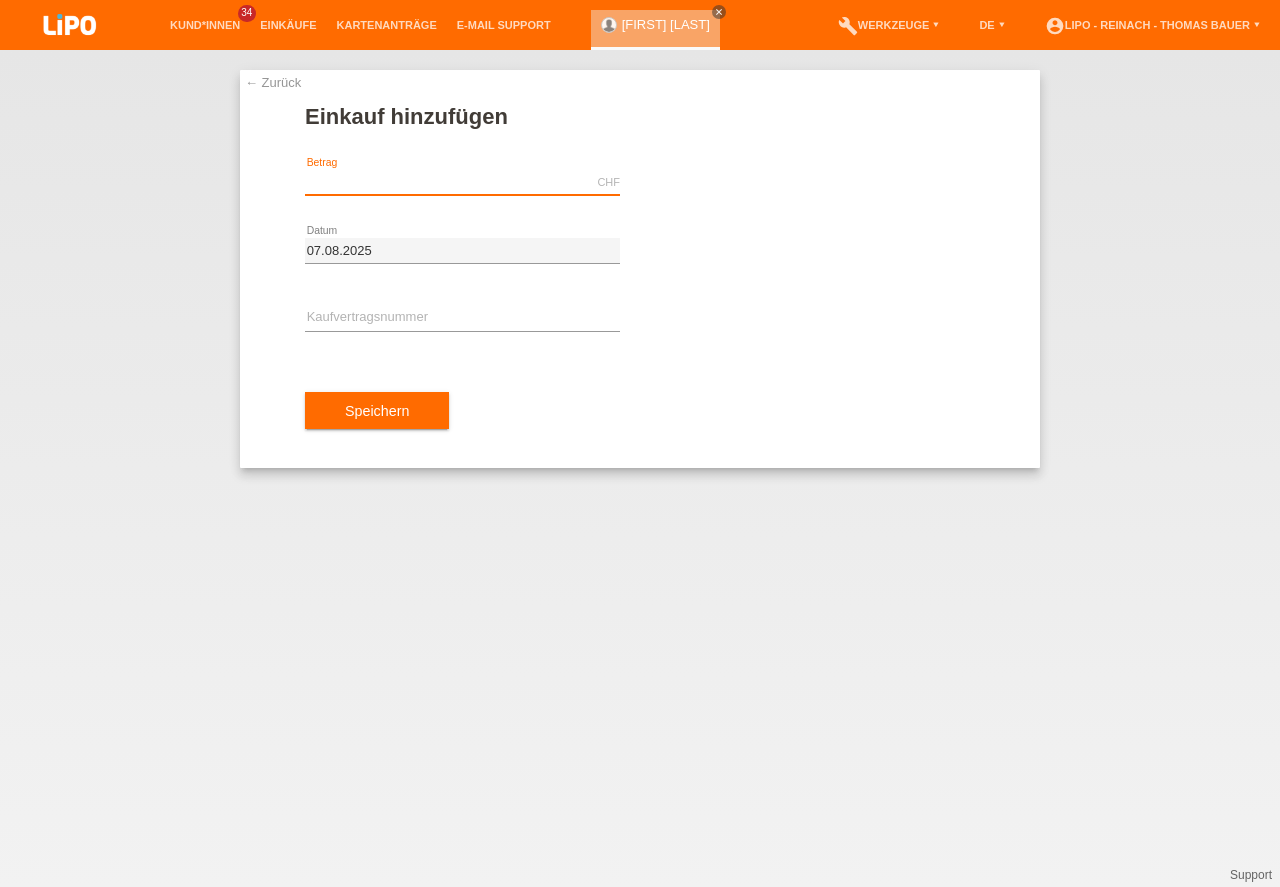 click at bounding box center [462, 182] 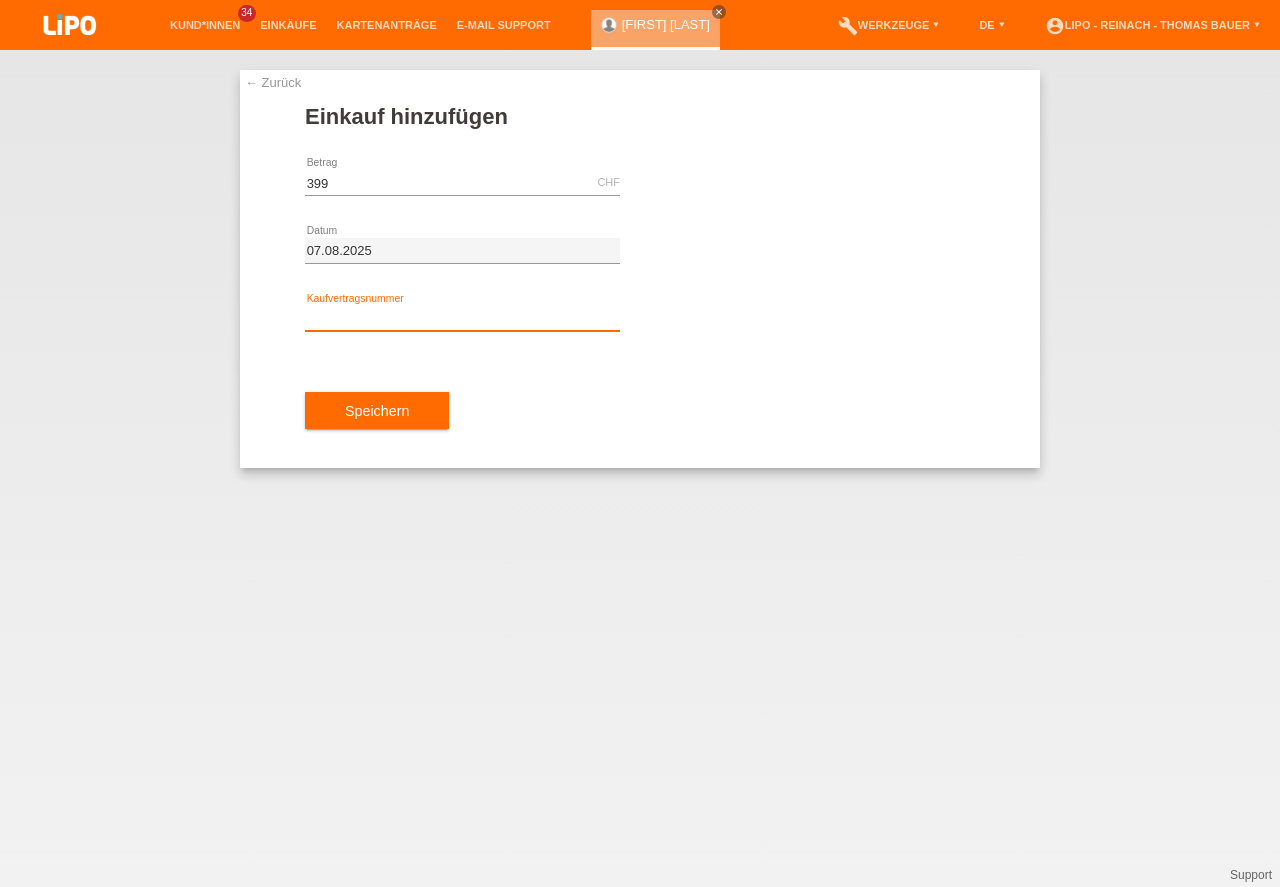 type on "399.00" 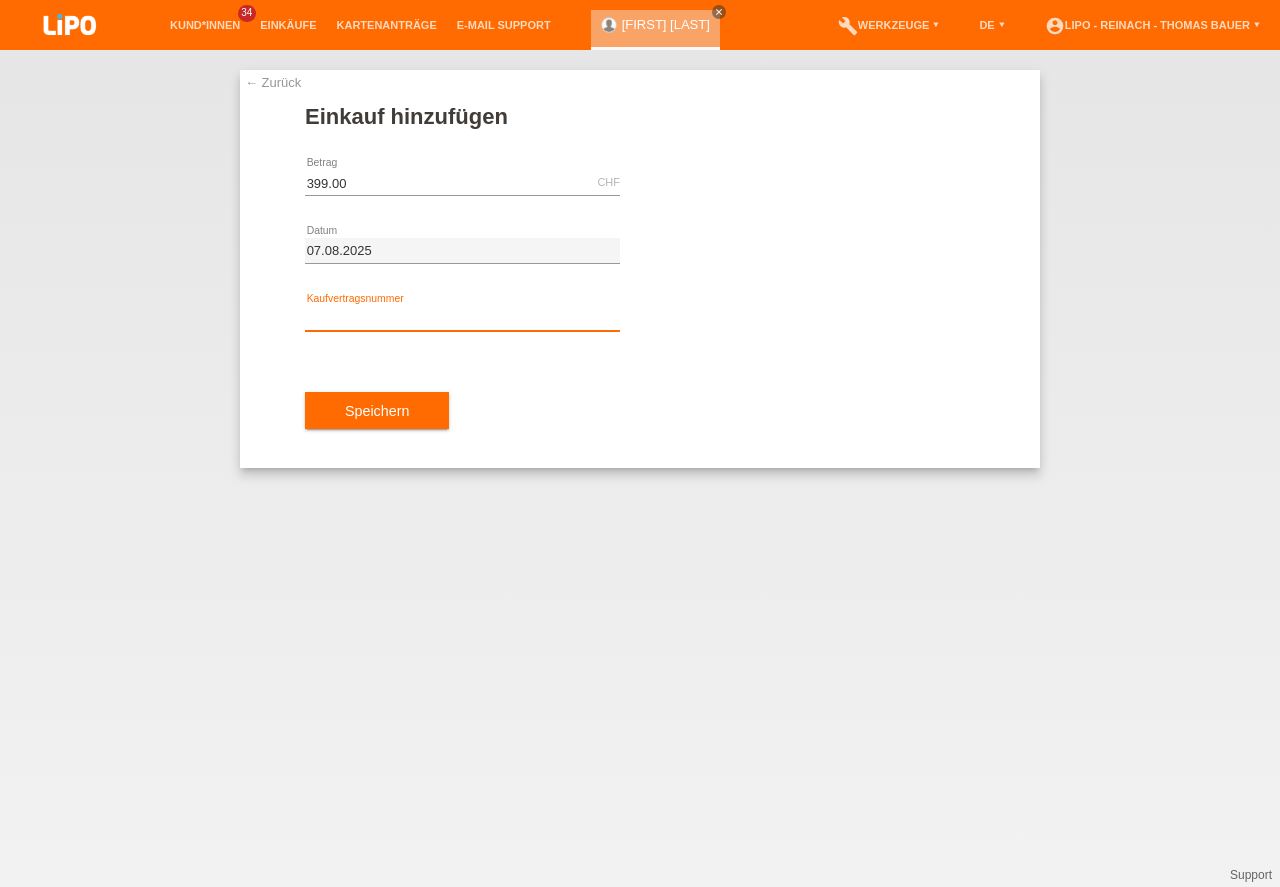 click at bounding box center [462, 318] 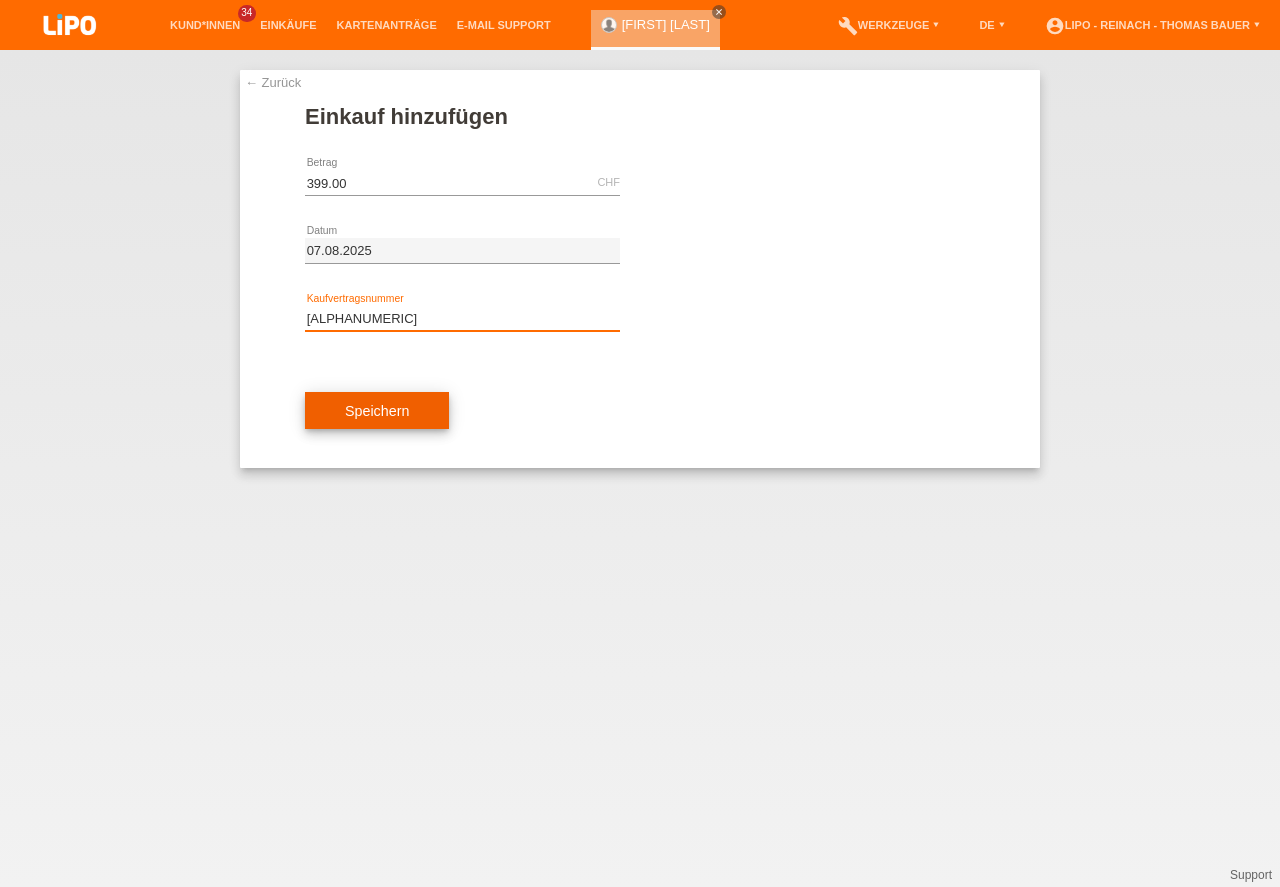 type on "[ALPHANUMERIC]" 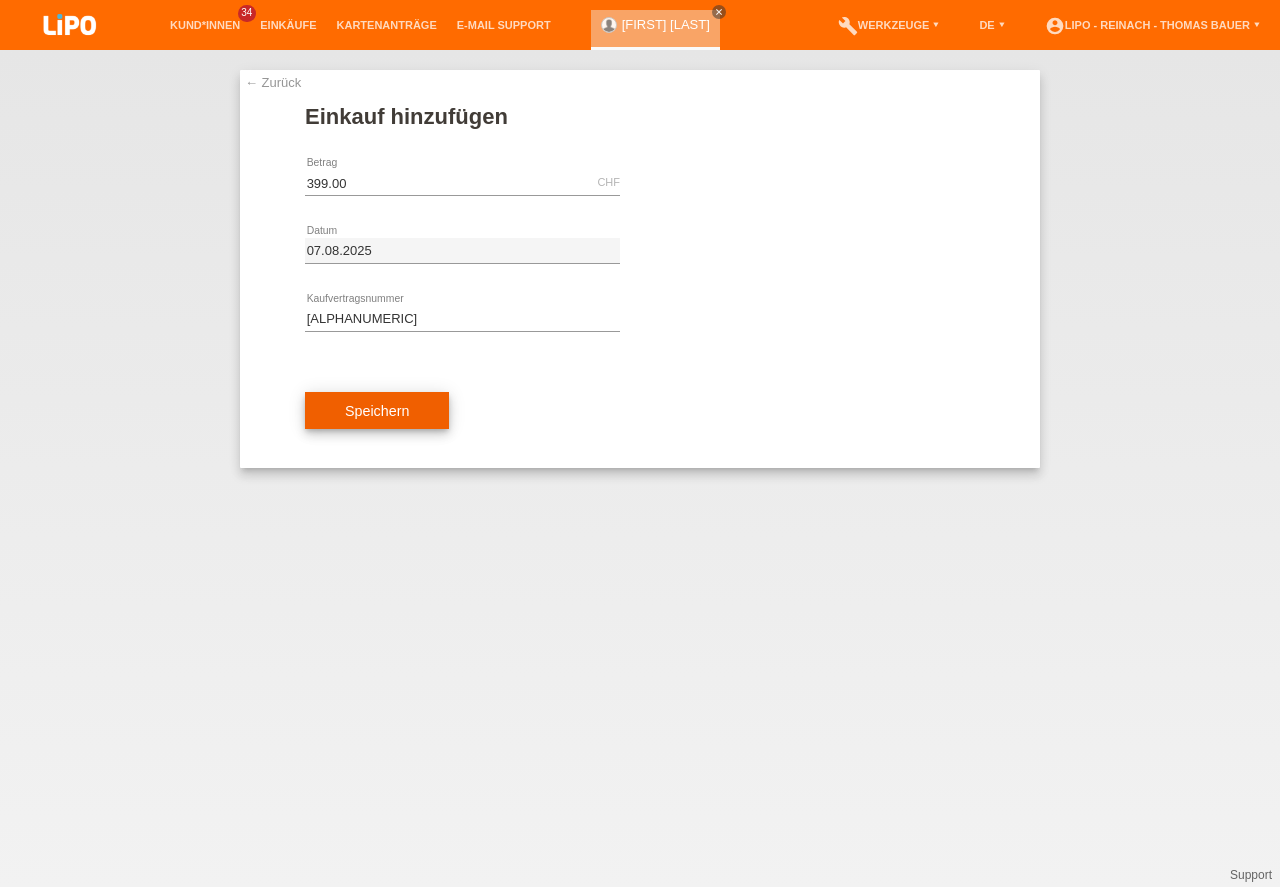 click on "Speichern" at bounding box center (377, 411) 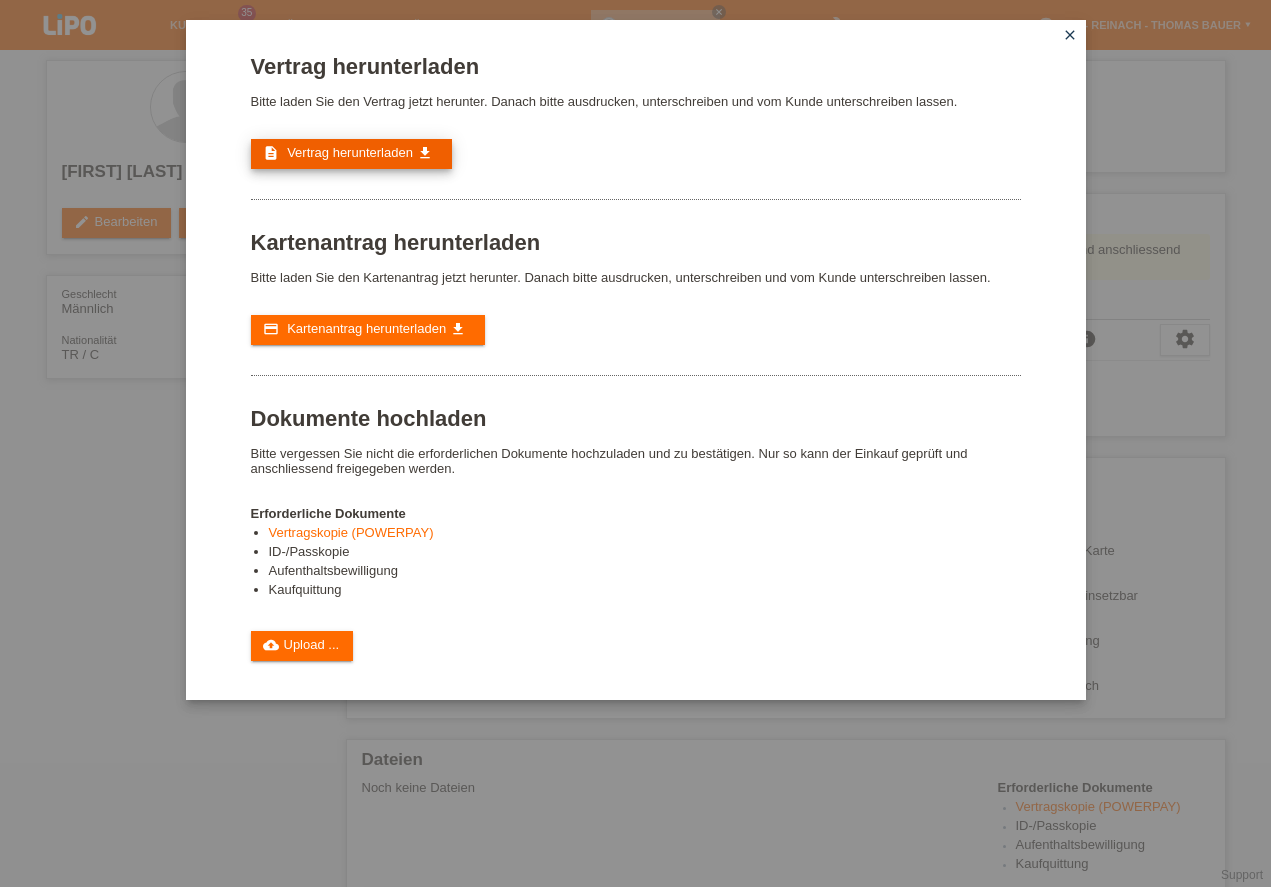 click on "Vertrag herunterladen" at bounding box center [350, 152] 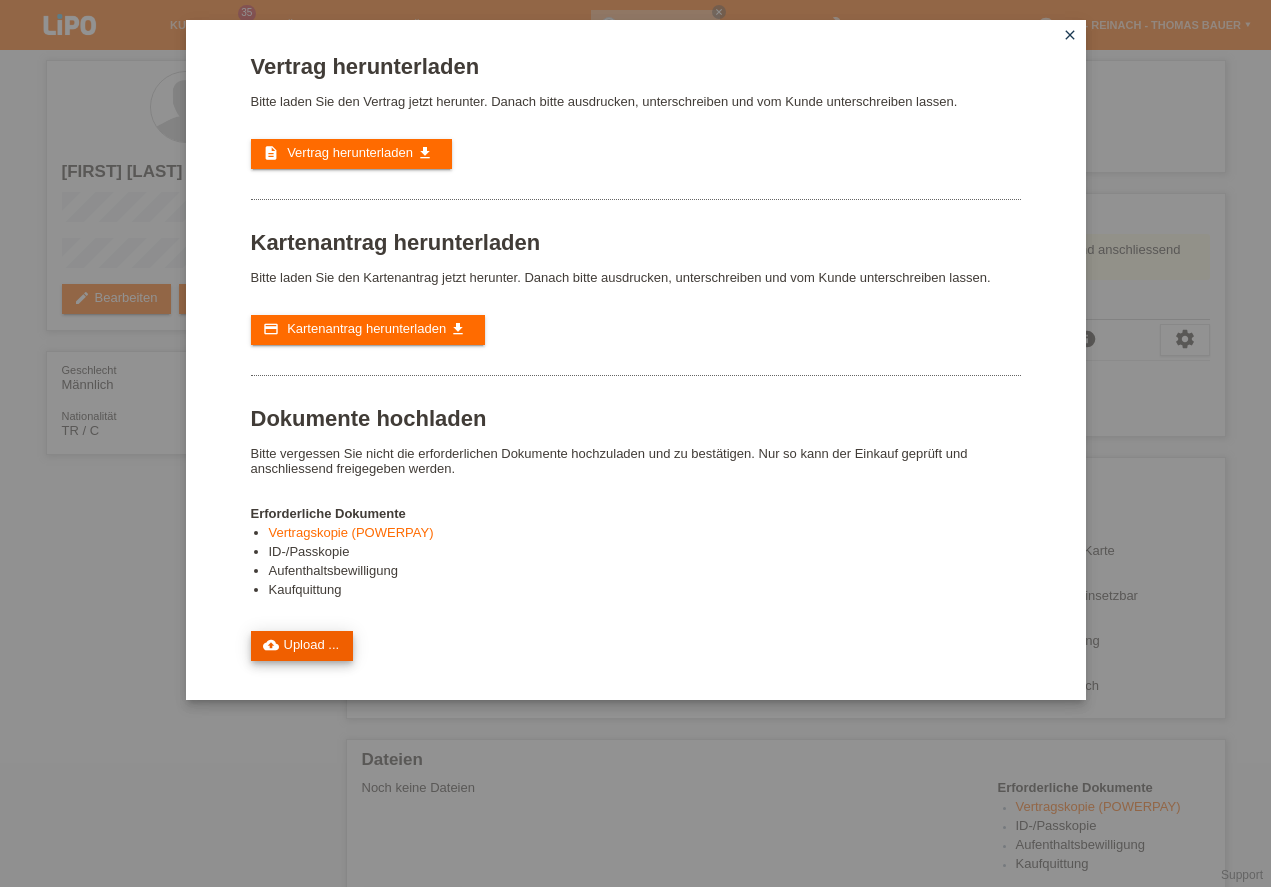 click on "cloud_upload  Upload ..." at bounding box center [302, 646] 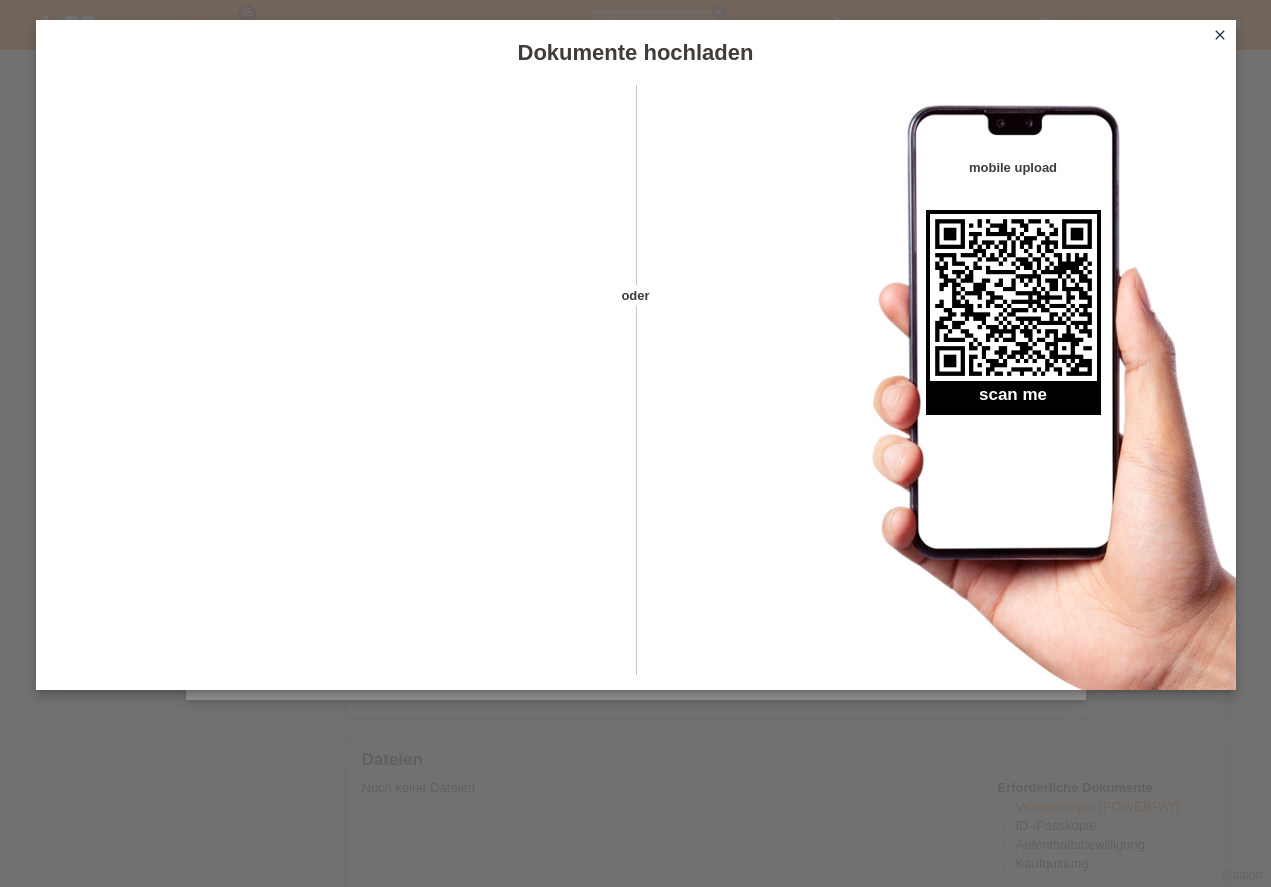 click on "close" at bounding box center (1220, 35) 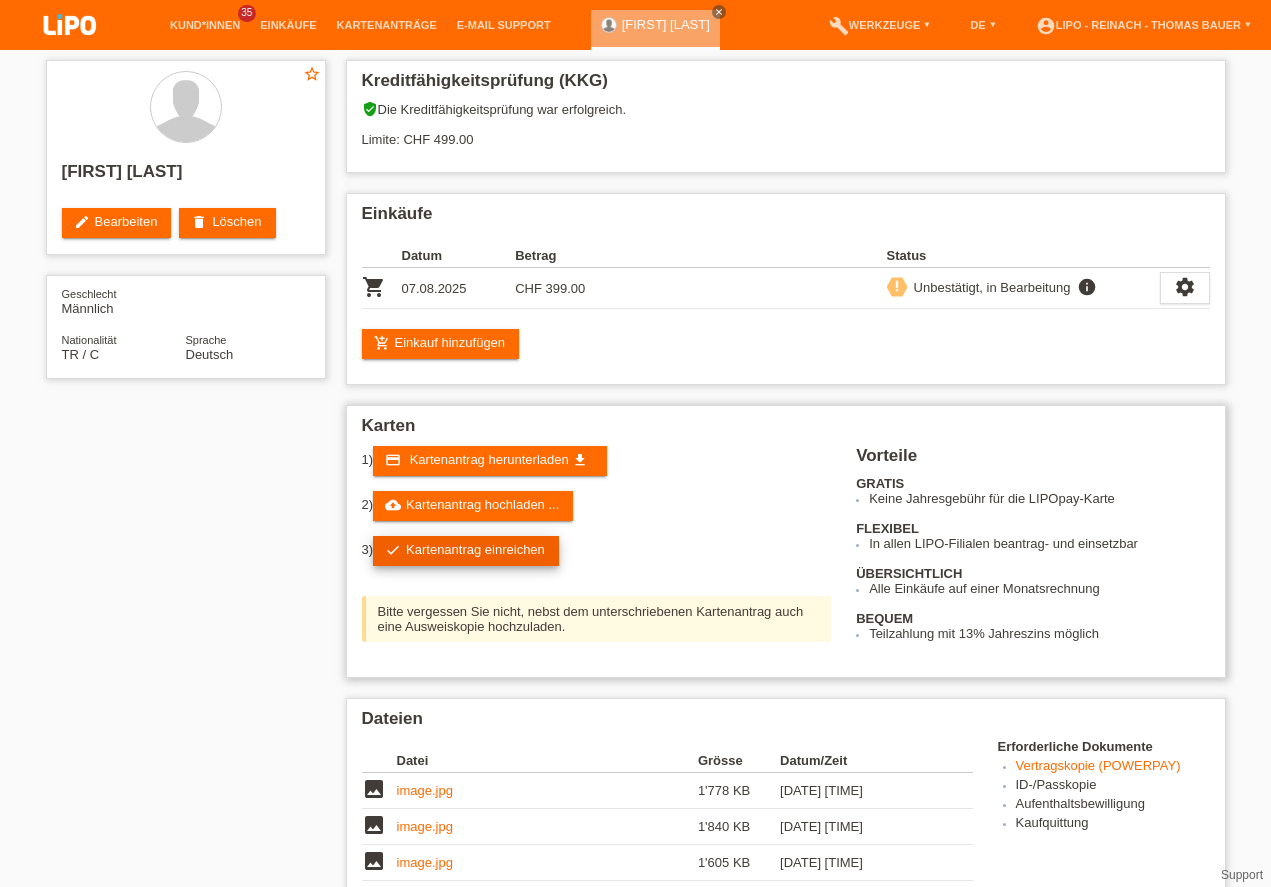 scroll, scrollTop: 0, scrollLeft: 0, axis: both 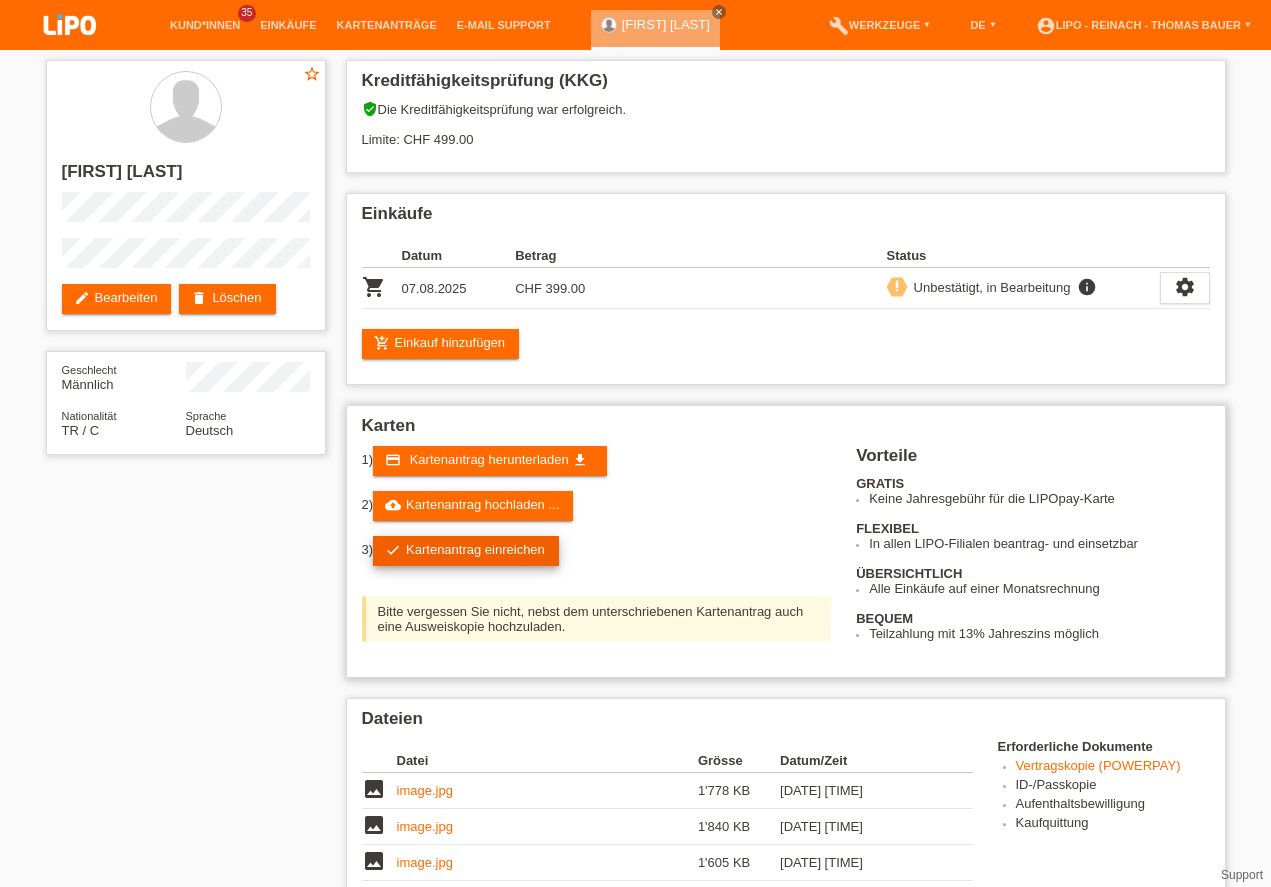 click on "check  Kartenantrag einreichen" at bounding box center (466, 551) 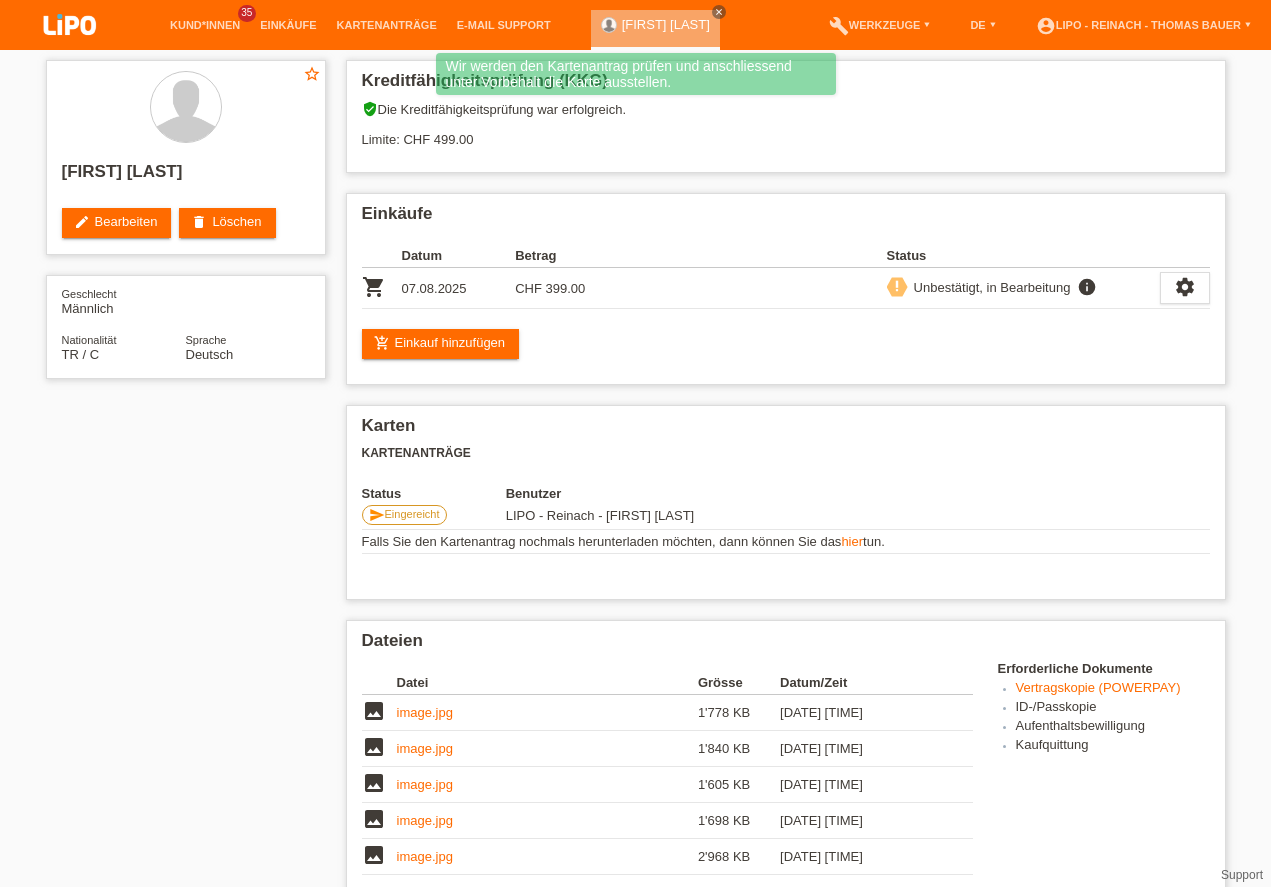 scroll, scrollTop: 57, scrollLeft: 0, axis: vertical 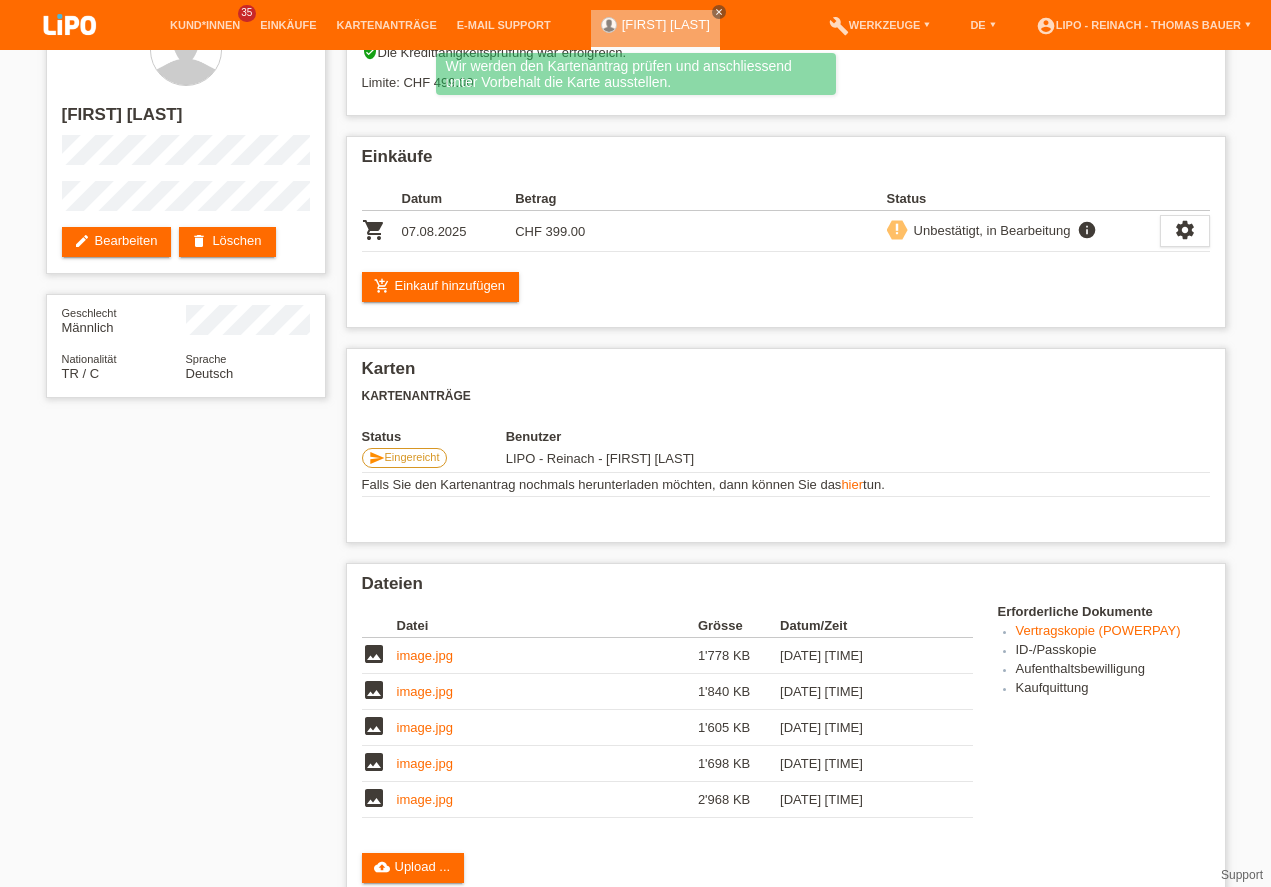 click on "check   erledigt" at bounding box center (408, 1062) 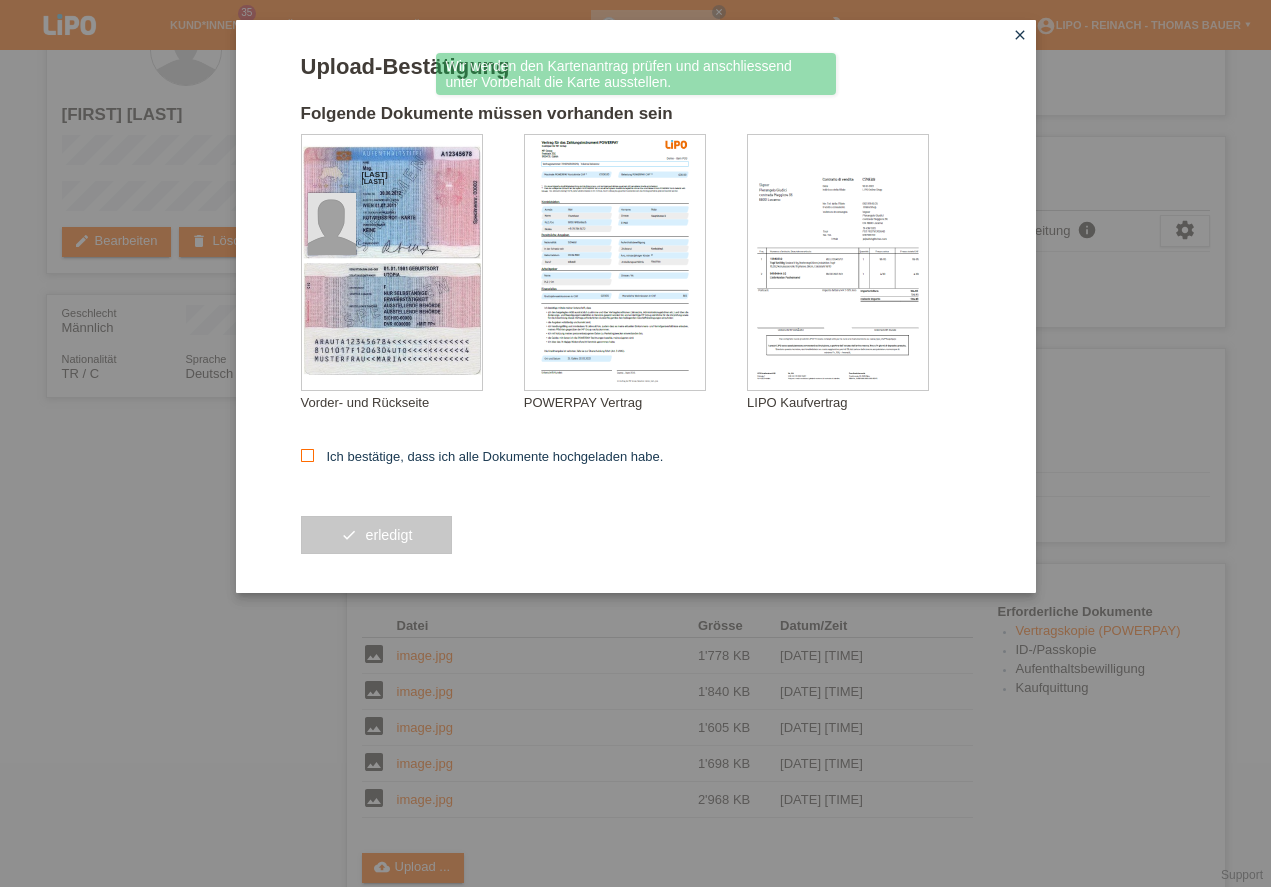 click at bounding box center [307, 455] 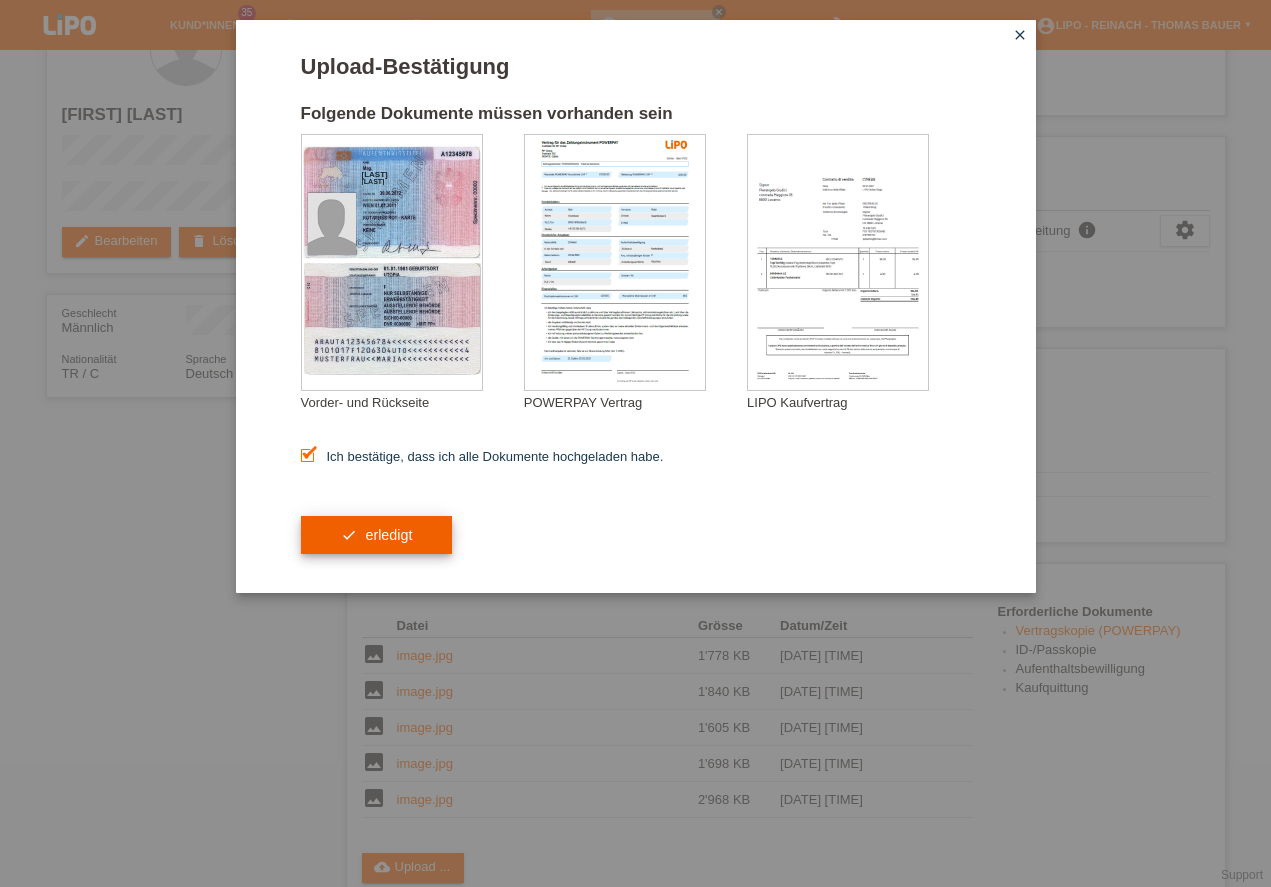 click on "check   erledigt" at bounding box center [377, 535] 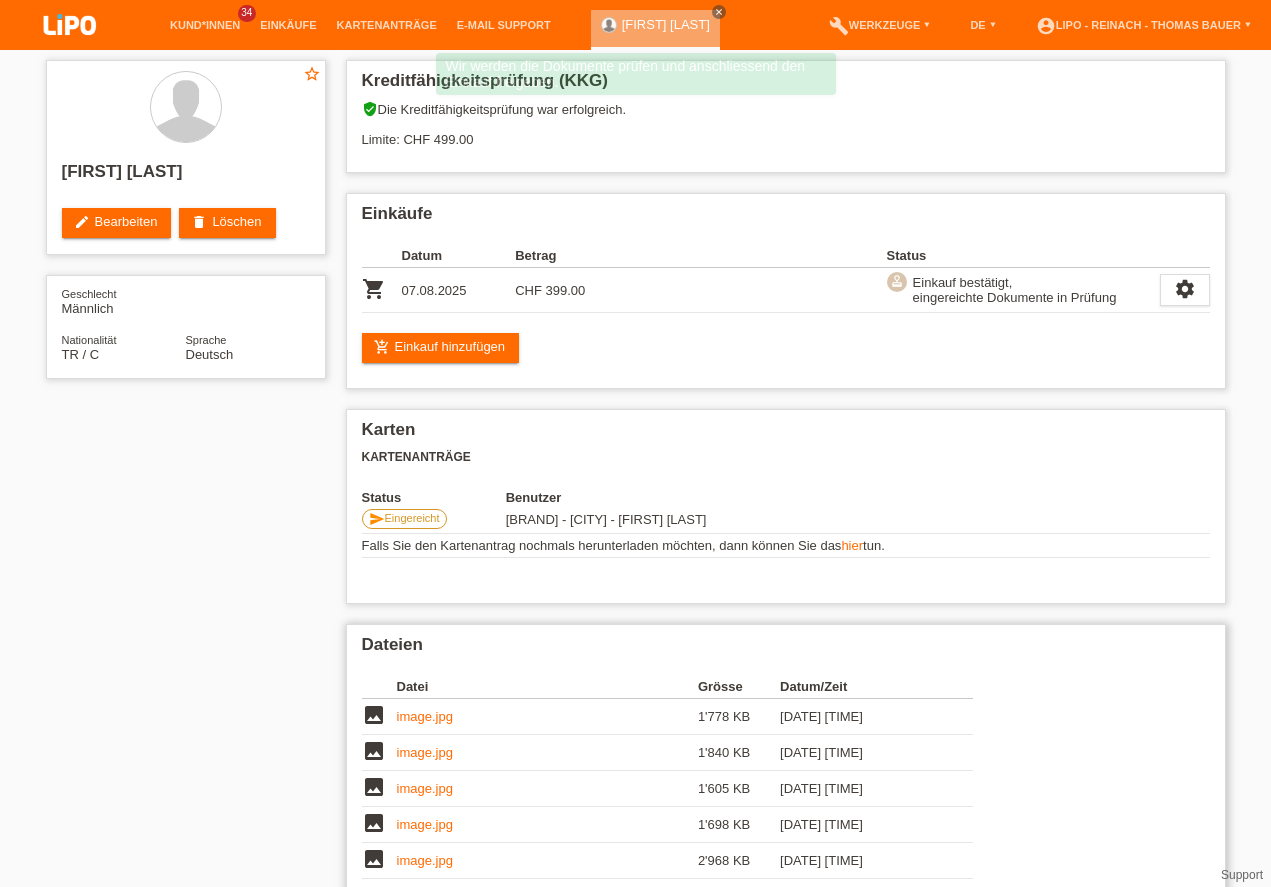 scroll, scrollTop: 0, scrollLeft: 0, axis: both 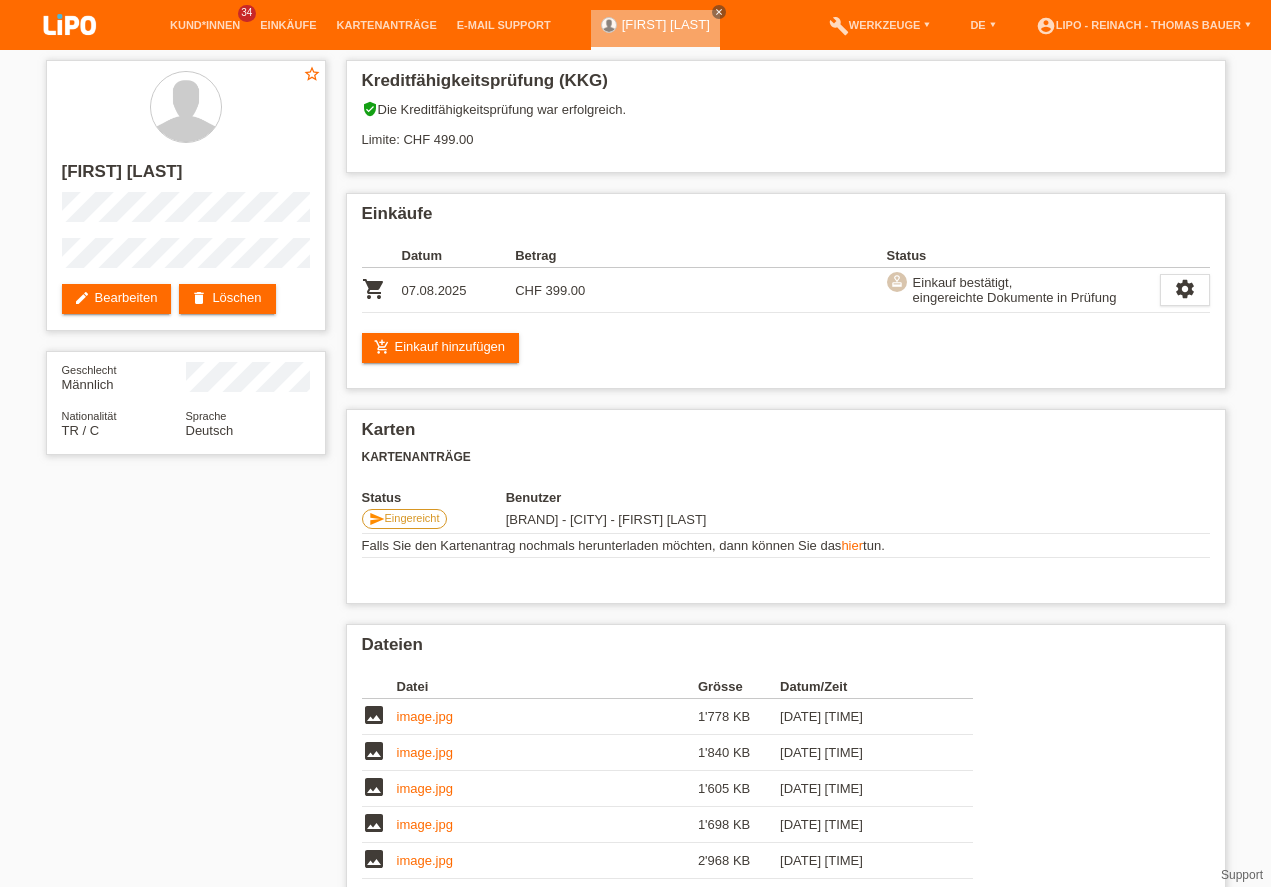 click at bounding box center [70, 26] 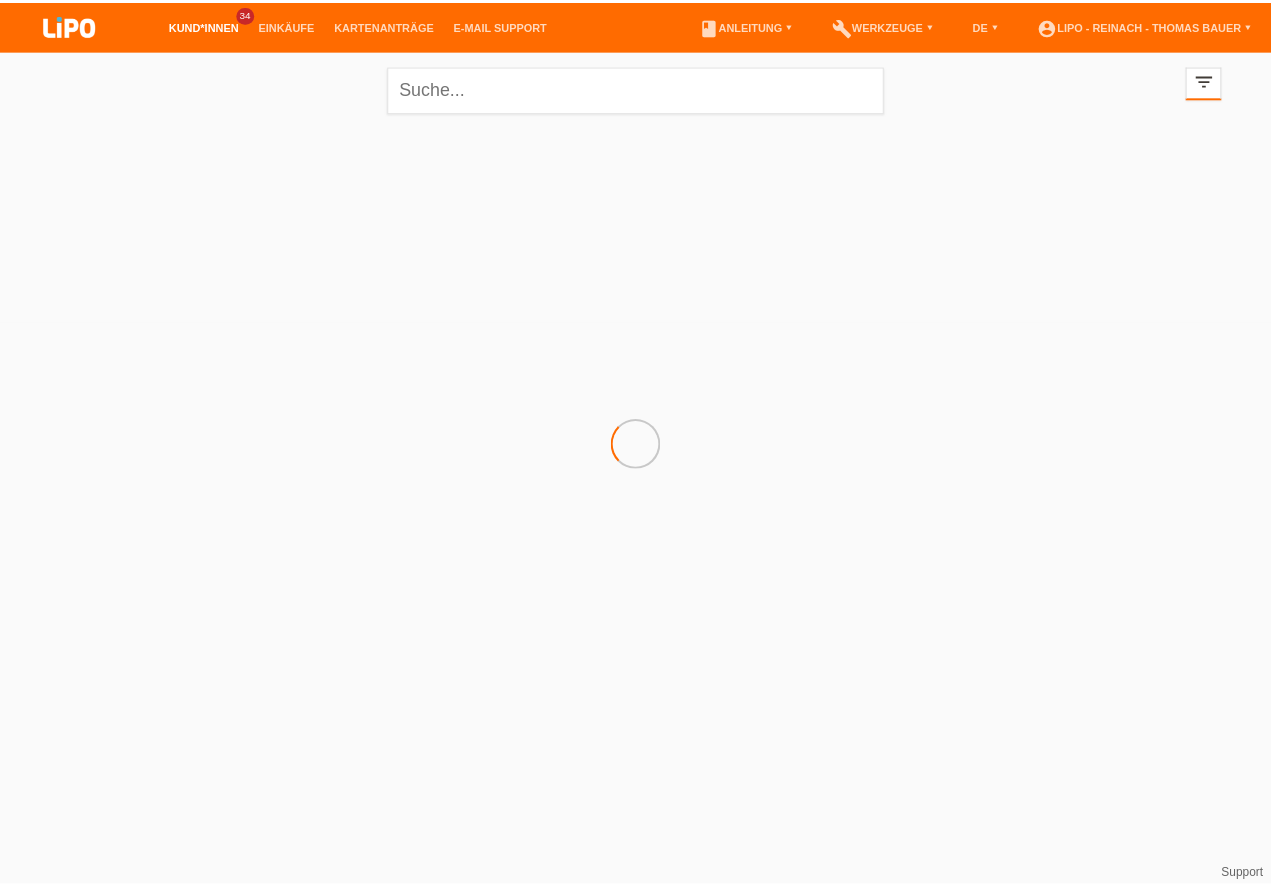 scroll, scrollTop: 0, scrollLeft: 0, axis: both 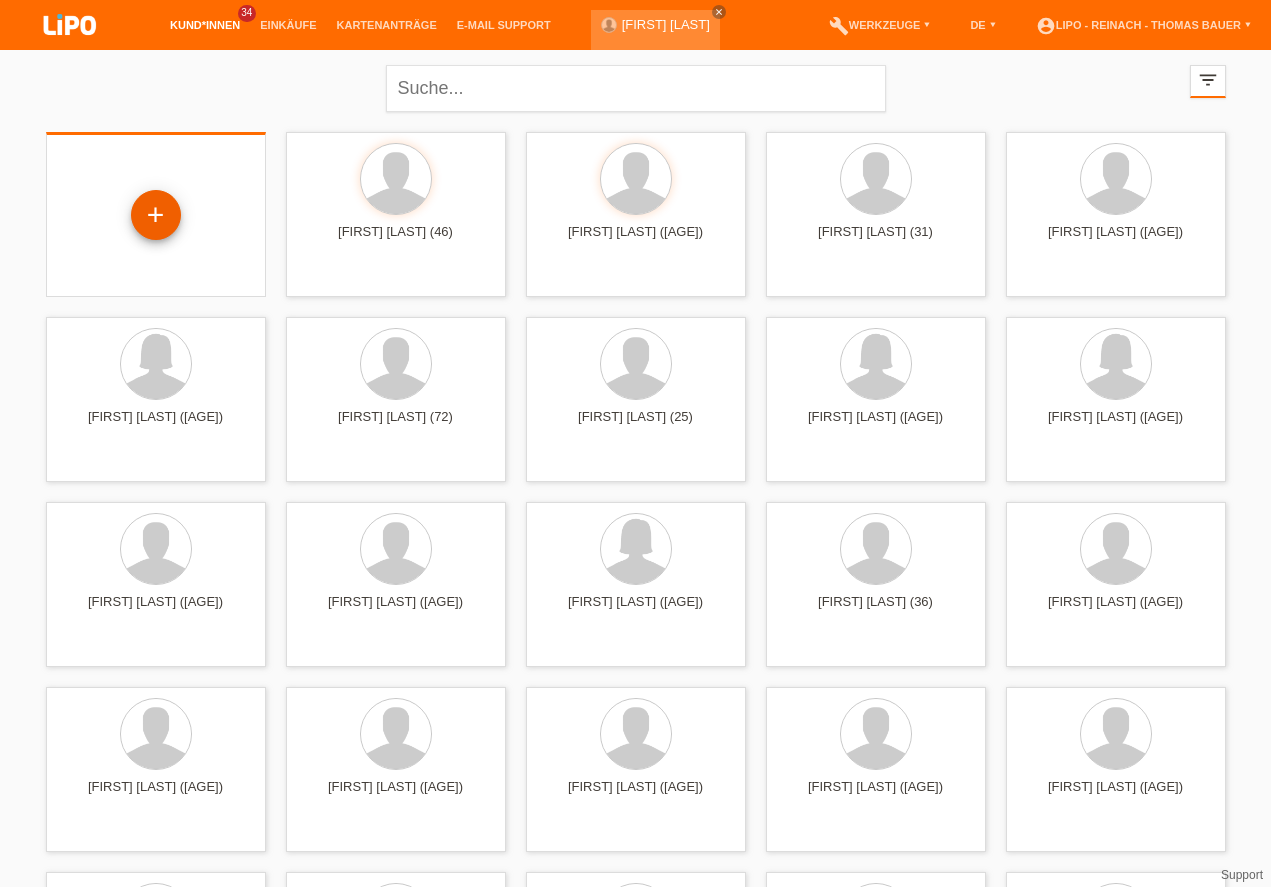 click on "+" at bounding box center [156, 215] 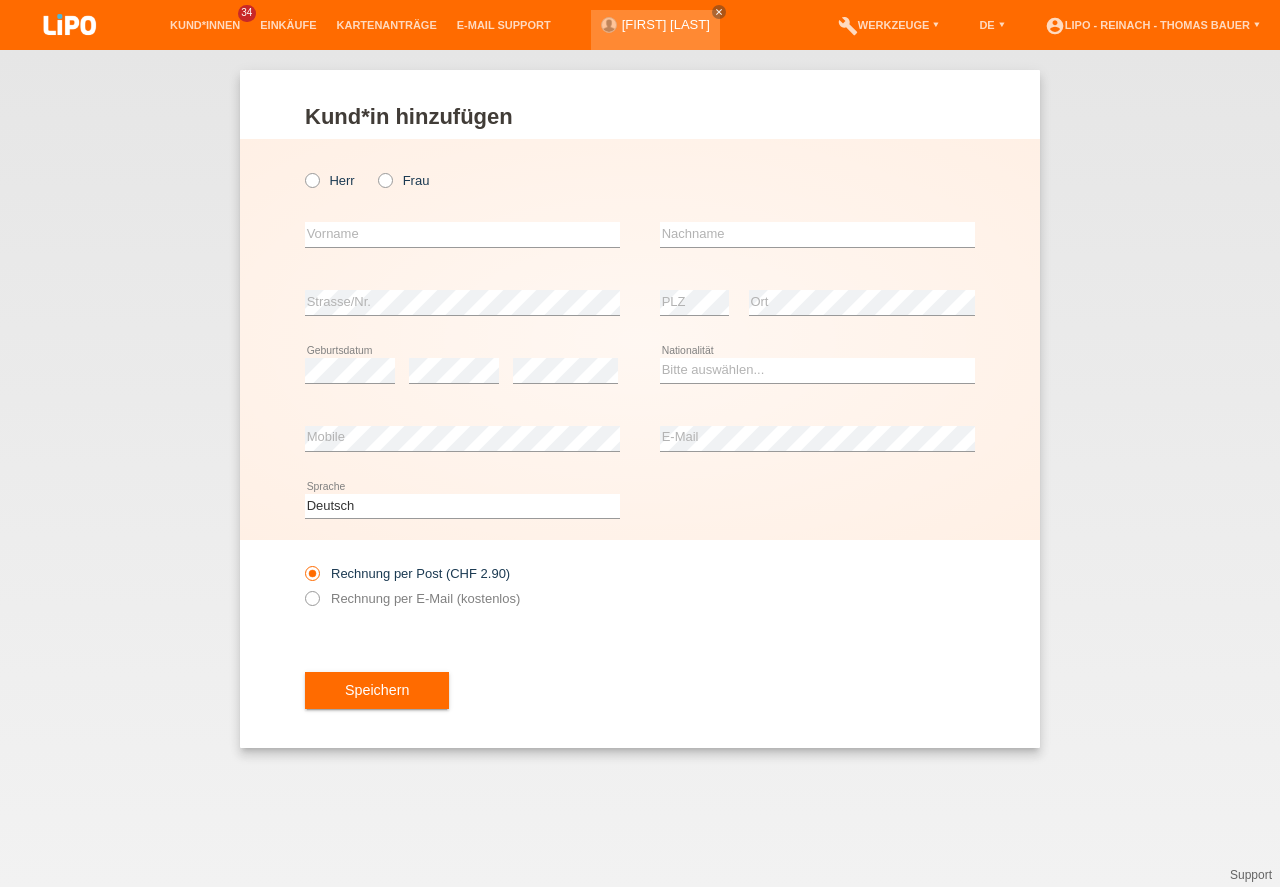 scroll, scrollTop: 0, scrollLeft: 0, axis: both 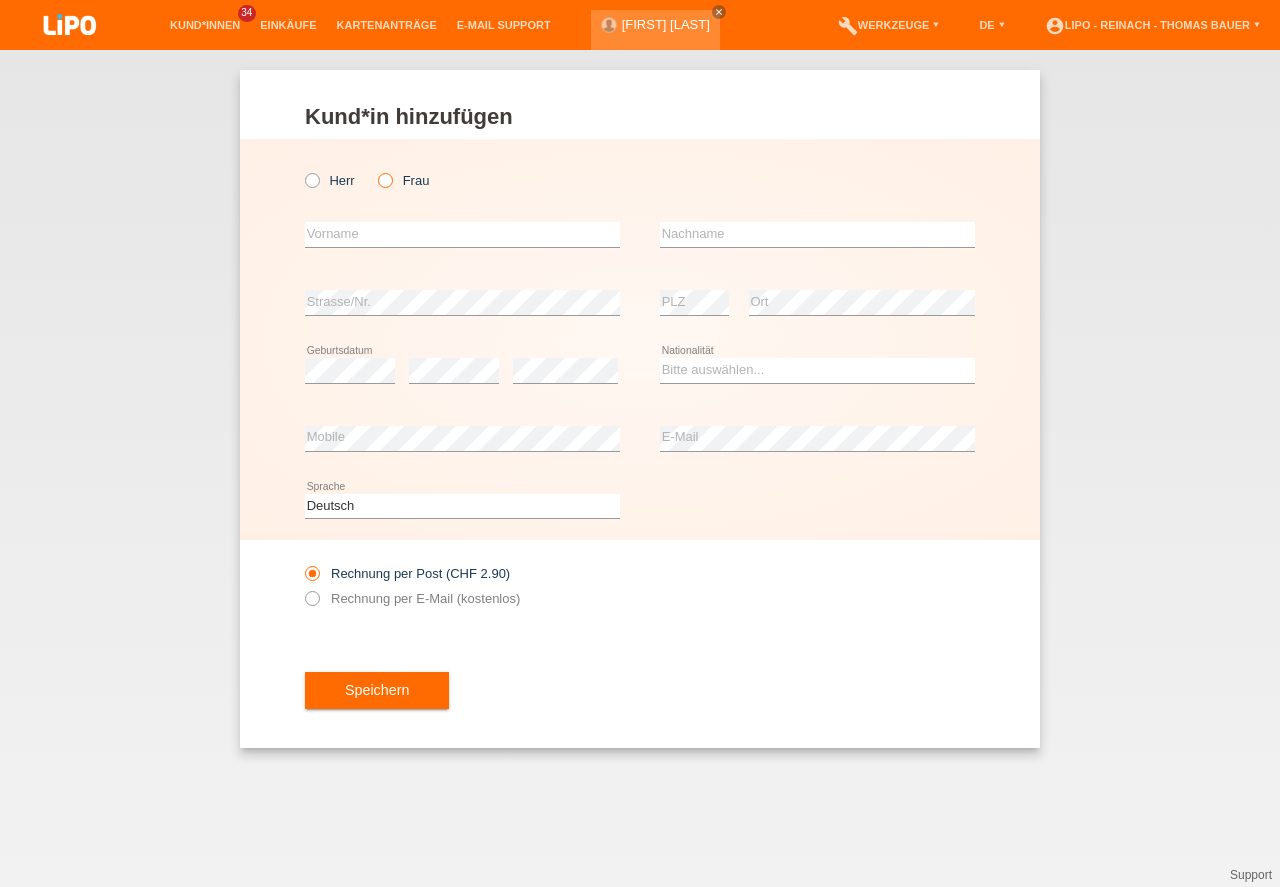 click at bounding box center [375, 170] 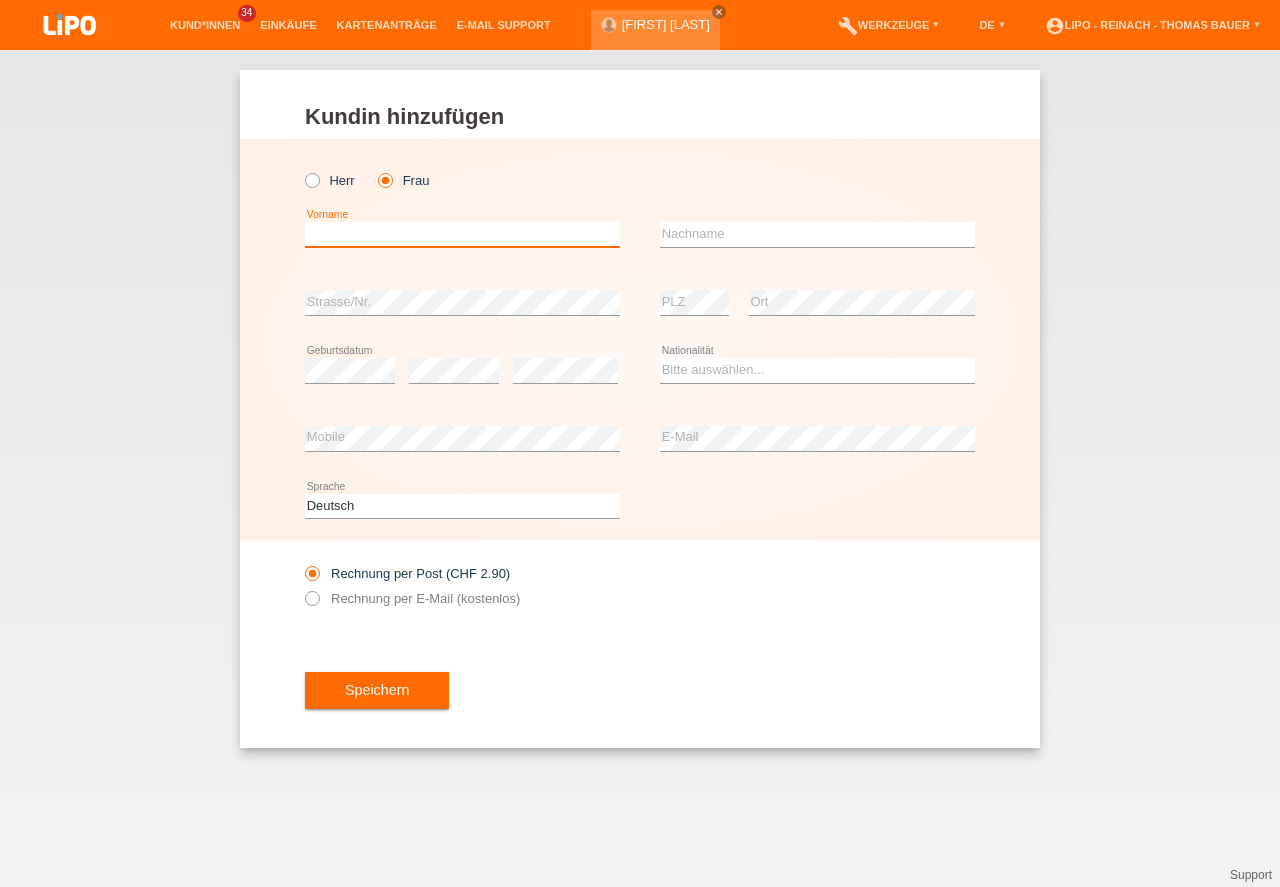 click at bounding box center (462, 234) 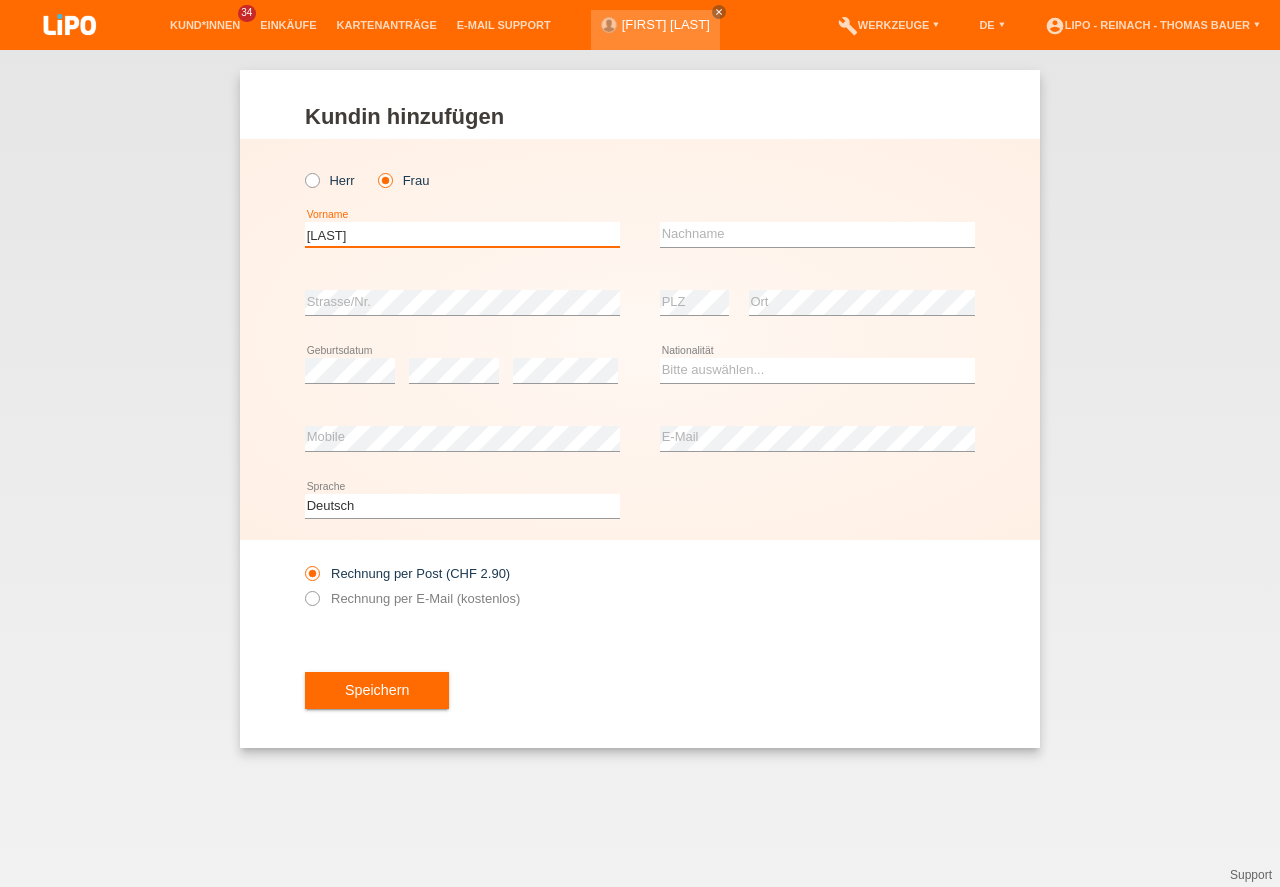 type on "[FIRST]" 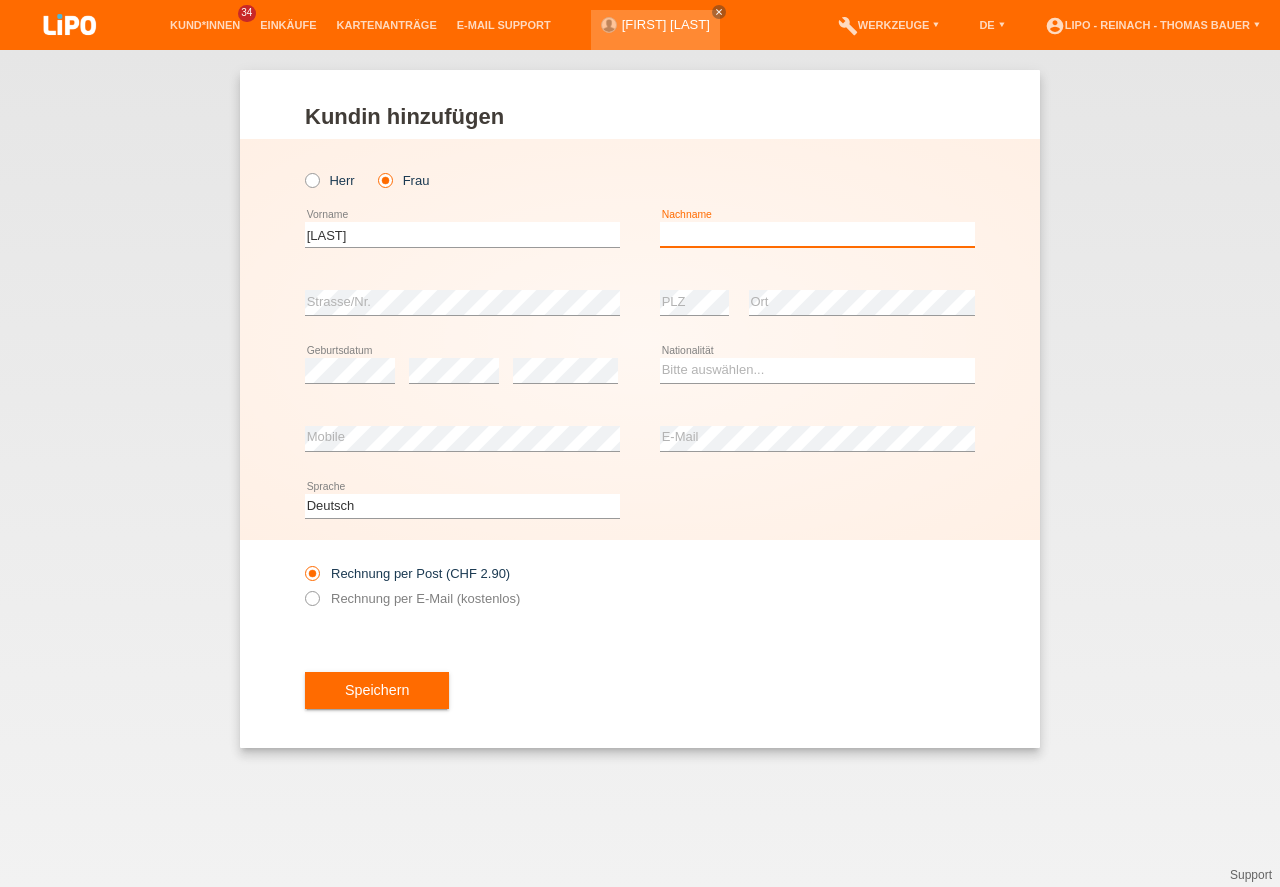 click at bounding box center (817, 234) 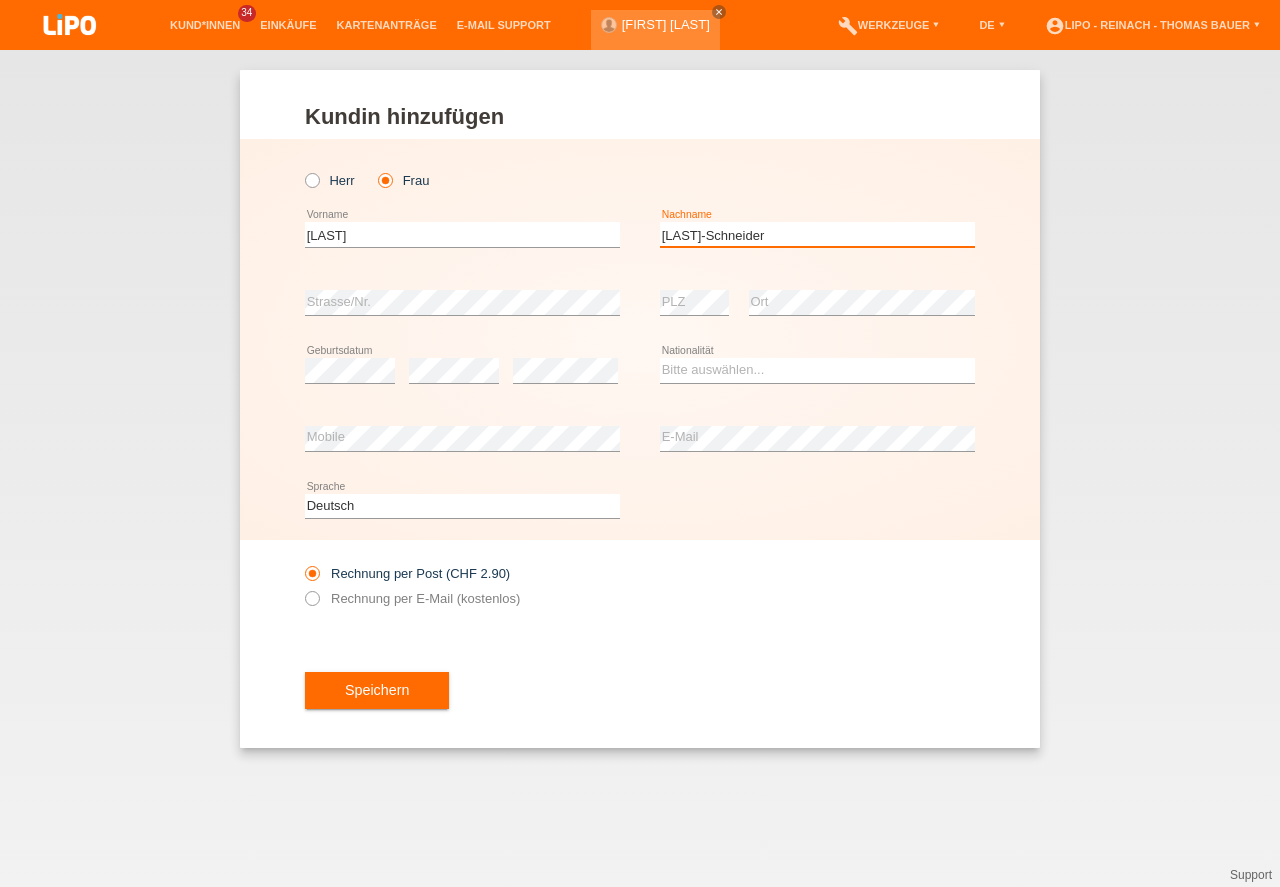 type on "[LAST]" 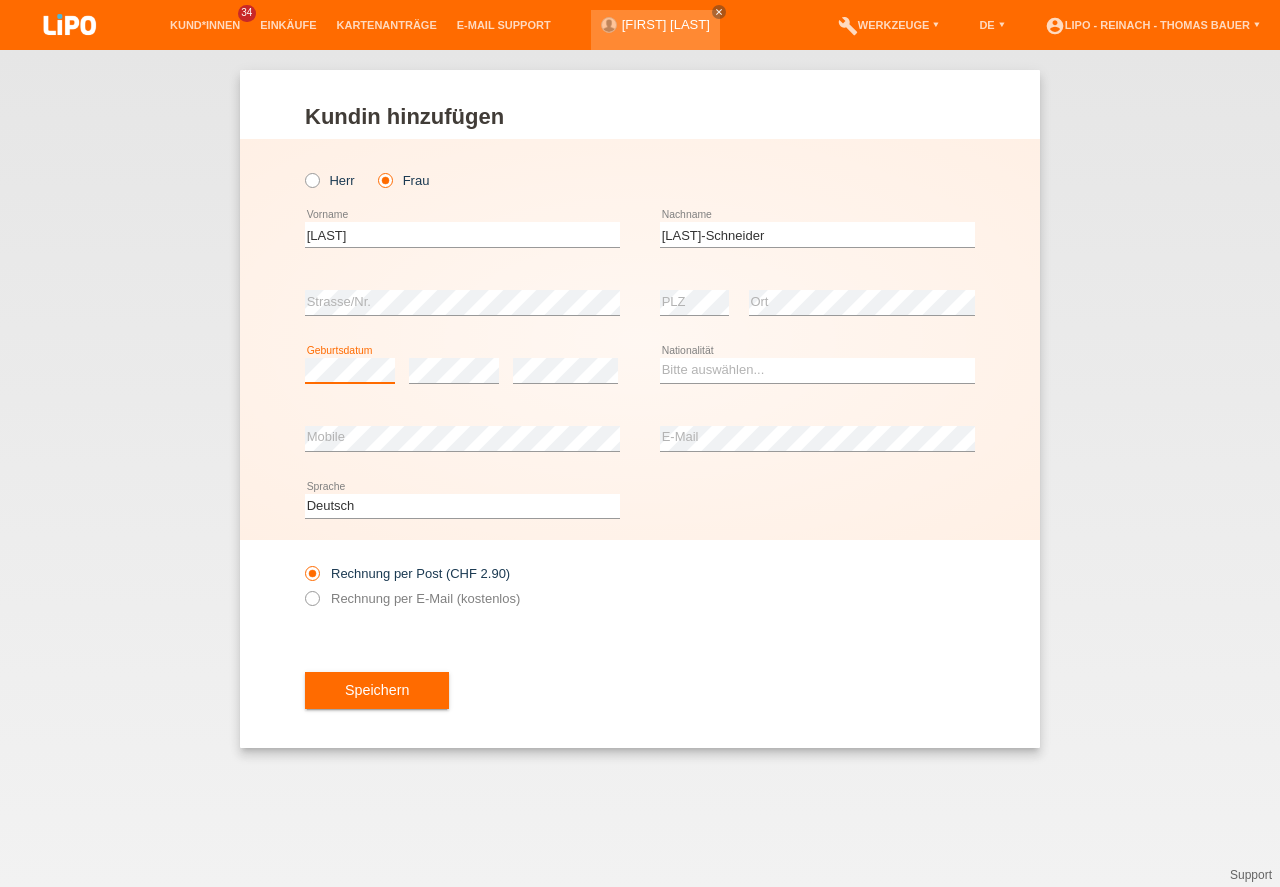 scroll, scrollTop: 0, scrollLeft: 0, axis: both 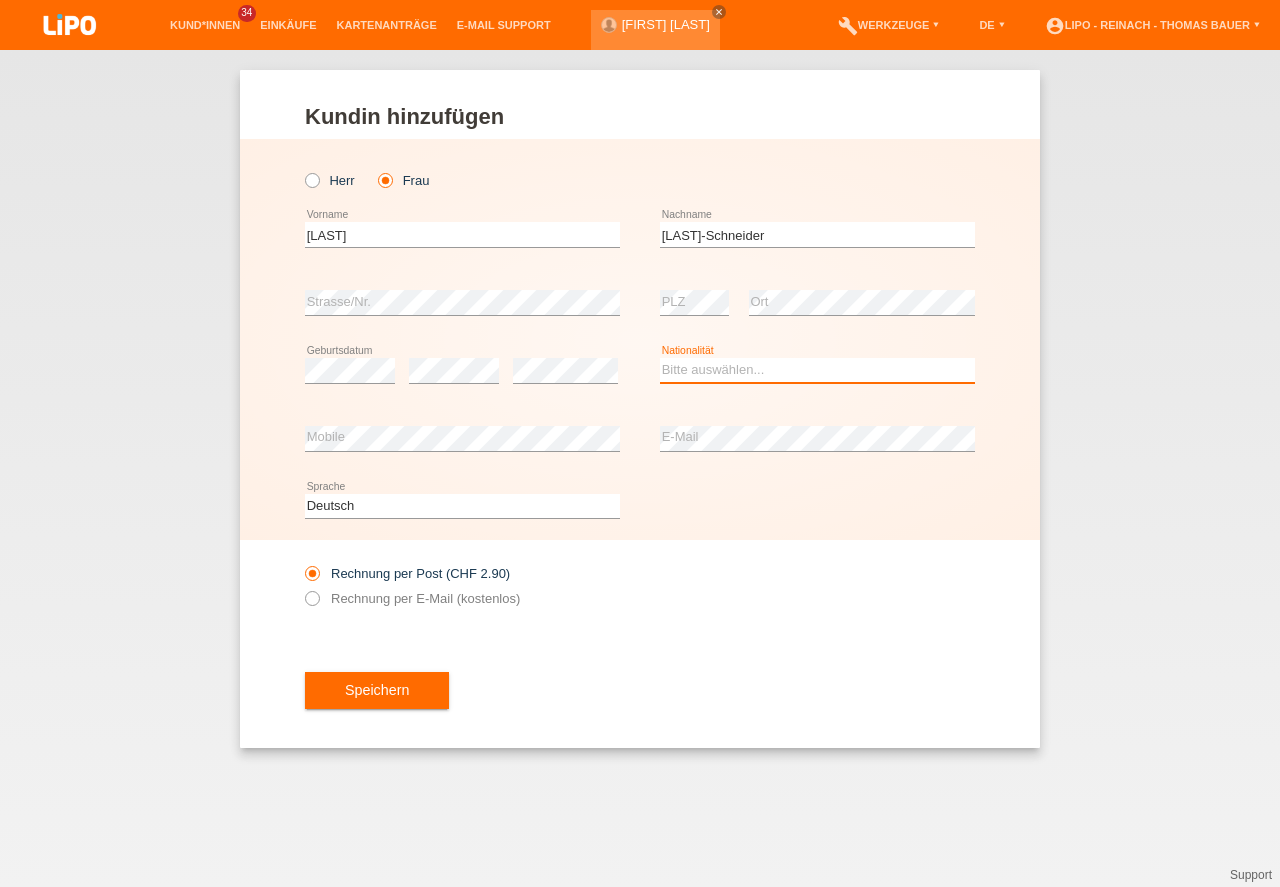 click on "Bitte auswählen...
Schweiz
Deutschland
Liechtenstein
Österreich
------------
Afghanistan
Ägypten
Åland
Albanien
Algerien" at bounding box center [817, 370] 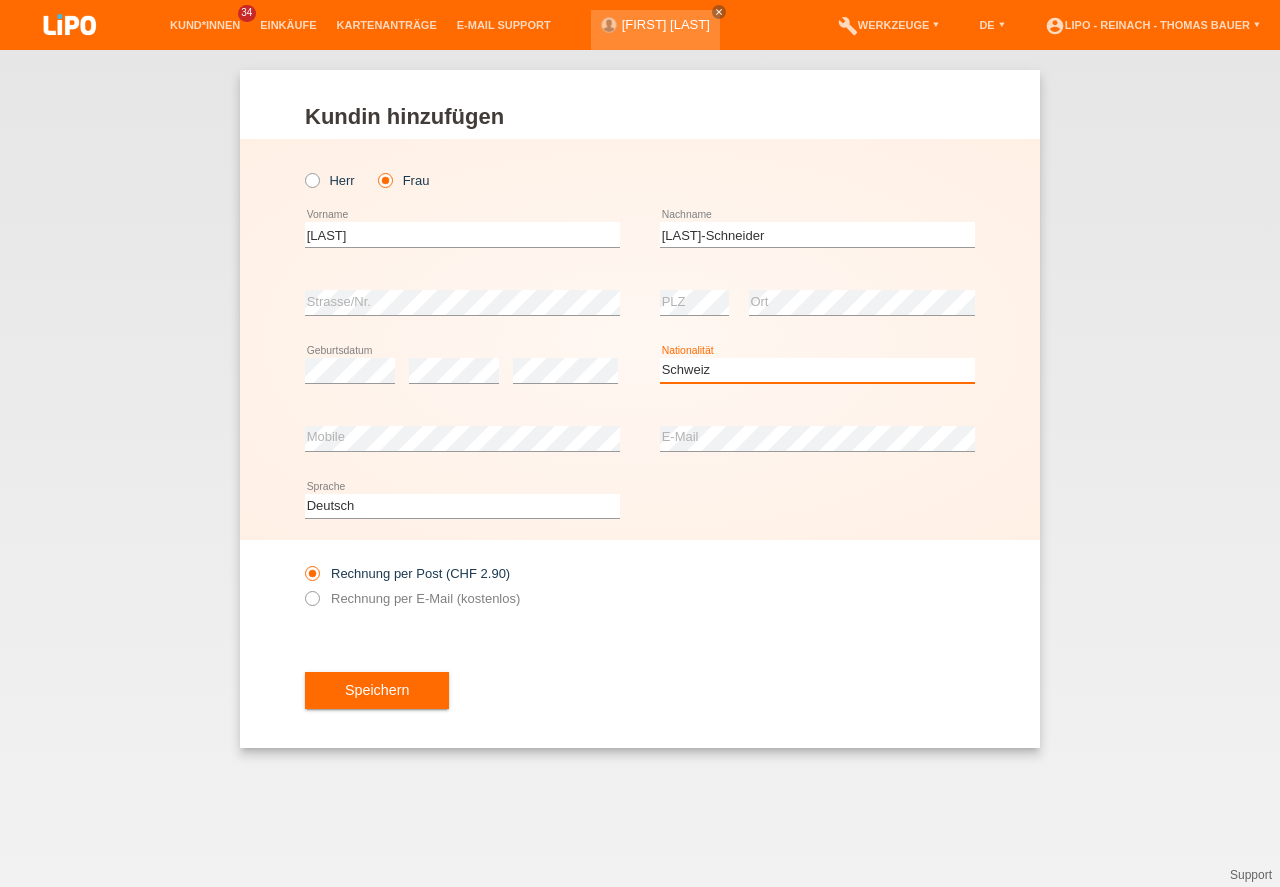 click on "Schweiz" at bounding box center (0, 0) 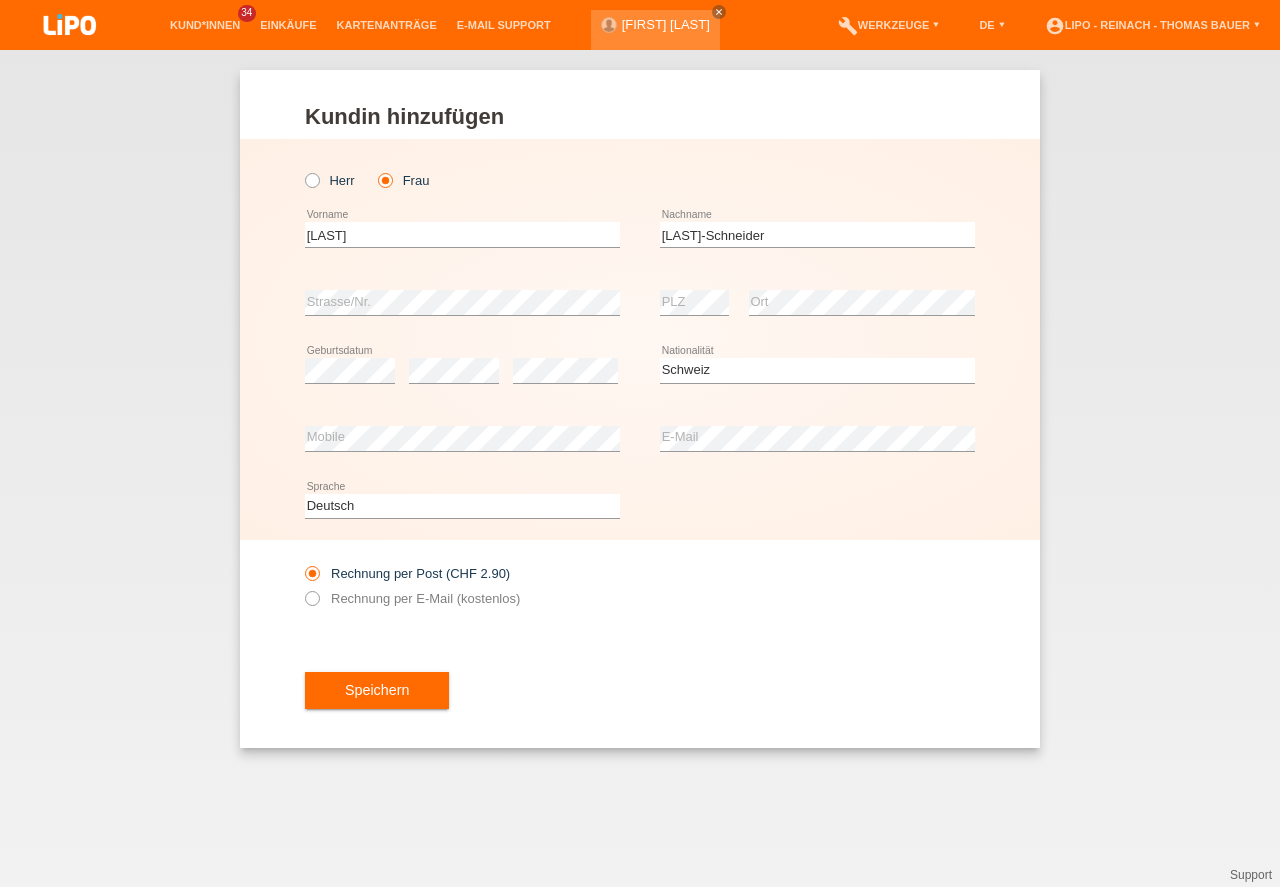 click on "error
E-Mail" at bounding box center (817, 439) 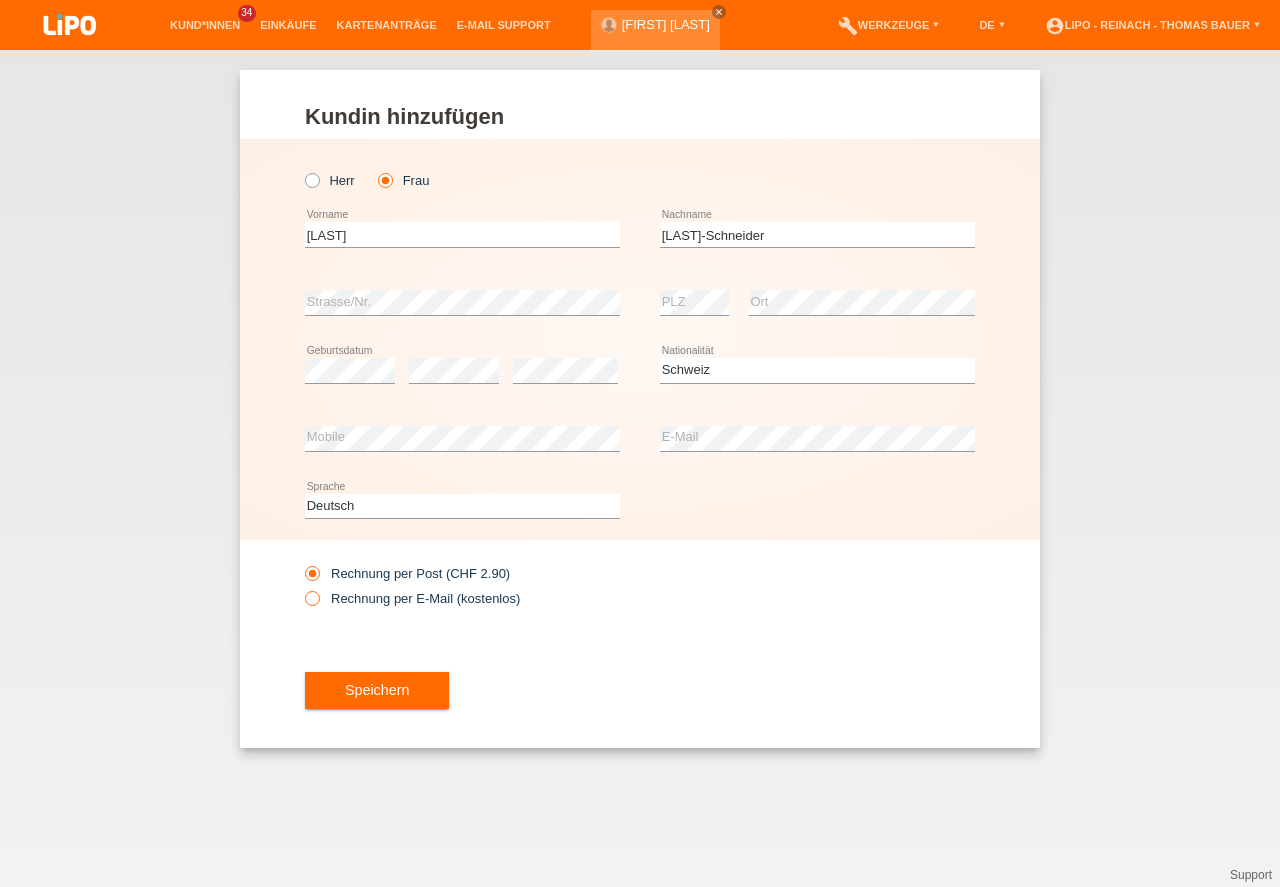 click on "Rechnung per E-Mail                                                                                            (kostenlos)" at bounding box center (412, 598) 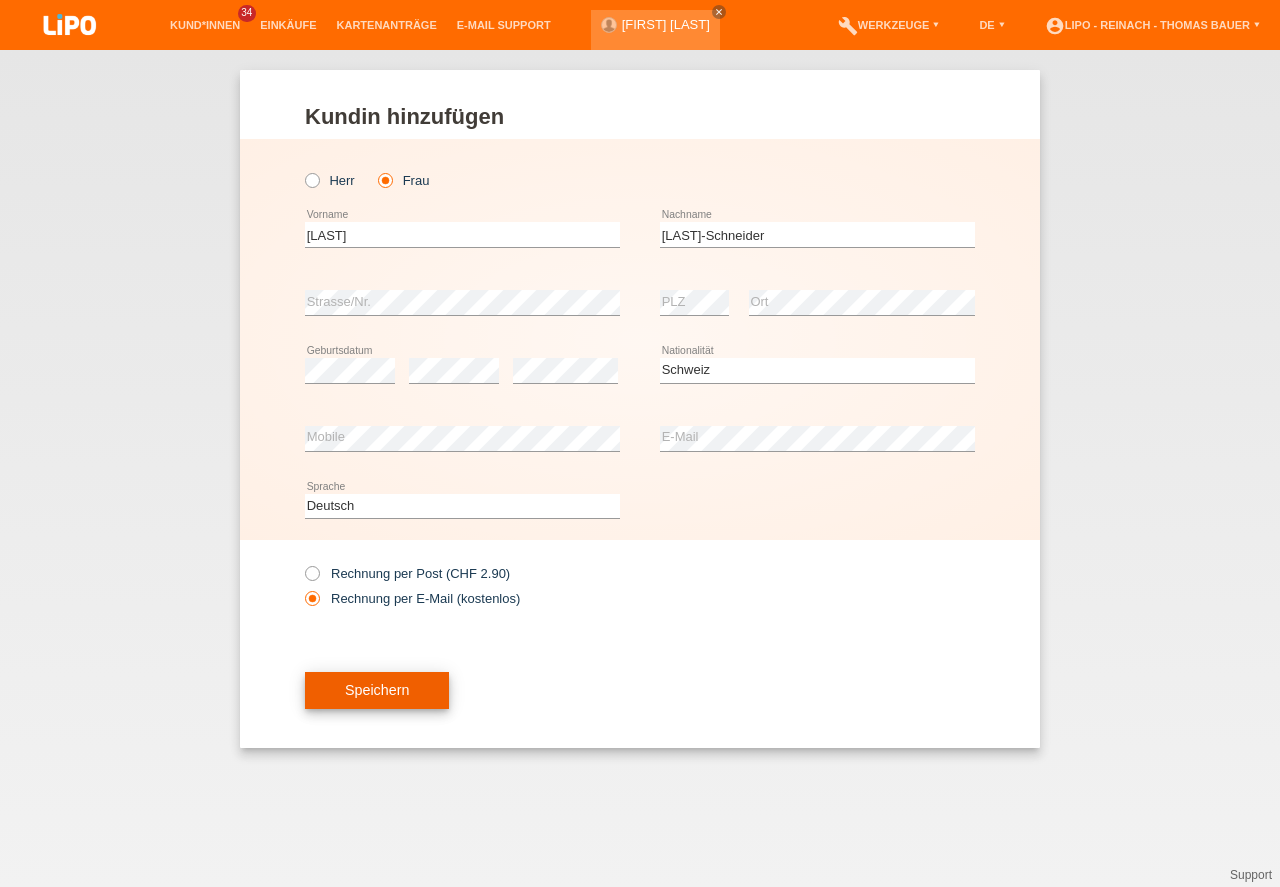 click on "Speichern" at bounding box center (377, 691) 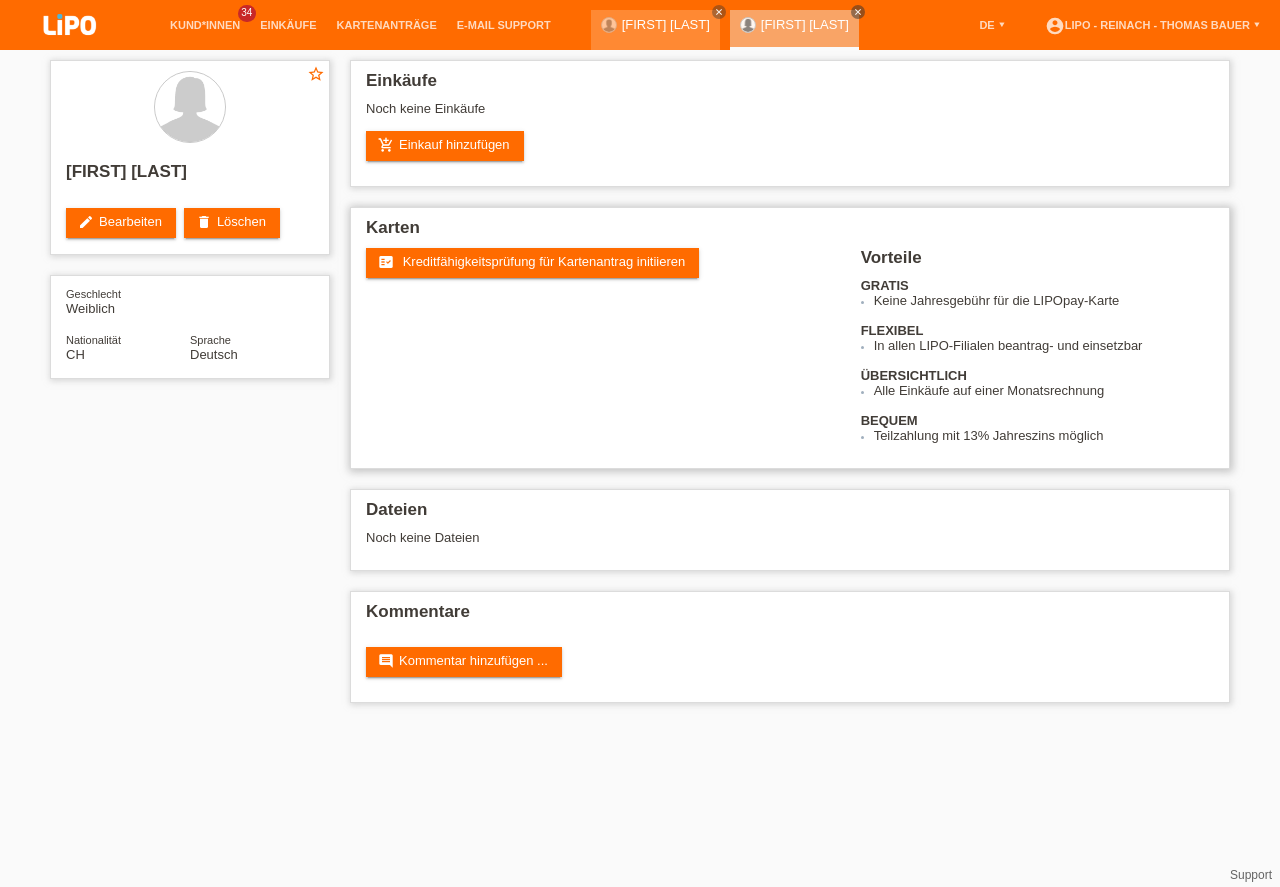 scroll, scrollTop: 0, scrollLeft: 0, axis: both 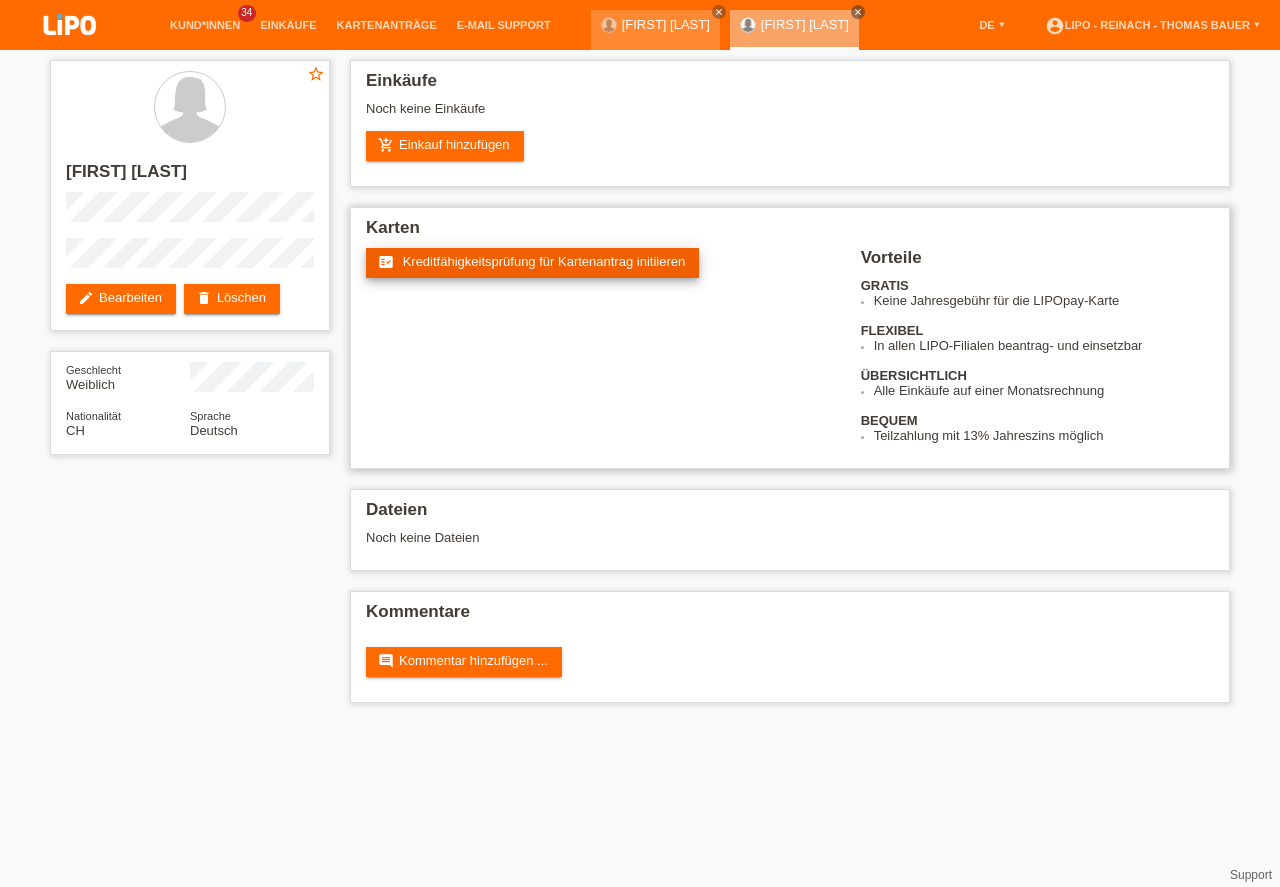 click on "Kreditfähigkeitsprüfung für Kartenantrag initiieren" at bounding box center (544, 261) 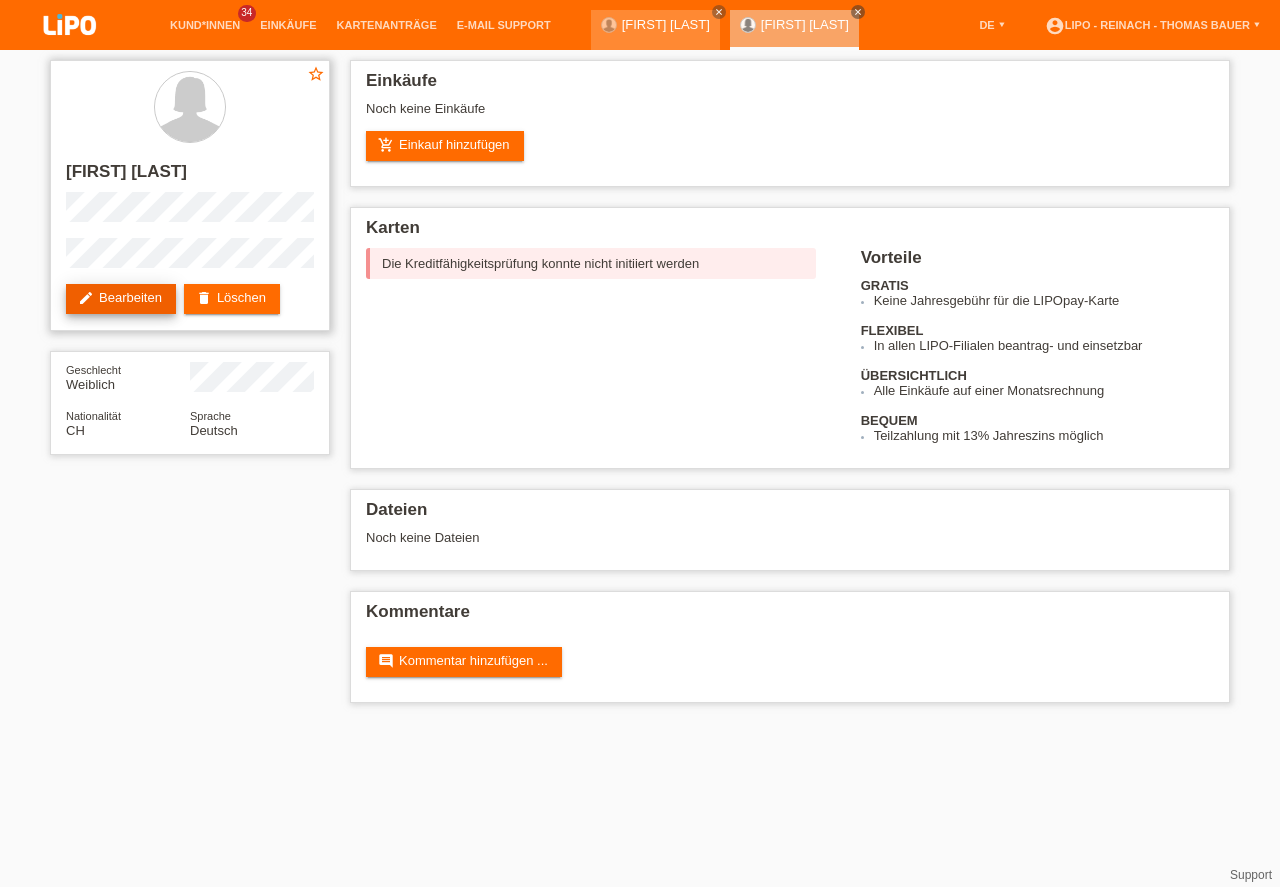 click on "edit  Bearbeiten" at bounding box center [121, 299] 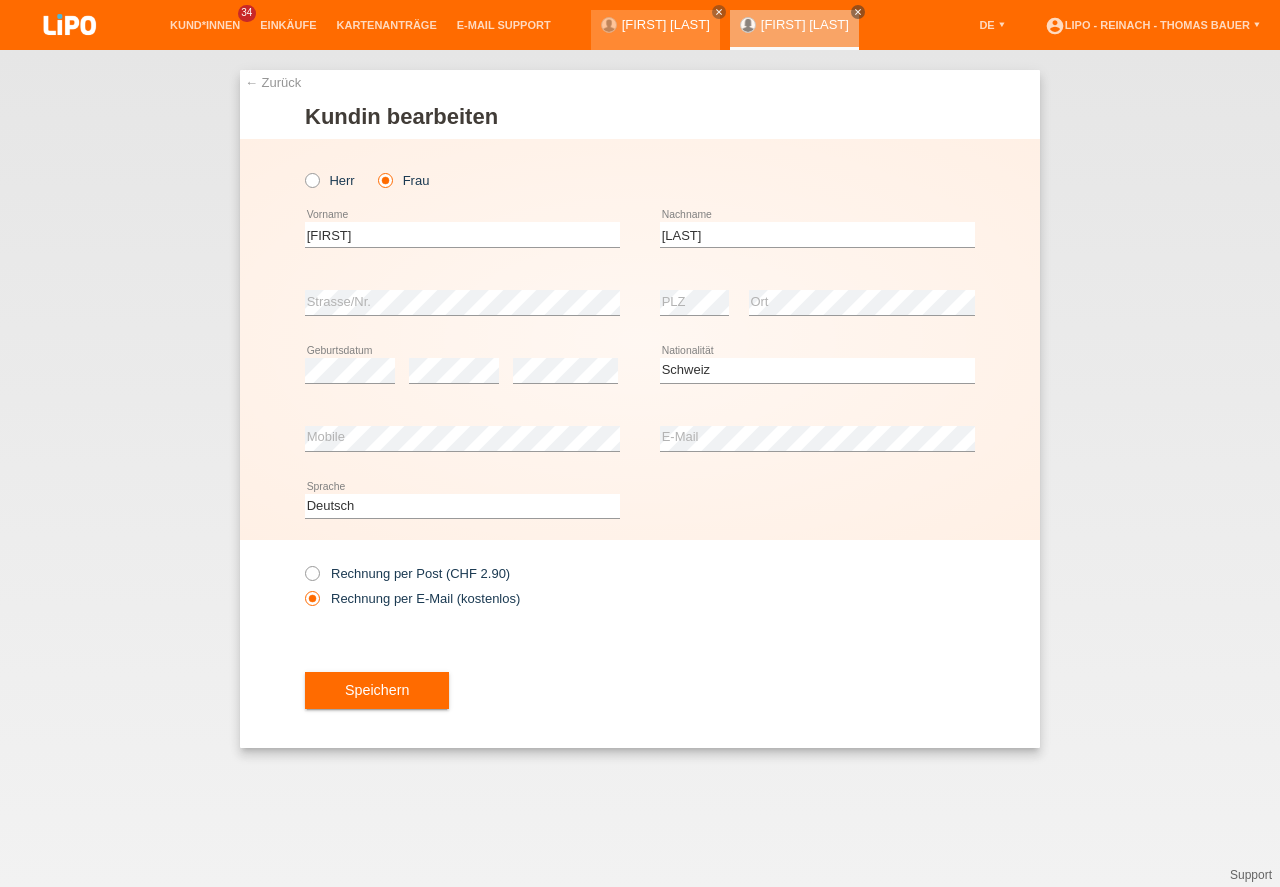 select on "CH" 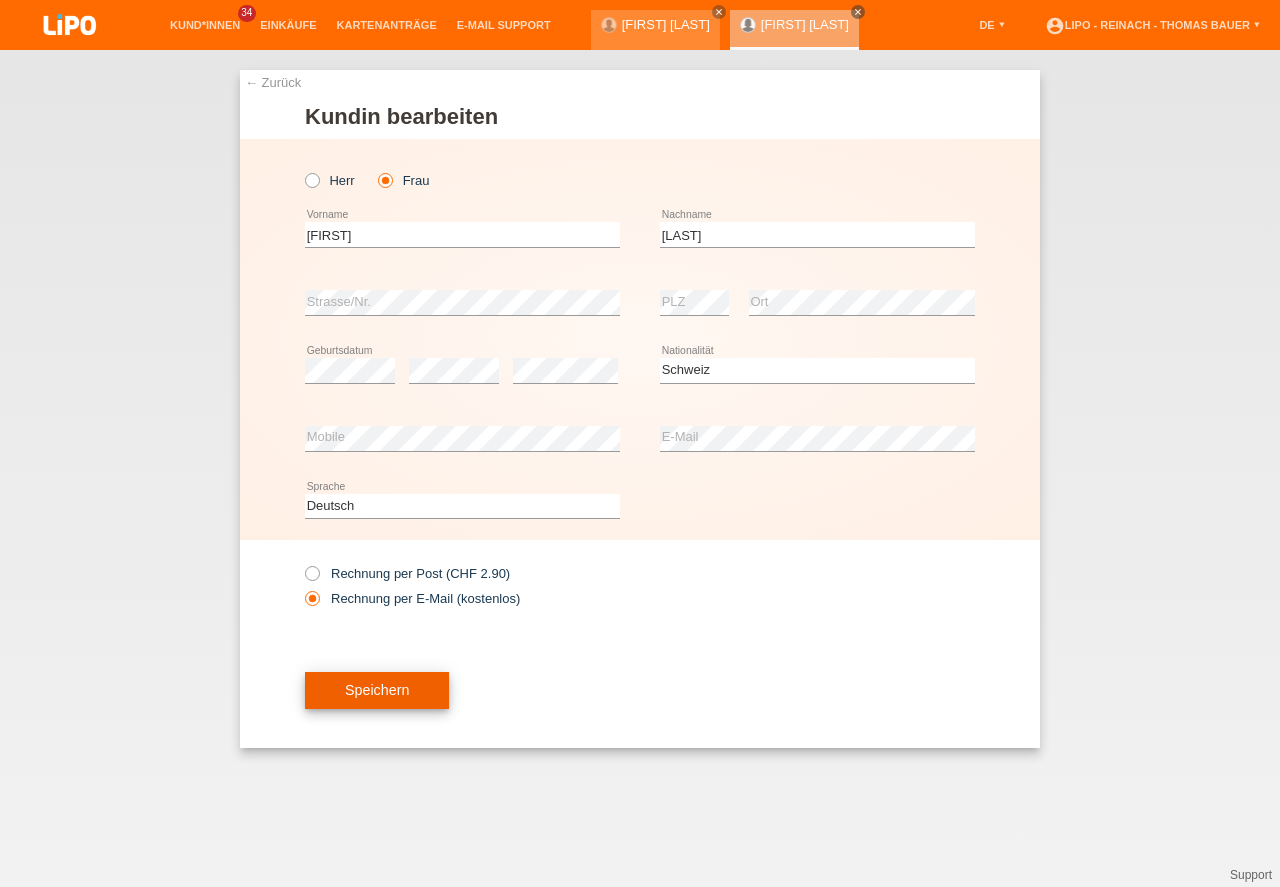 click on "Speichern" at bounding box center (377, 691) 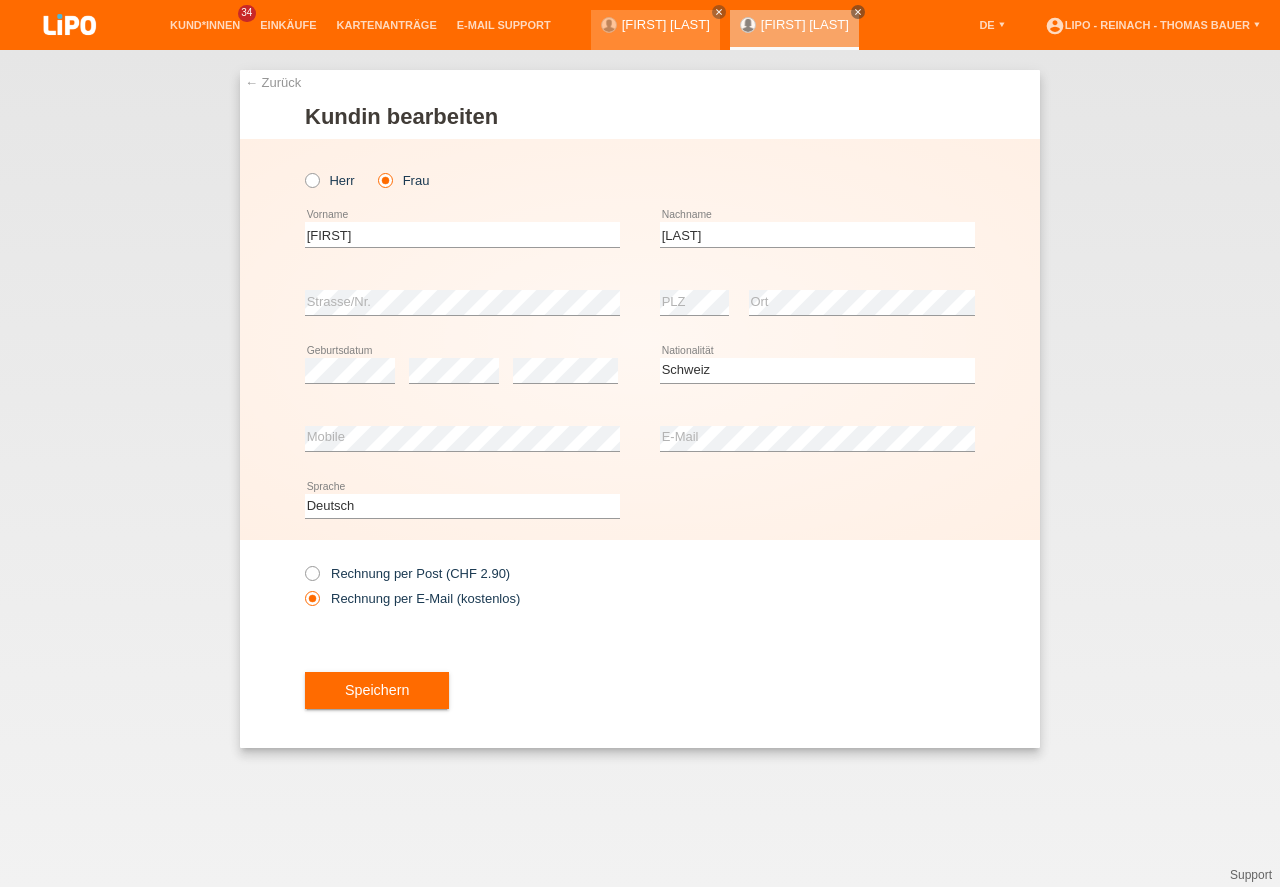 scroll, scrollTop: 0, scrollLeft: 0, axis: both 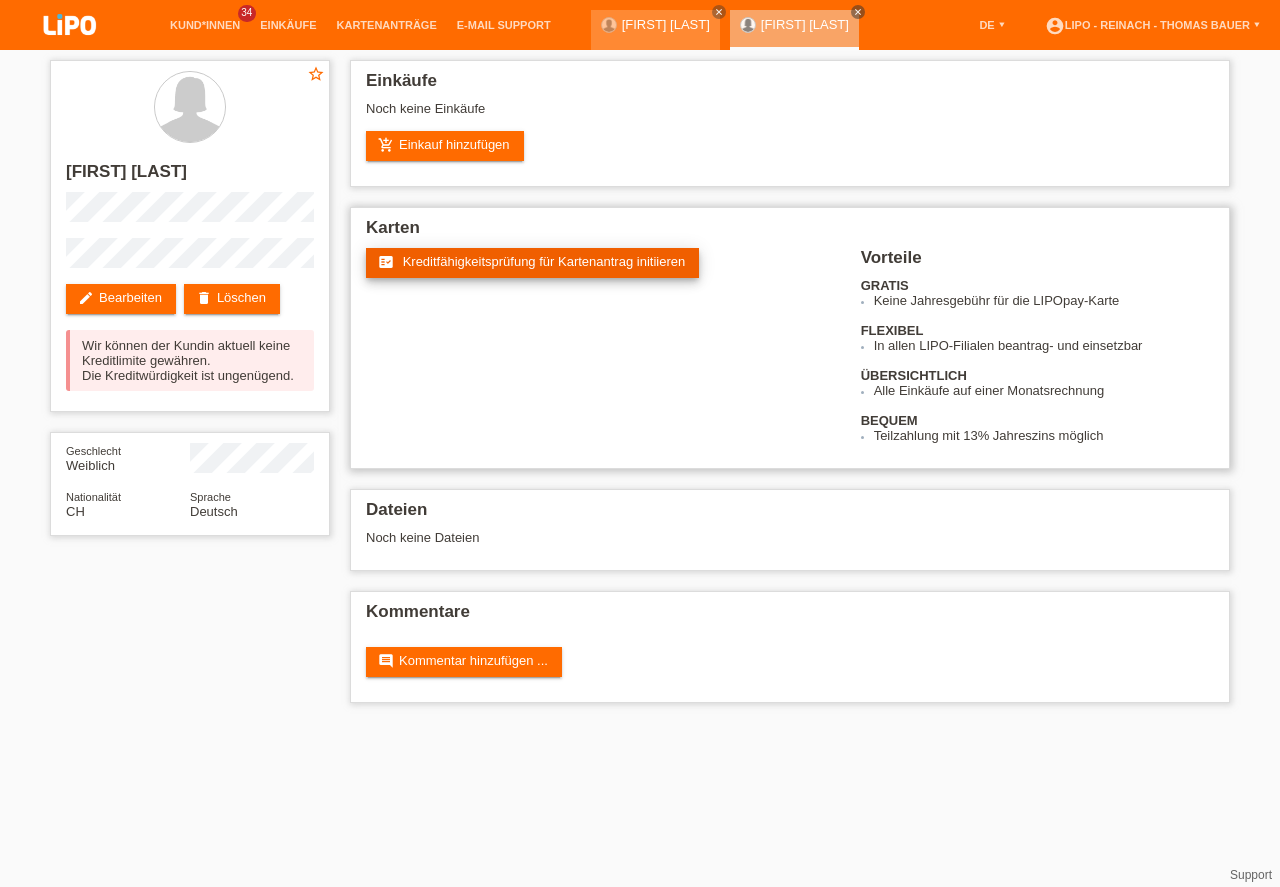 click on "Kreditfähigkeitsprüfung für Kartenantrag initiieren" at bounding box center [544, 261] 